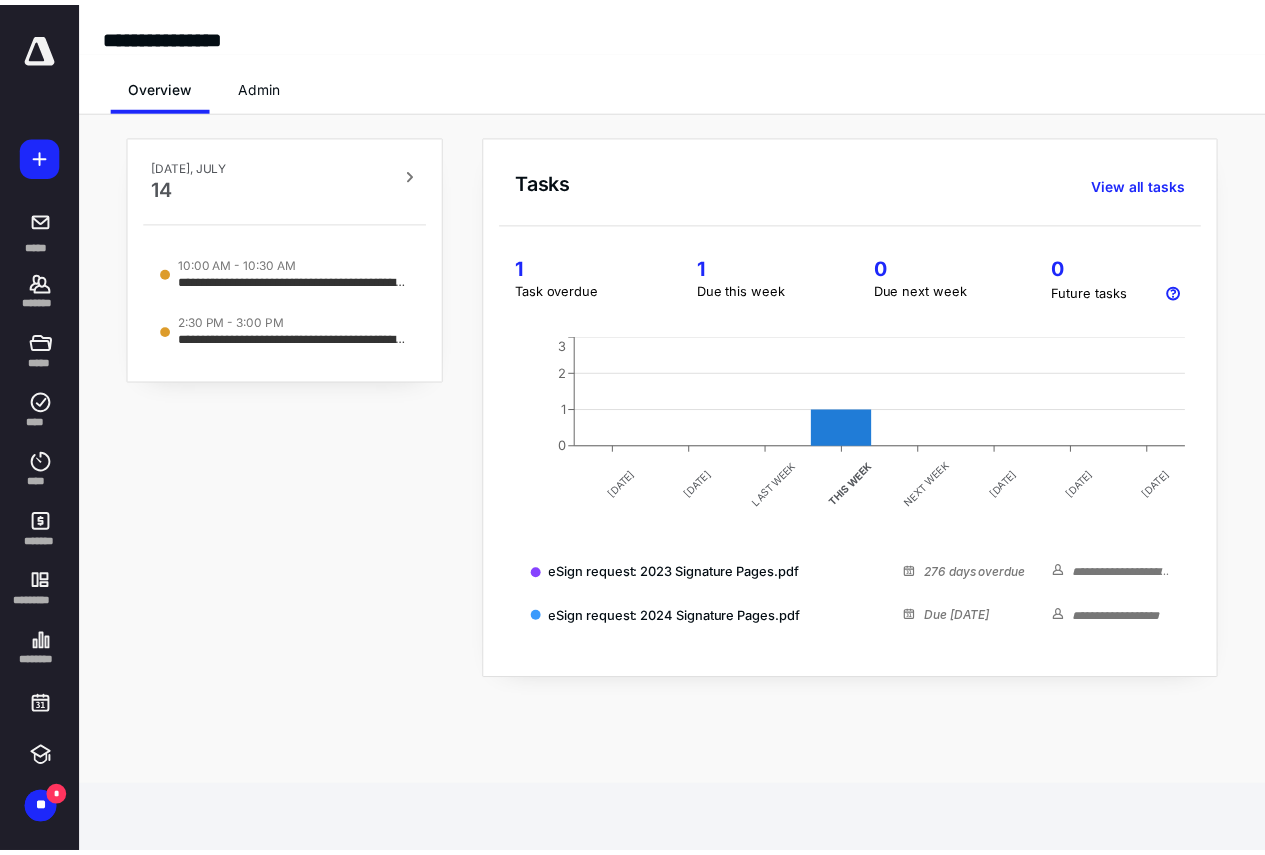scroll, scrollTop: 0, scrollLeft: 0, axis: both 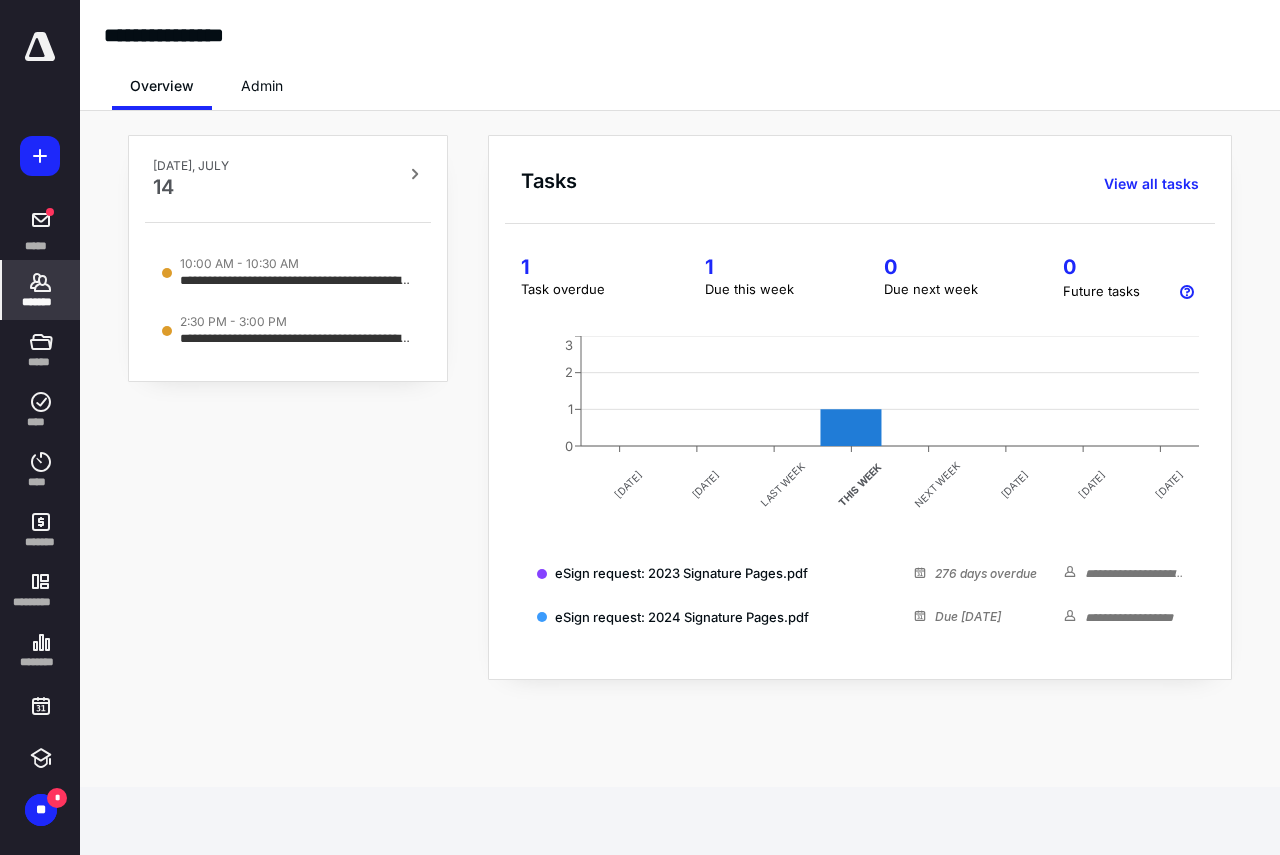 click 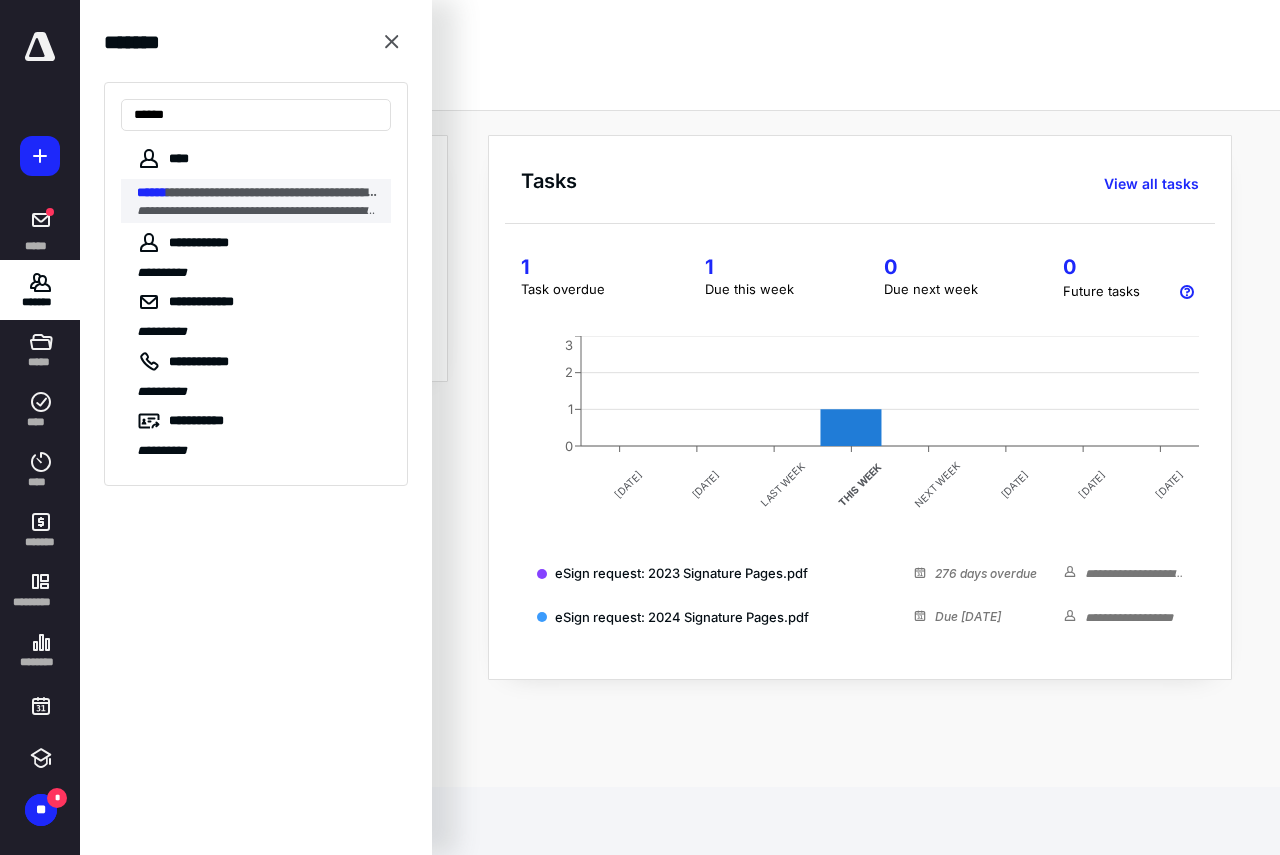 type on "******" 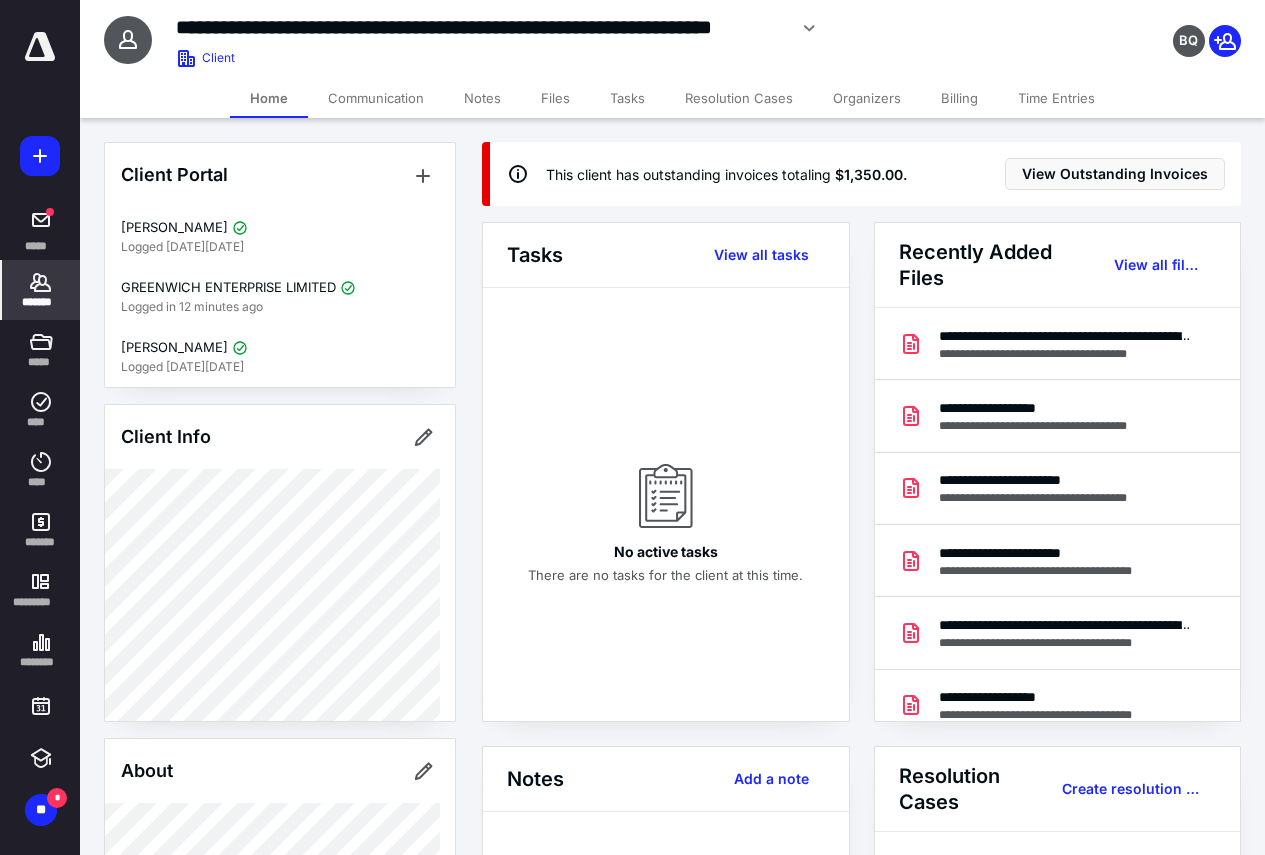 click on "Billing" at bounding box center [959, 98] 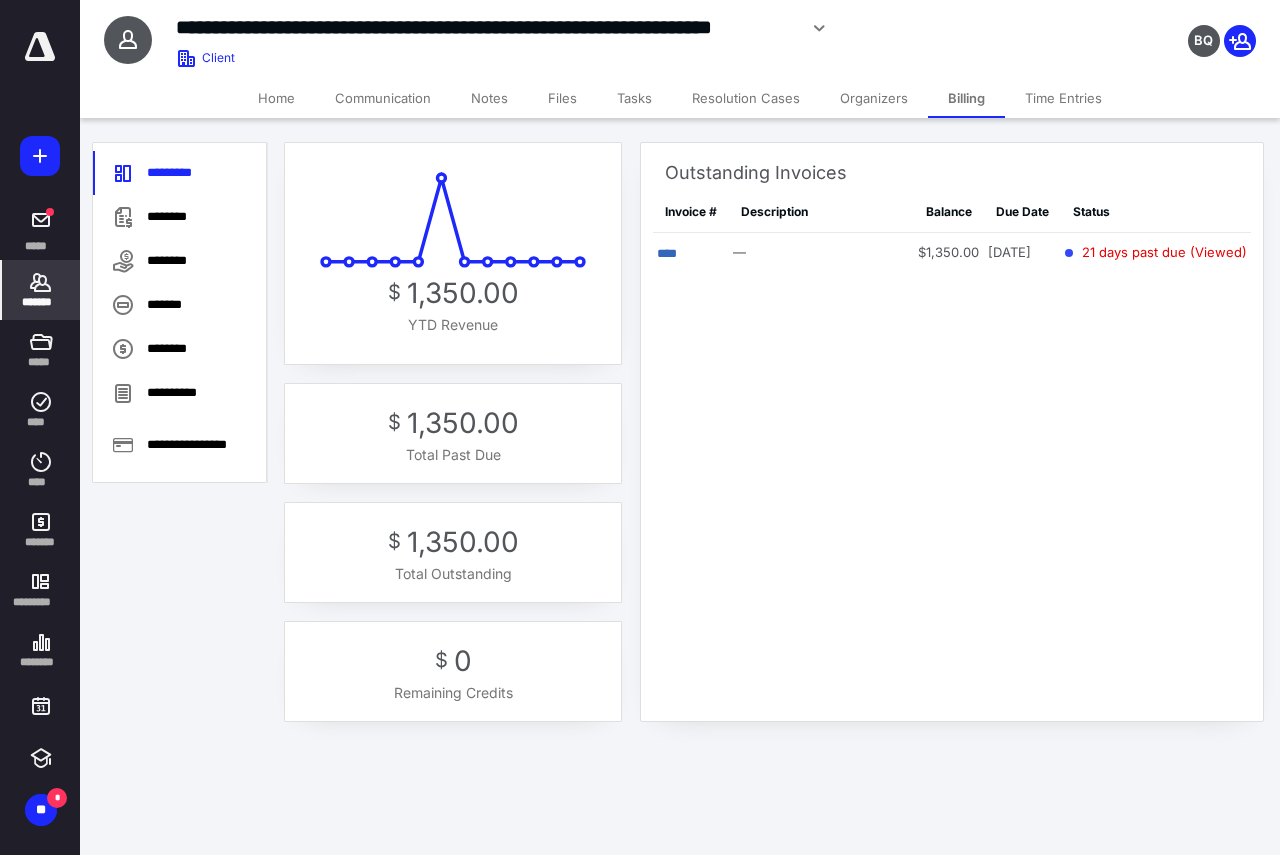click on "Home" at bounding box center [276, 98] 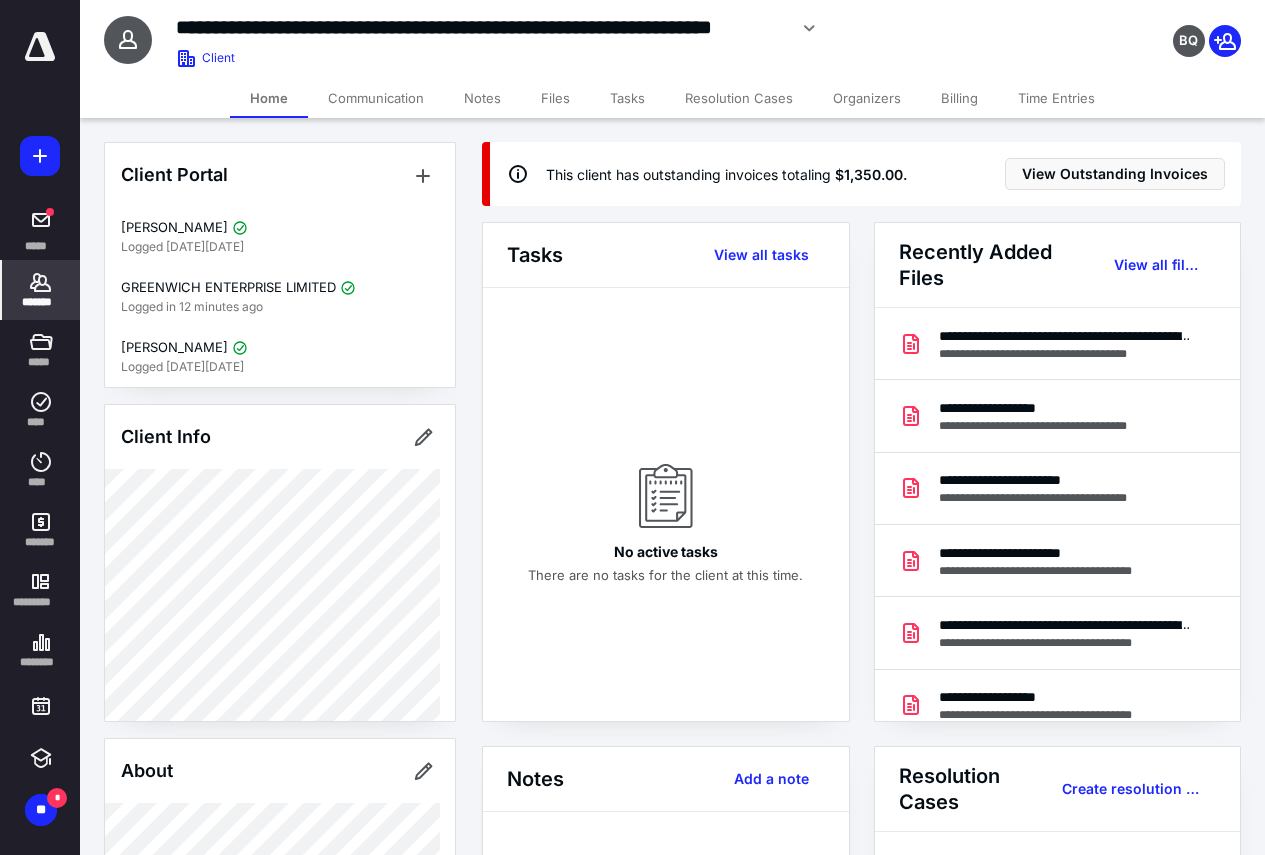 drag, startPoint x: 963, startPoint y: 83, endPoint x: 934, endPoint y: 113, distance: 41.725292 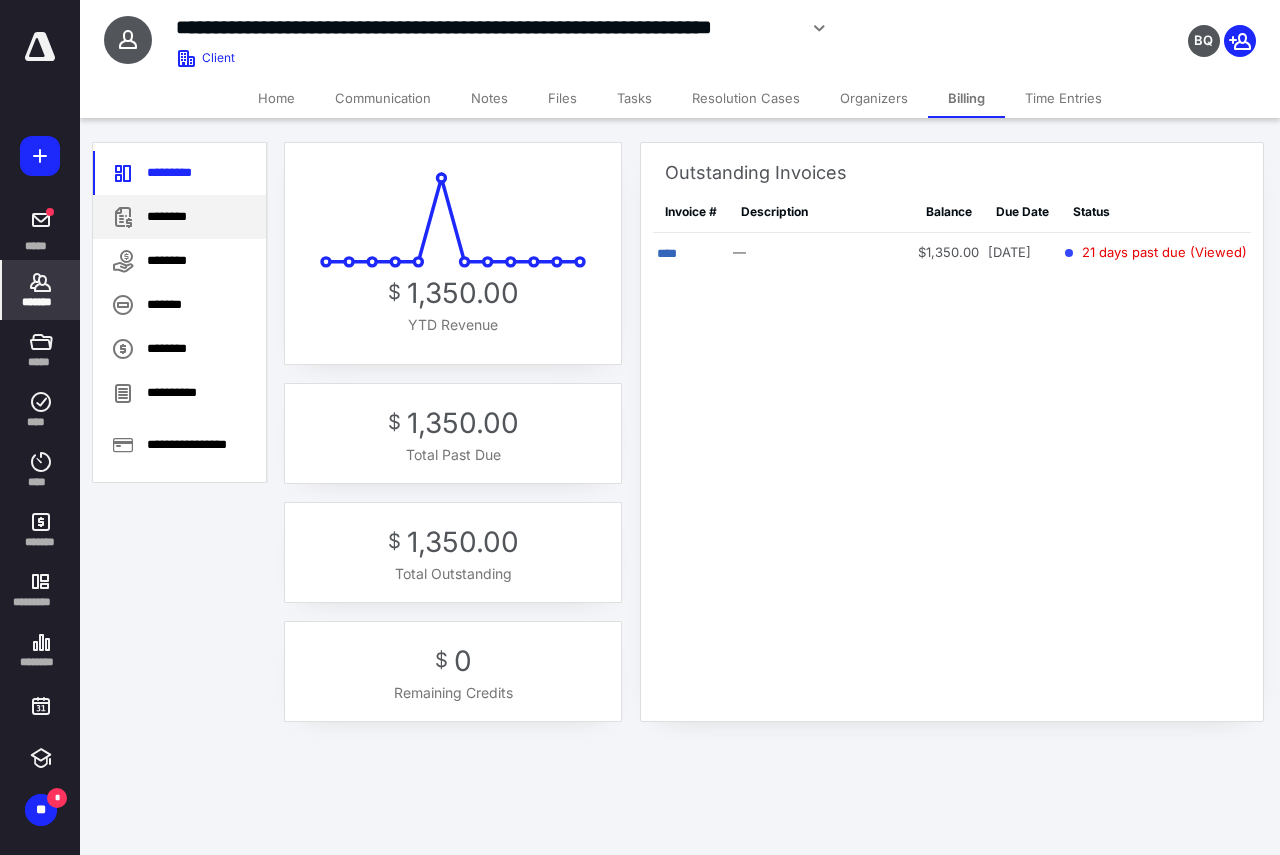 click on "********" at bounding box center [179, 217] 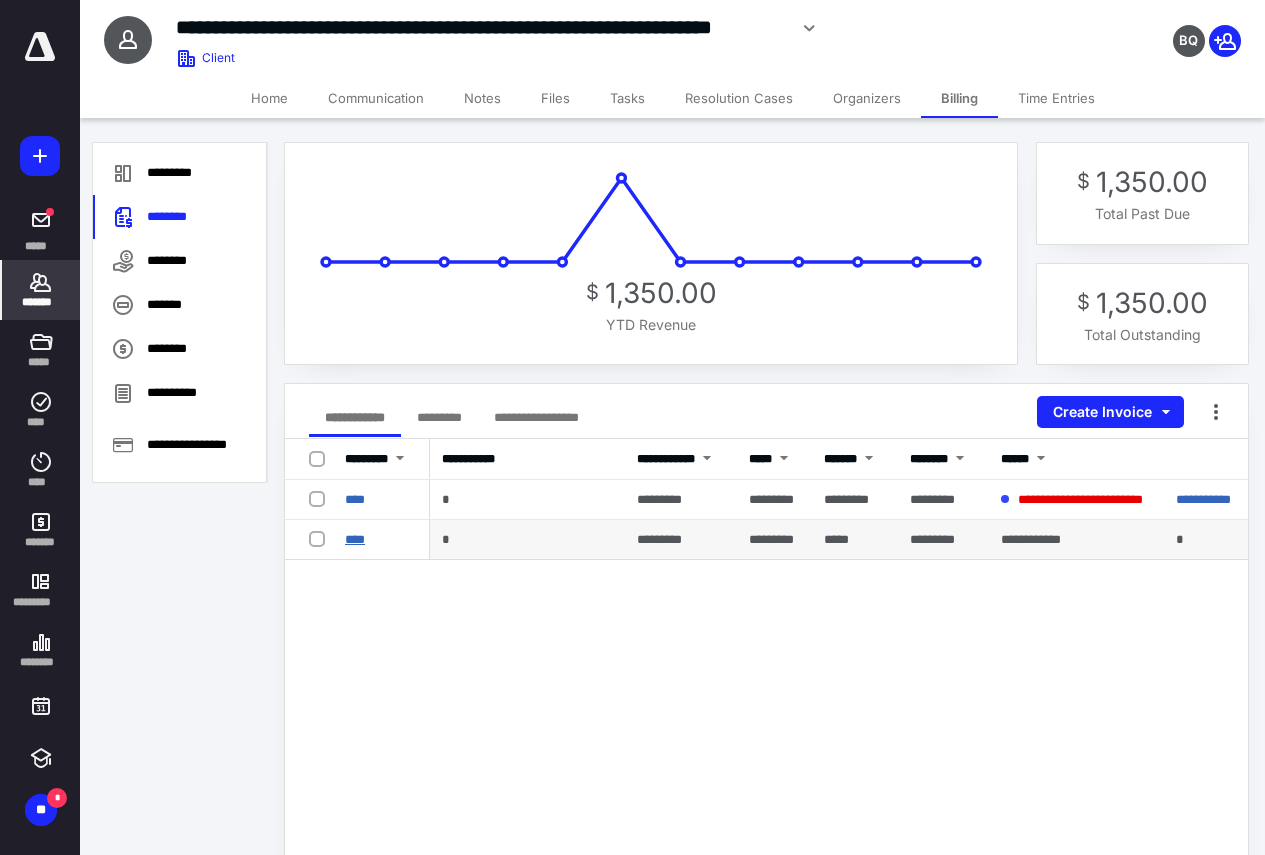 click on "****" at bounding box center [355, 539] 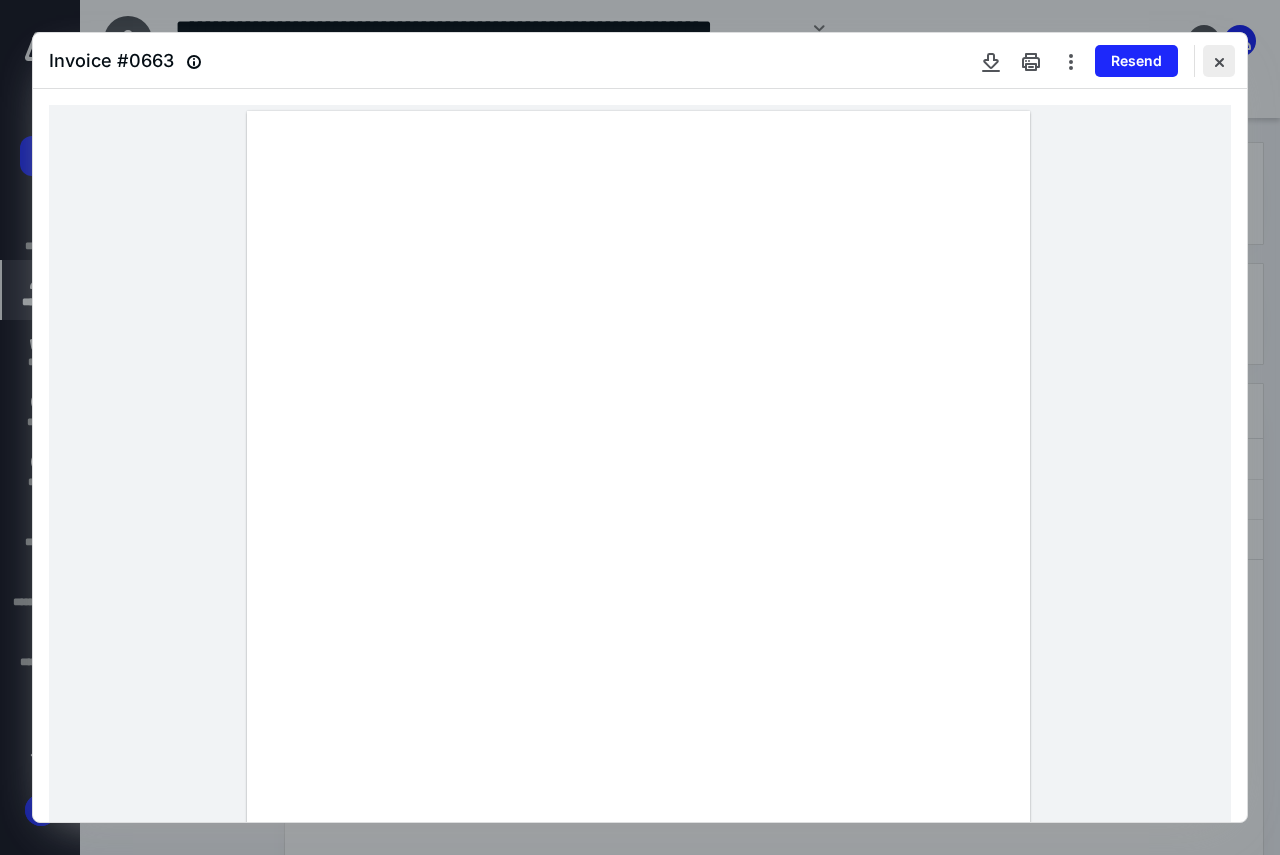 click at bounding box center (1219, 61) 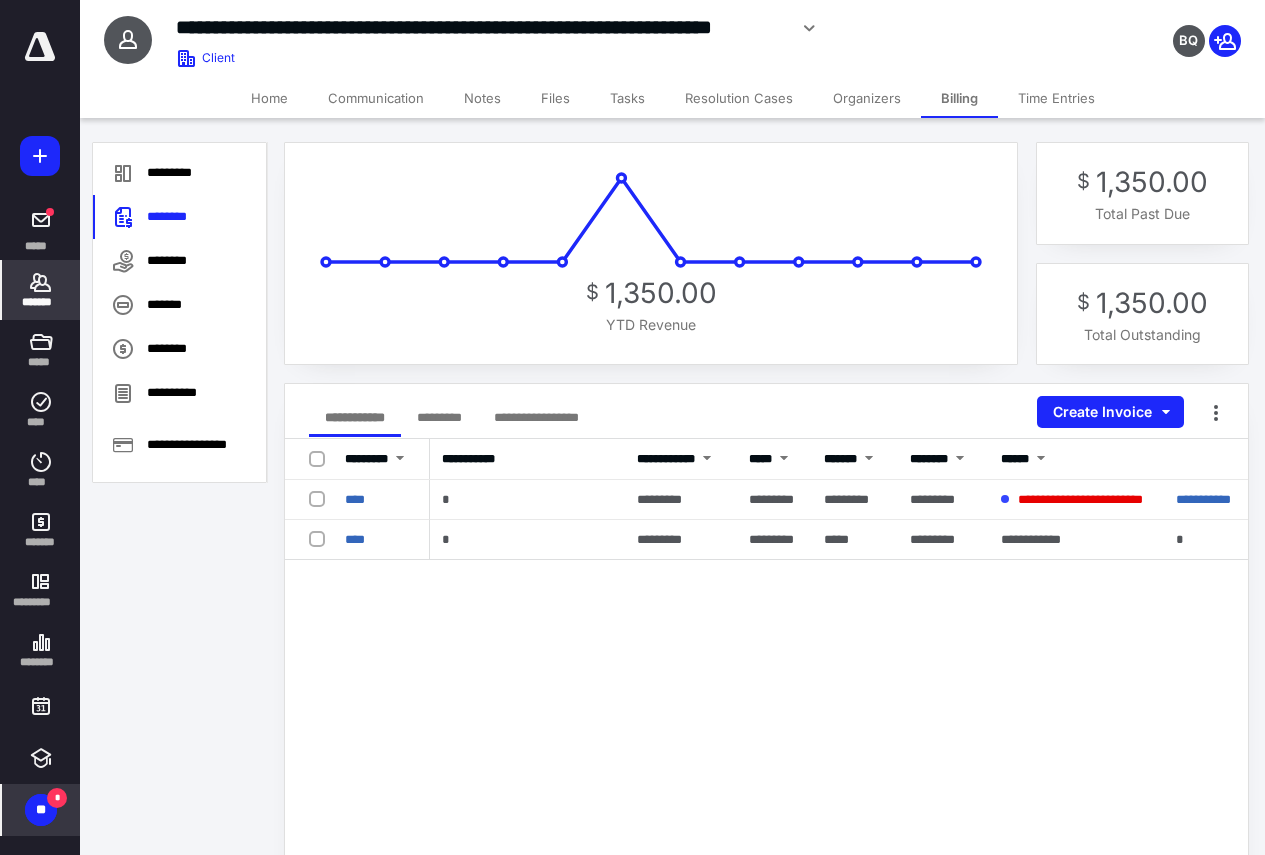 click on "*" at bounding box center (57, 798) 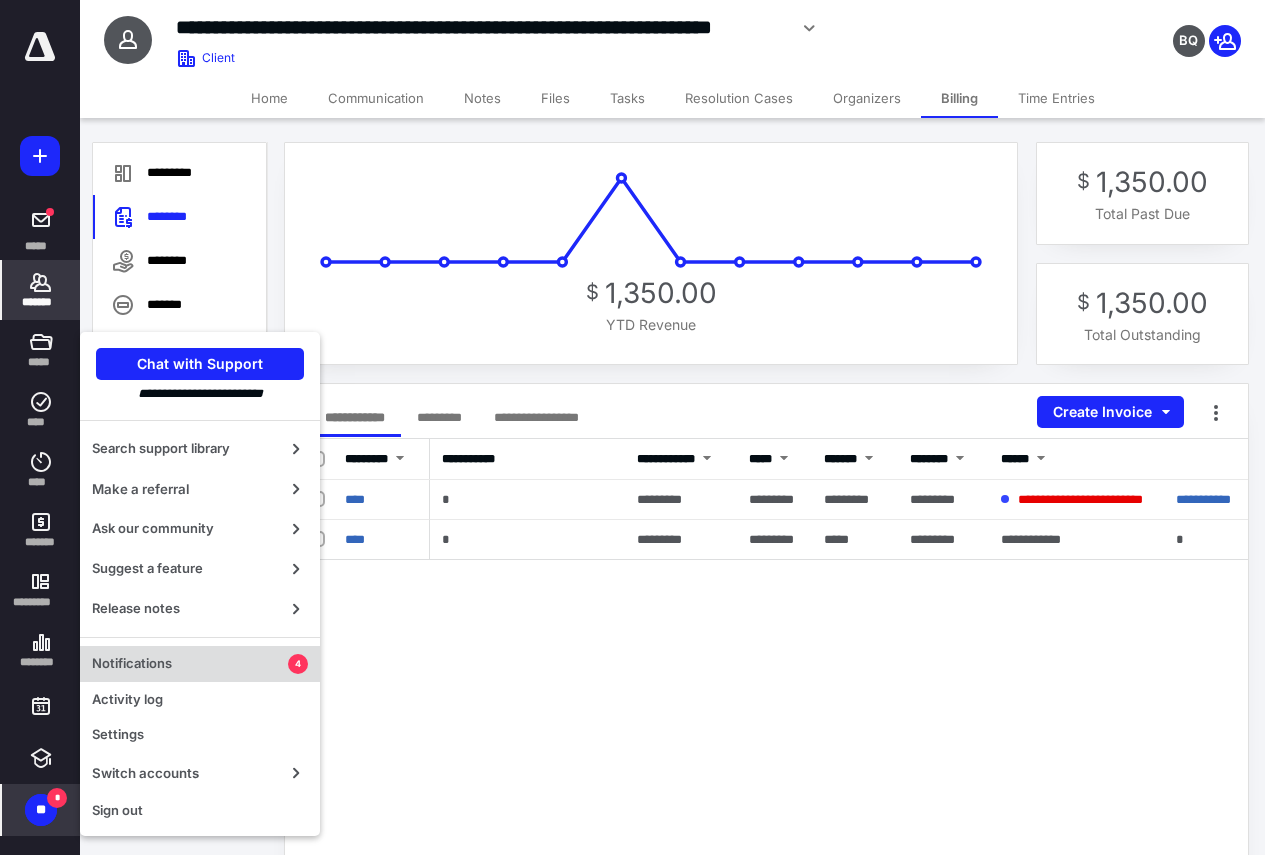 click on "Notifications" at bounding box center (190, 664) 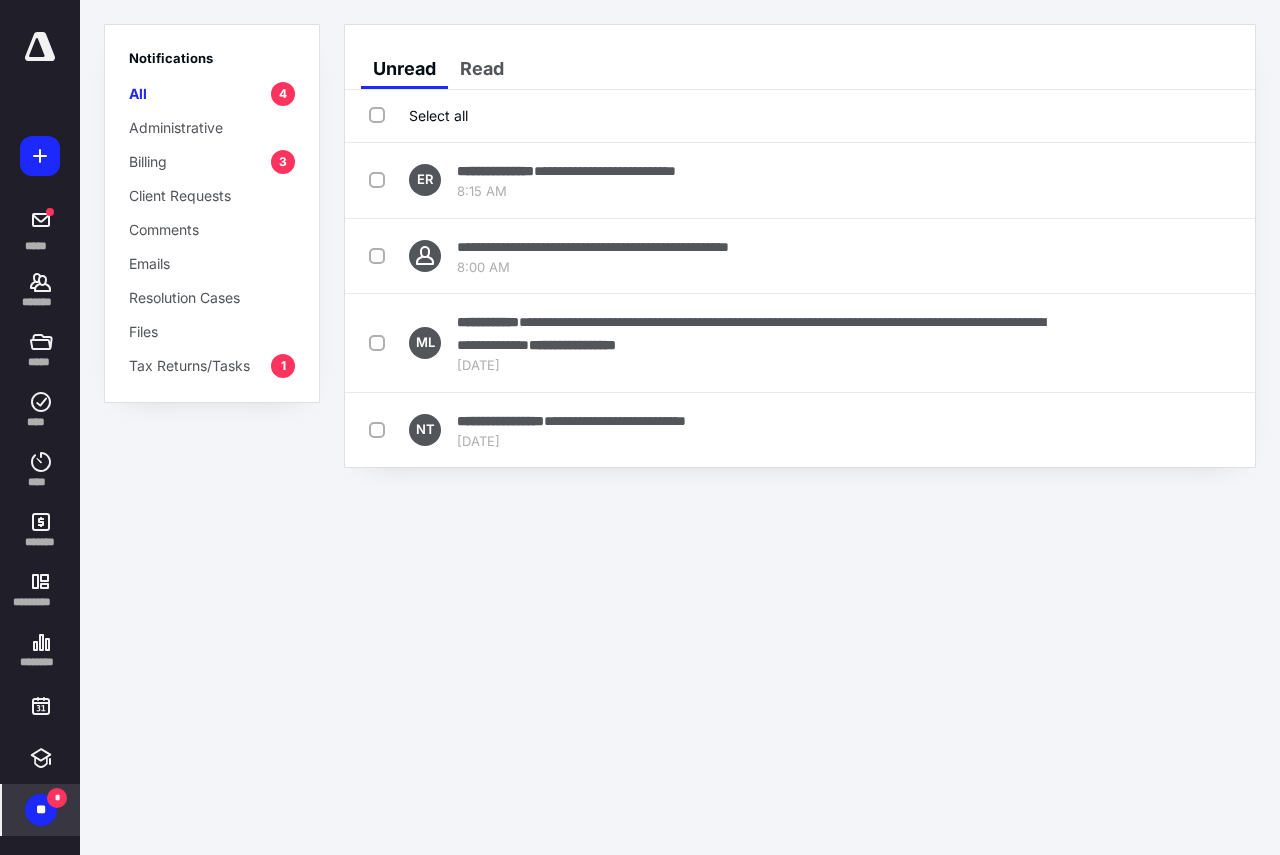 click on "Select all" at bounding box center [418, 115] 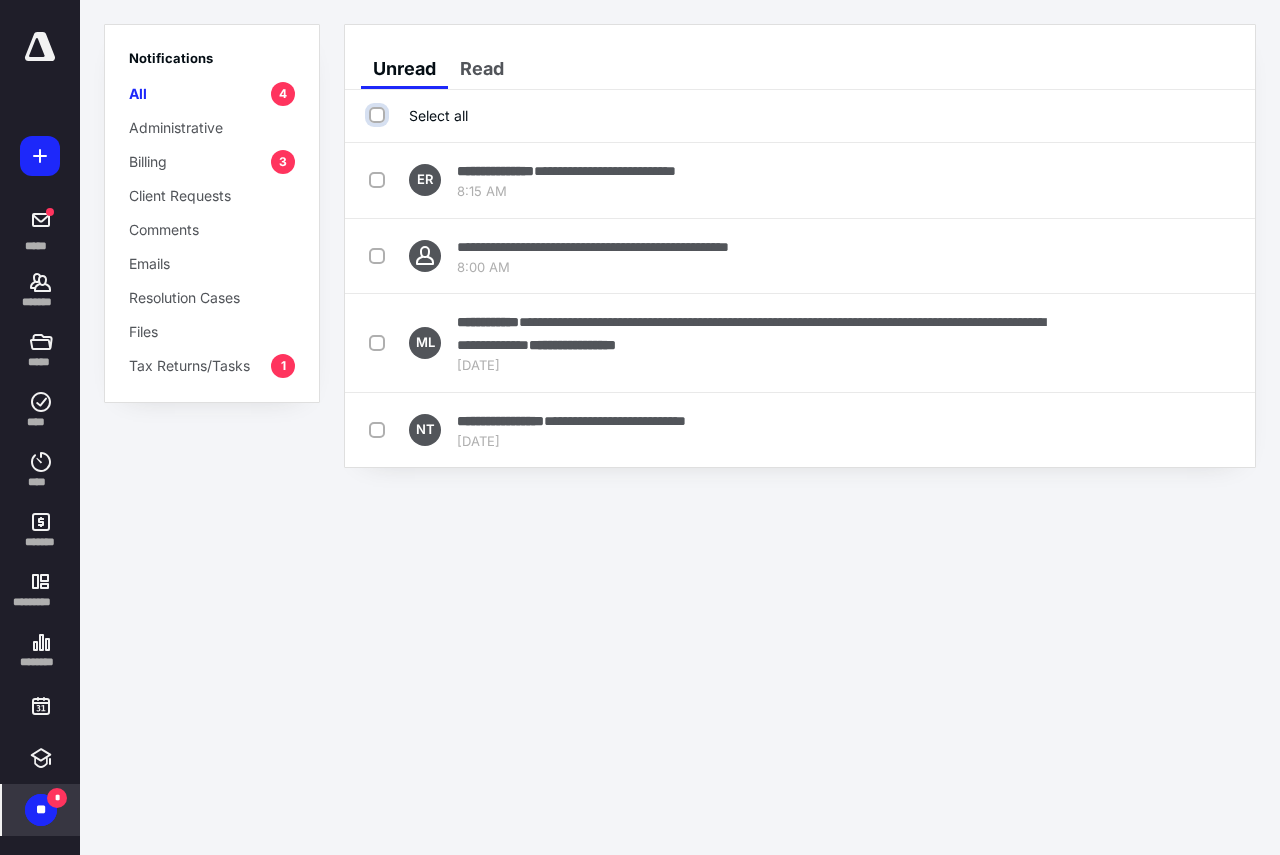 click on "Select all" at bounding box center [379, 115] 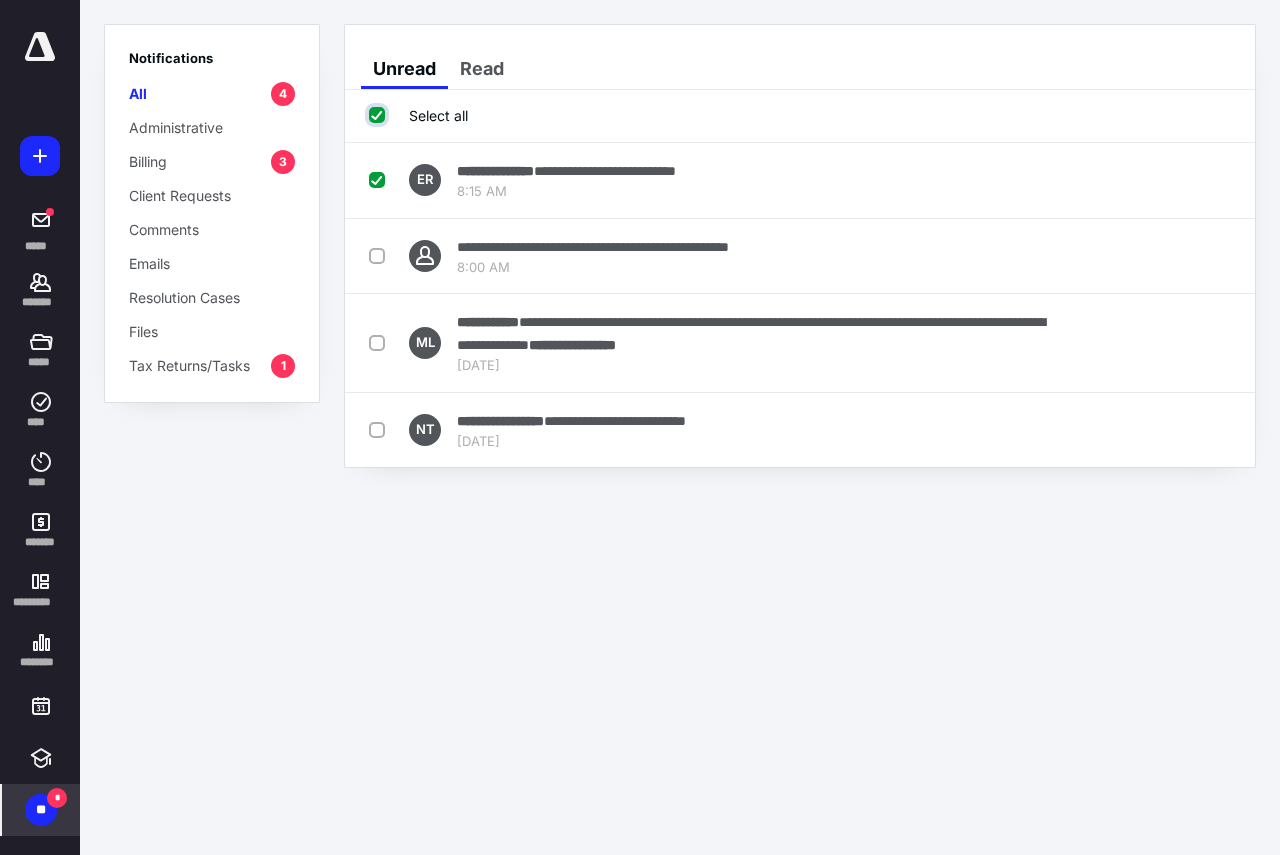 checkbox on "true" 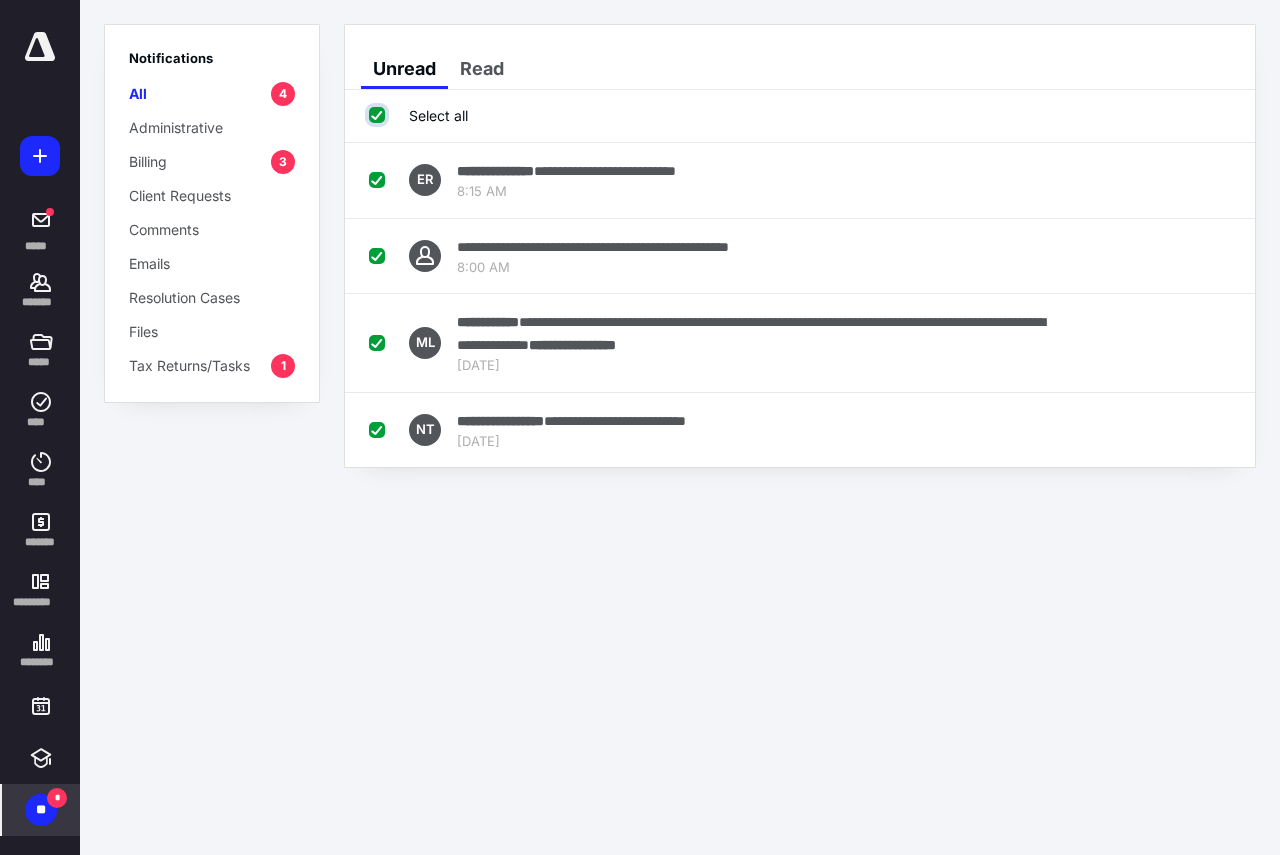 checkbox on "true" 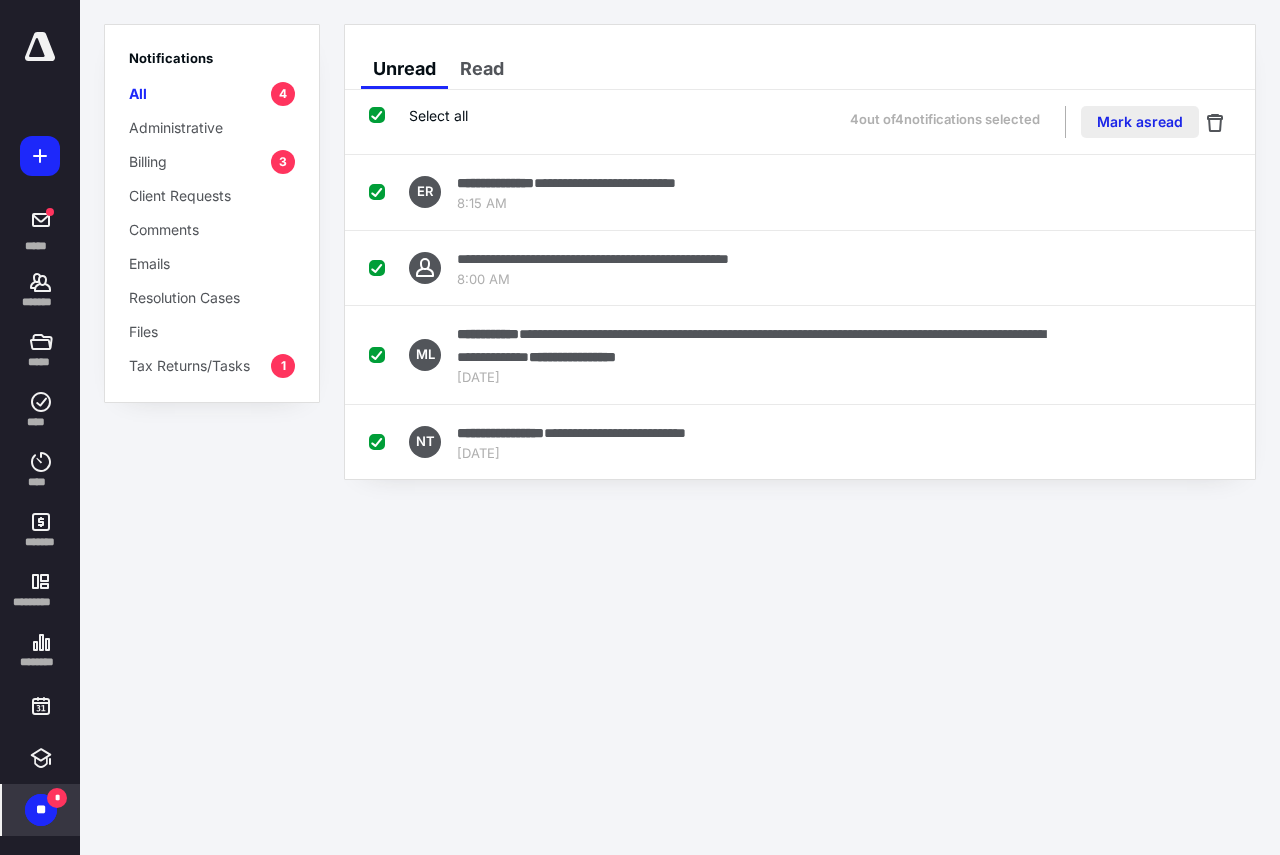 click on "Mark as  read" at bounding box center [1140, 122] 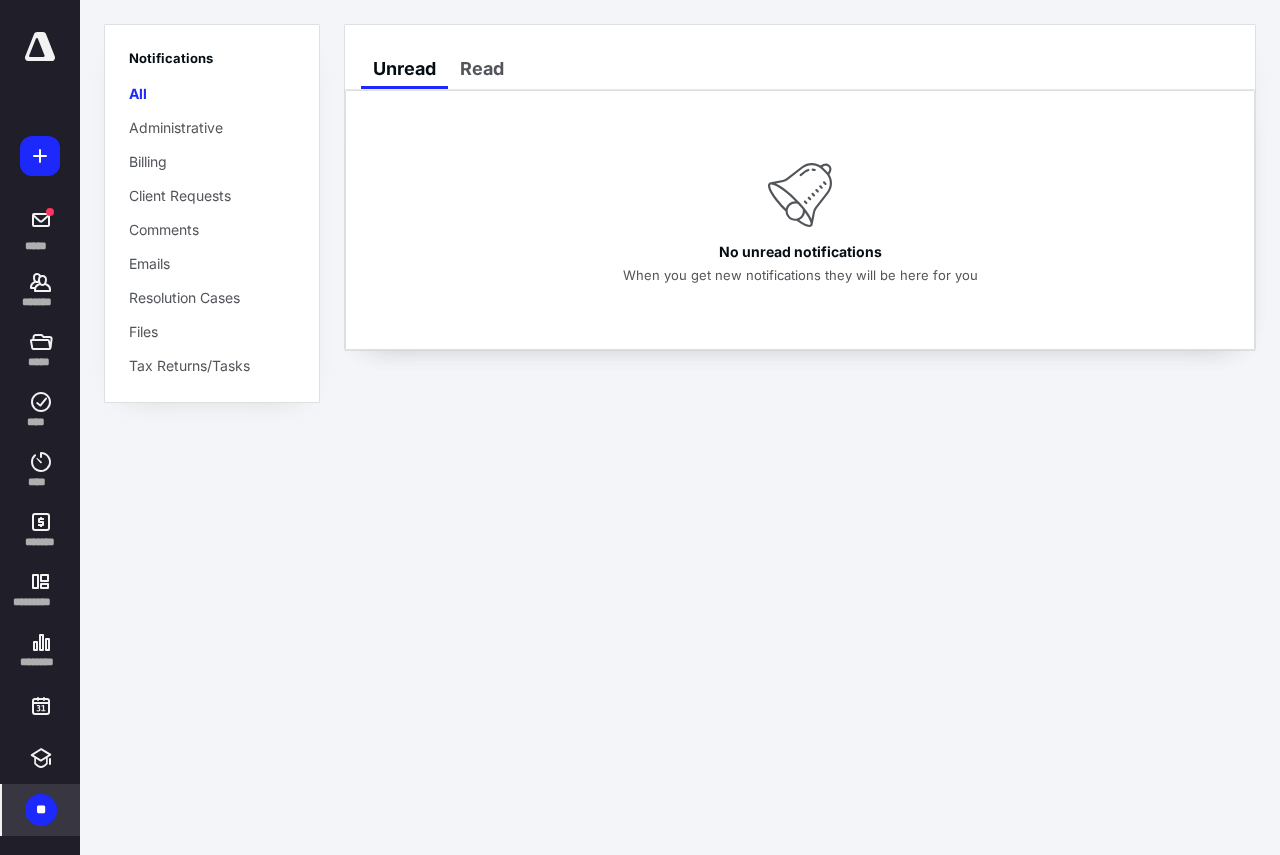 click on "**" at bounding box center [41, 810] 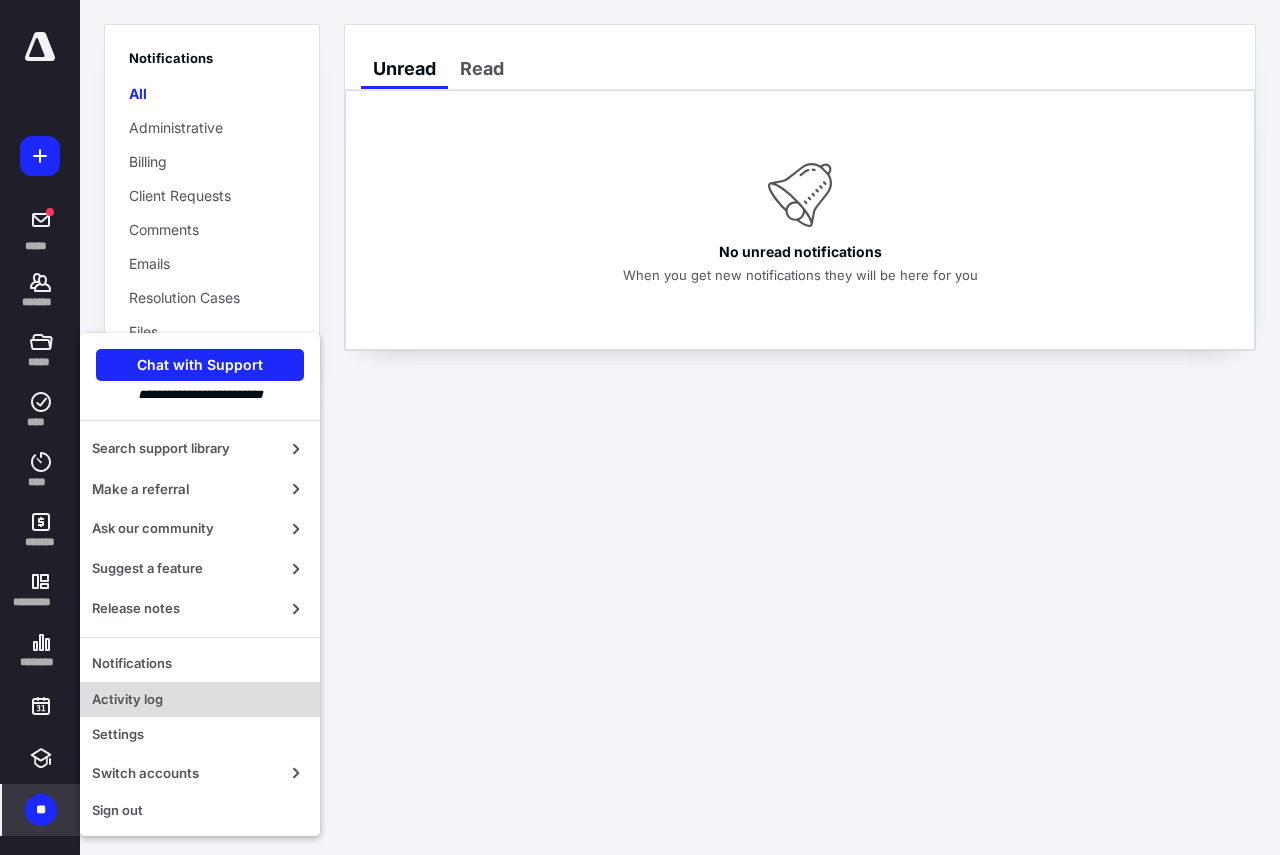 click on "Activity log" at bounding box center (200, 700) 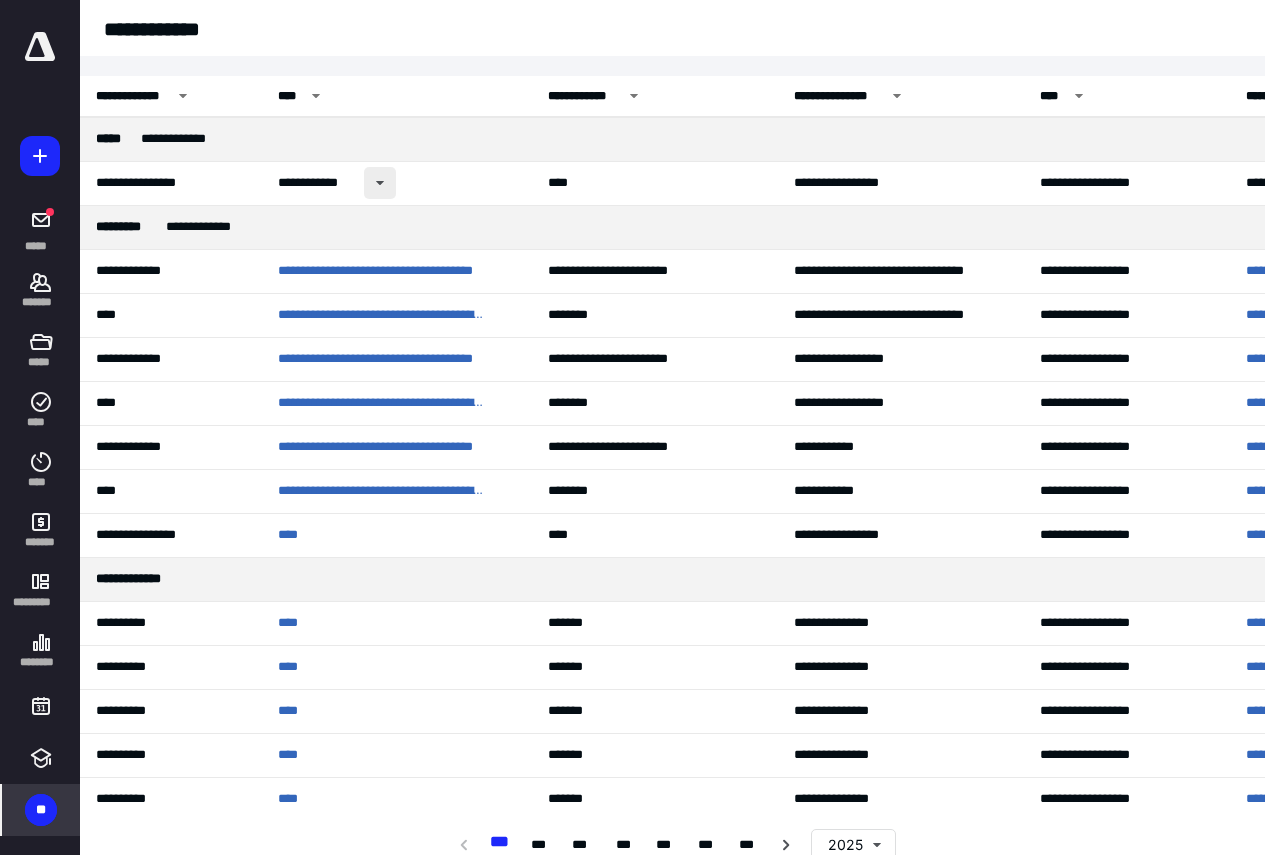 click at bounding box center [380, 183] 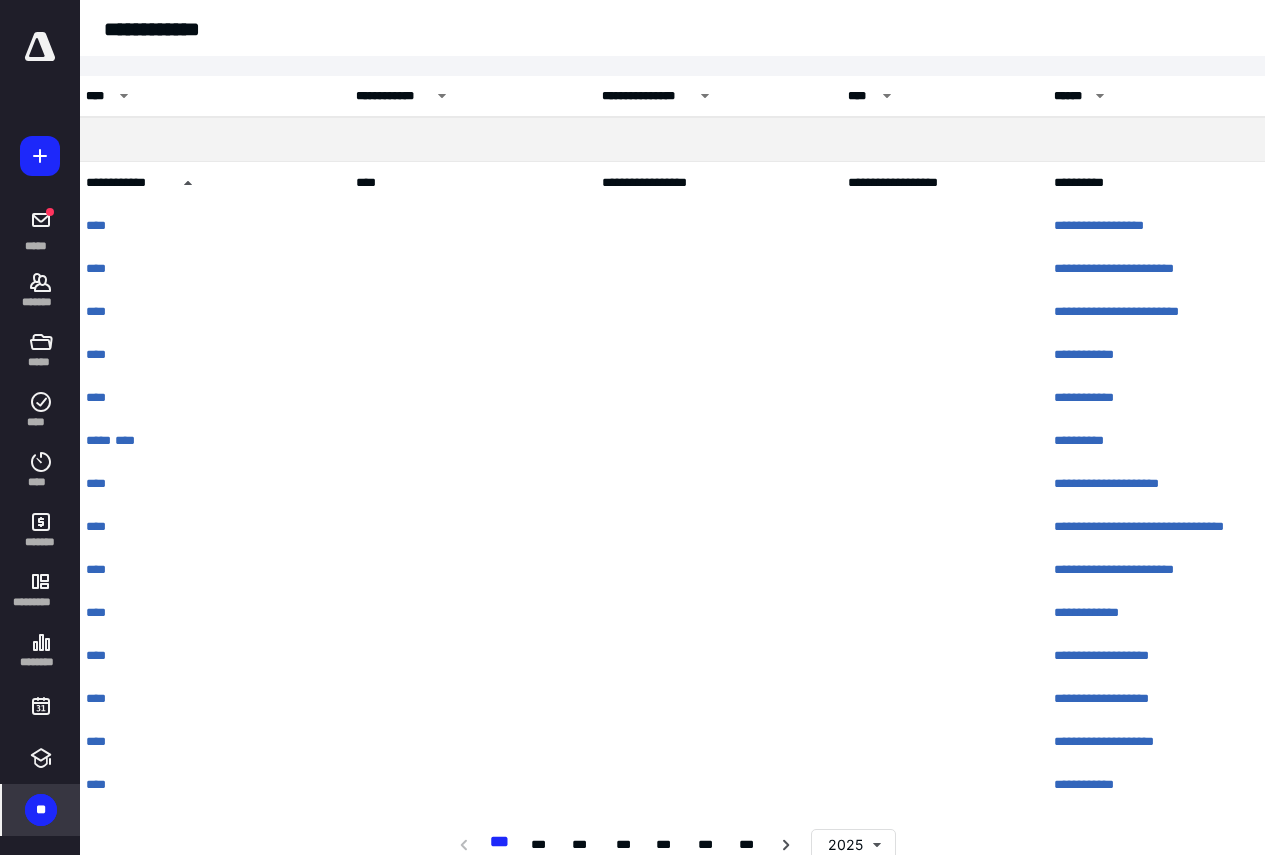 scroll, scrollTop: 0, scrollLeft: 184, axis: horizontal 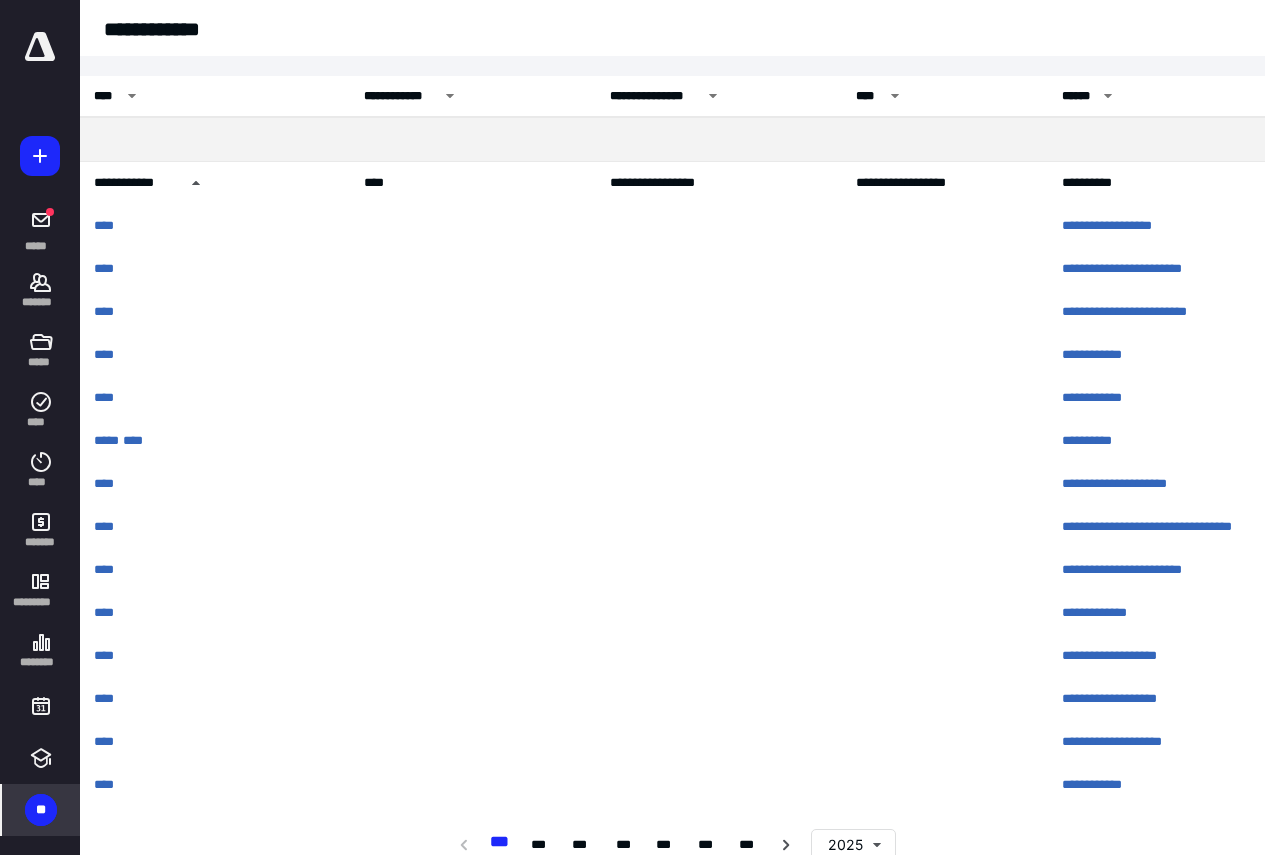 click on "****" at bounding box center [213, 527] 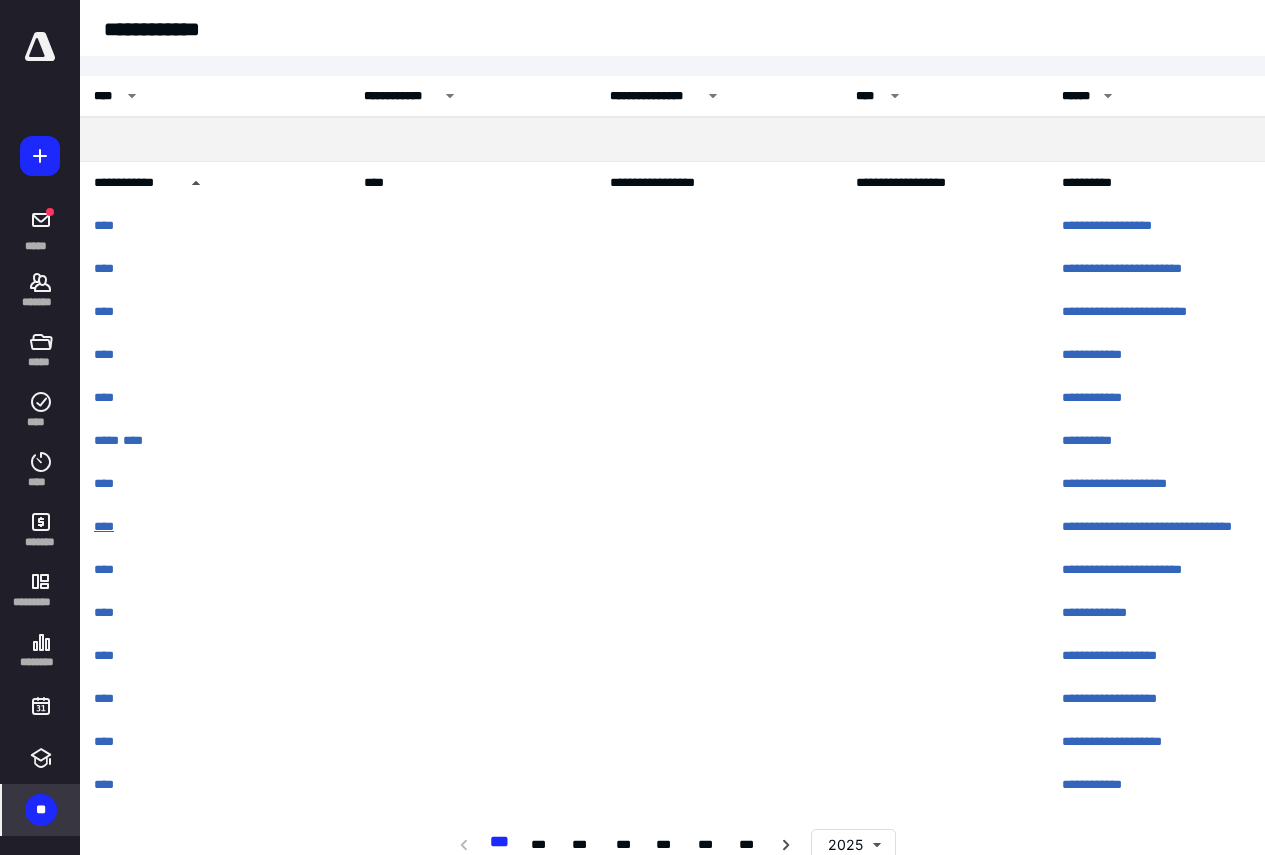 click on "****" at bounding box center (104, 526) 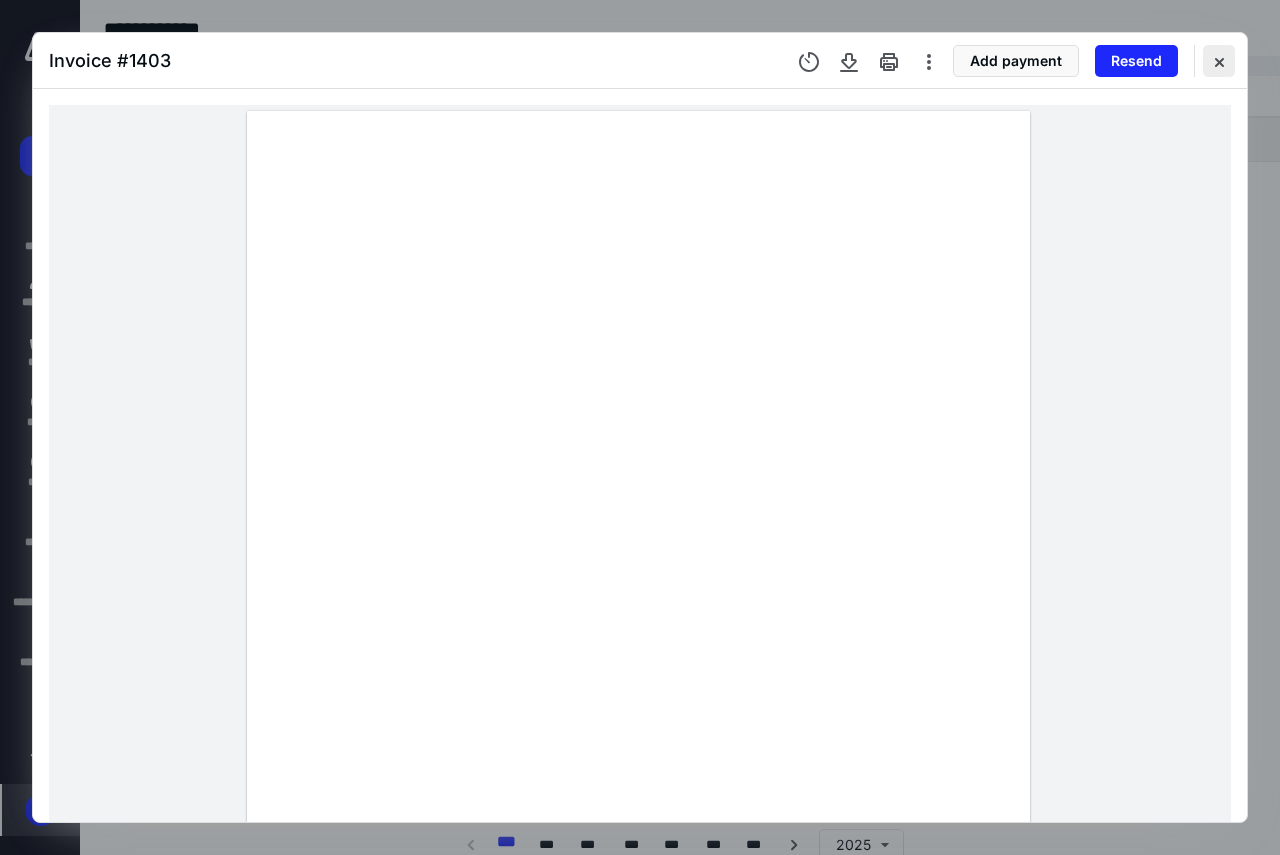 click at bounding box center [1219, 61] 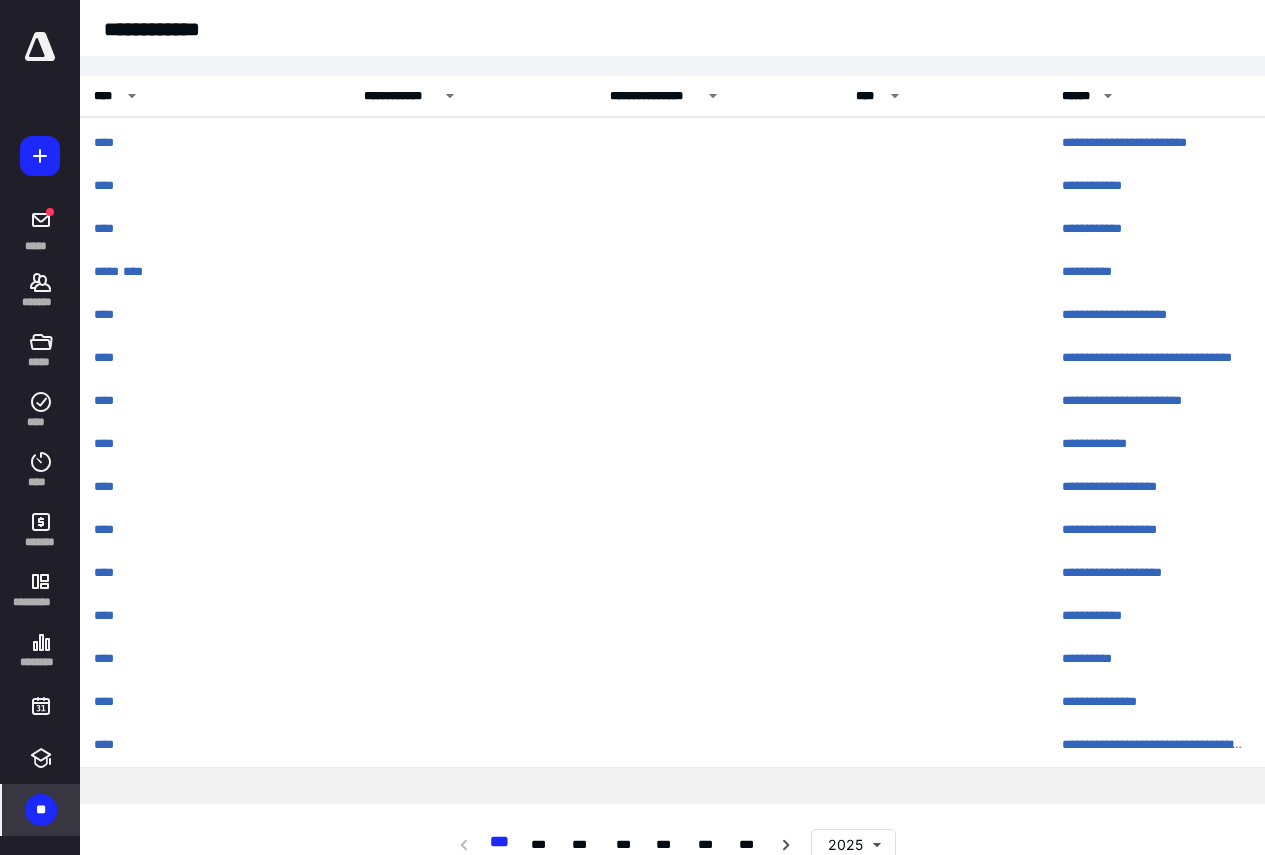scroll, scrollTop: 200, scrollLeft: 0, axis: vertical 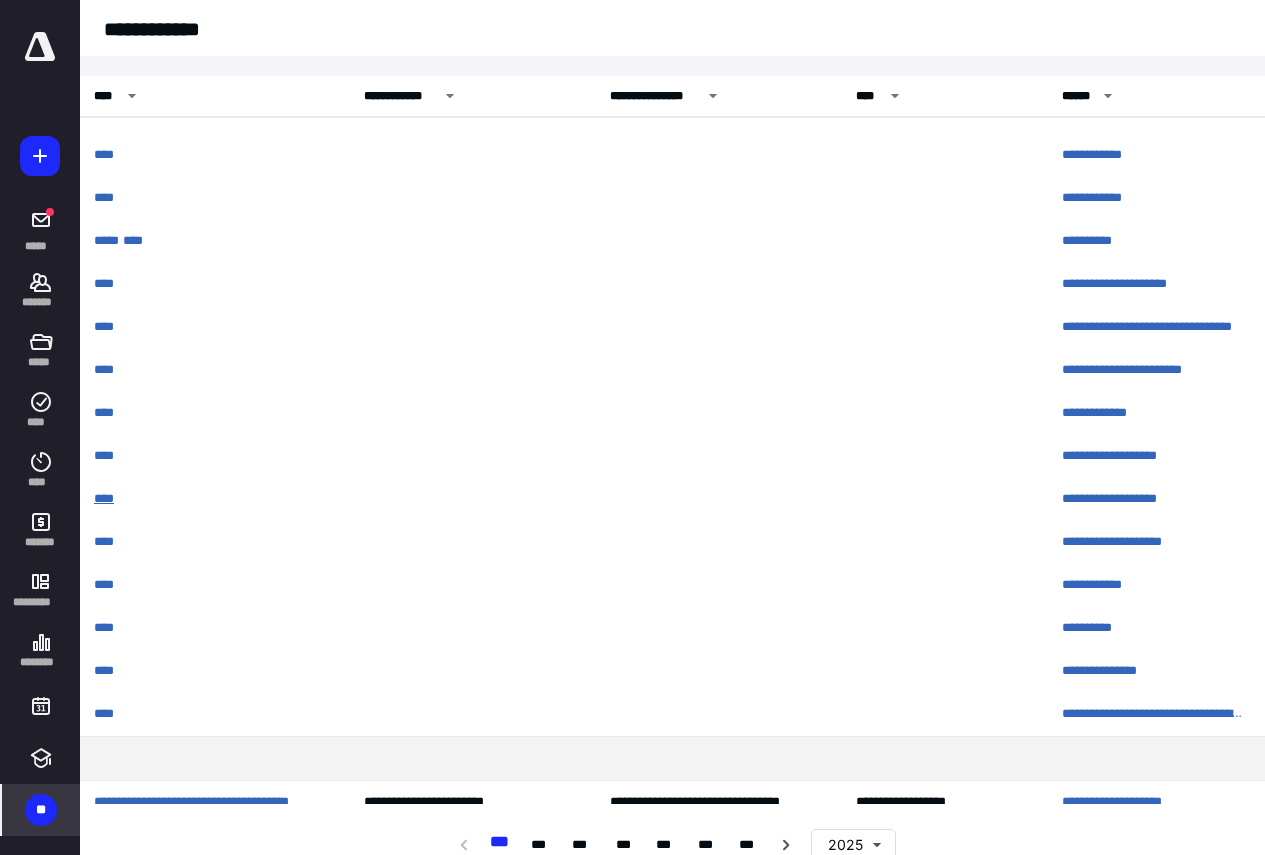 click on "****" at bounding box center (104, 498) 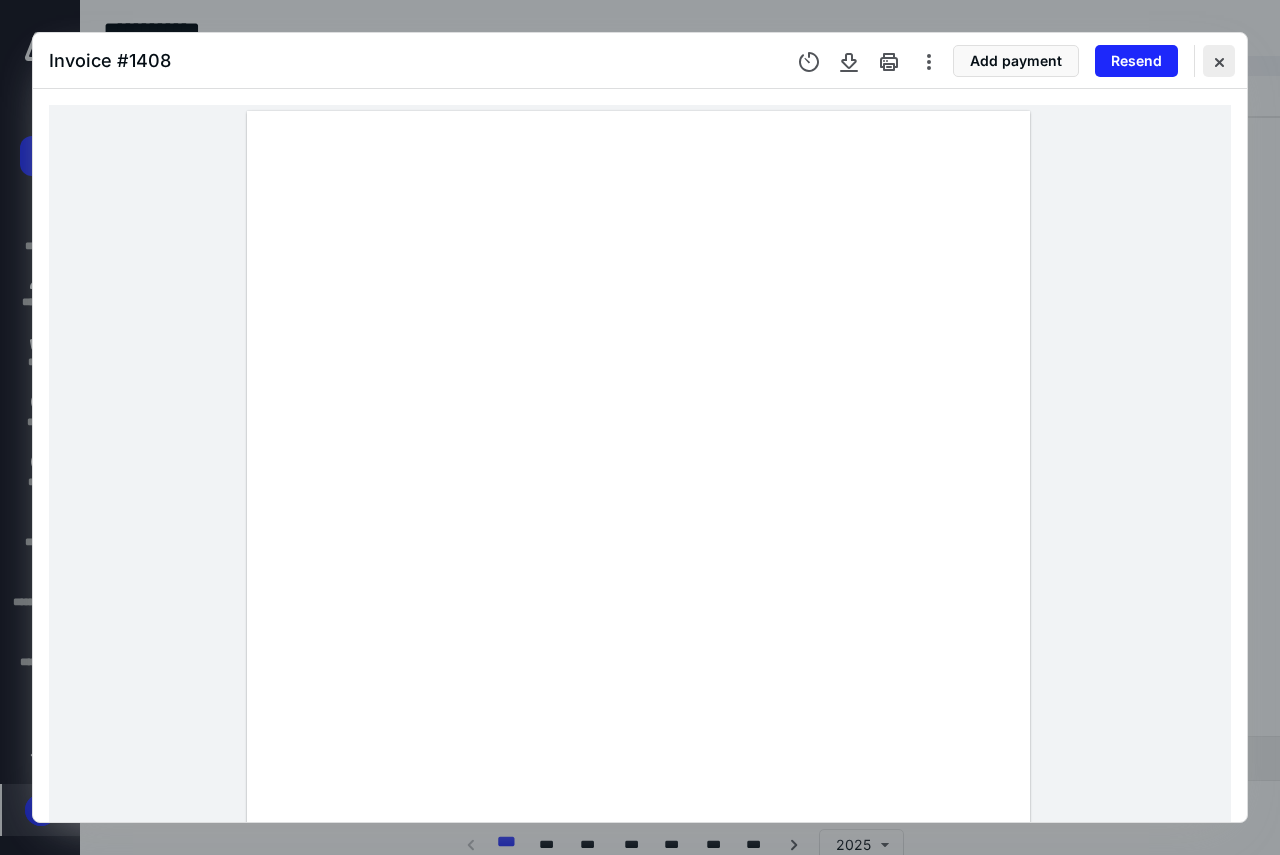 click at bounding box center [1219, 61] 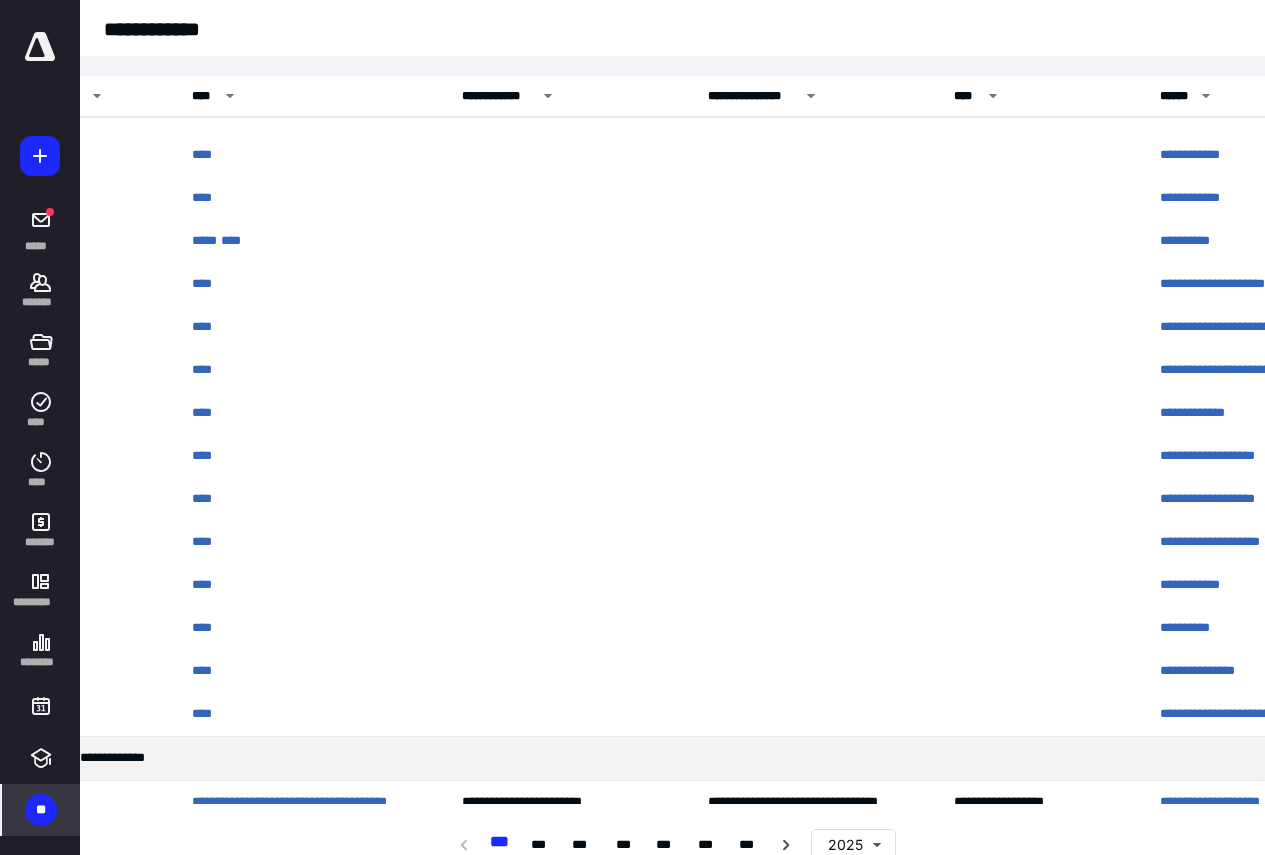 scroll, scrollTop: 0, scrollLeft: 0, axis: both 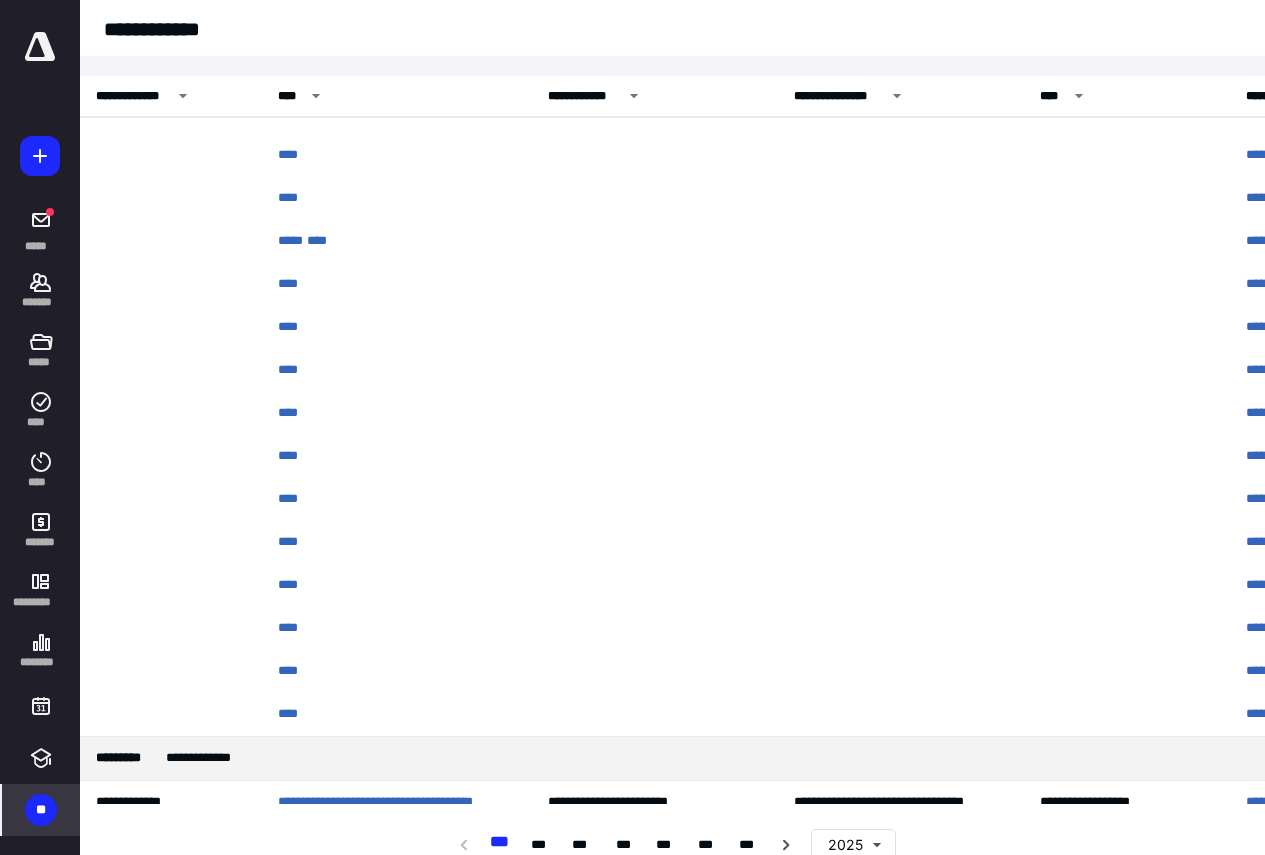 click on "****" at bounding box center [397, 671] 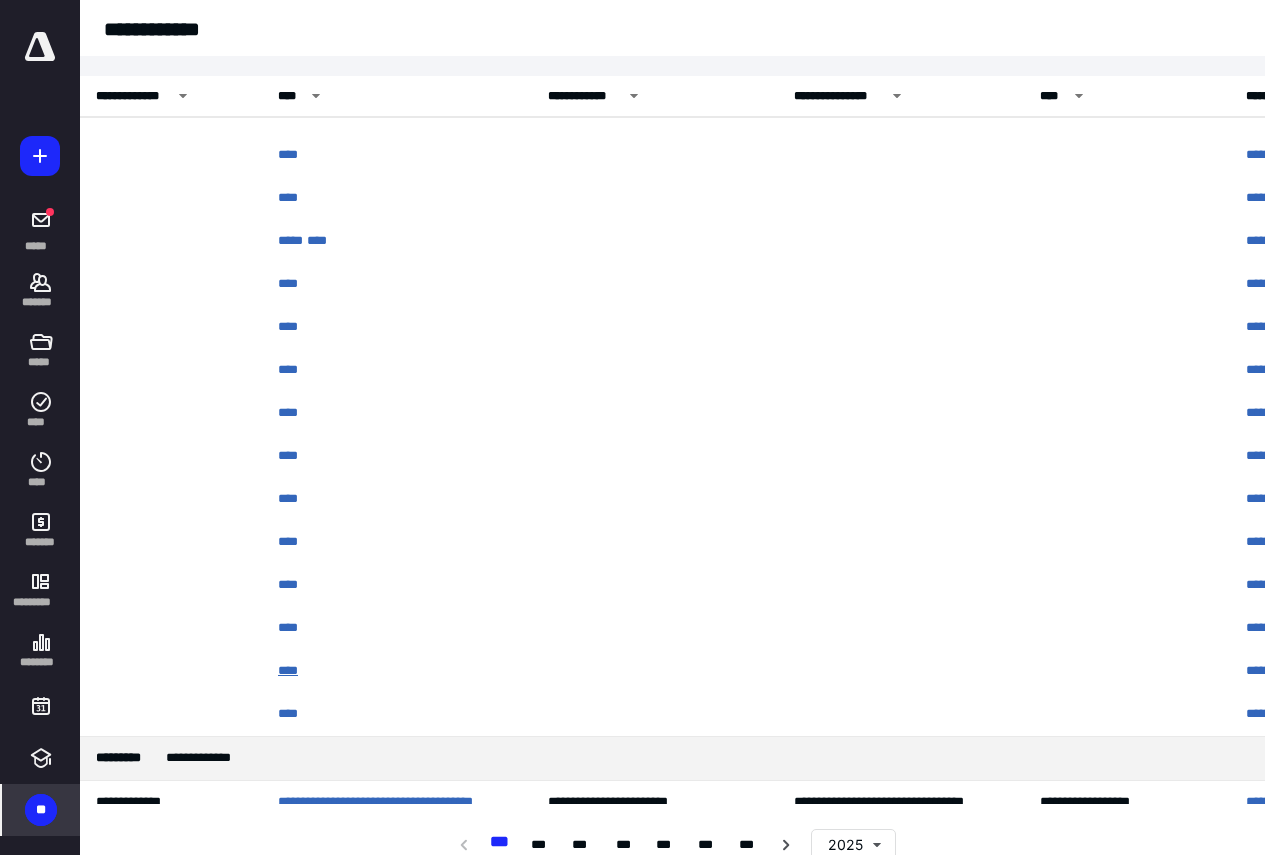 click on "****" at bounding box center (288, 670) 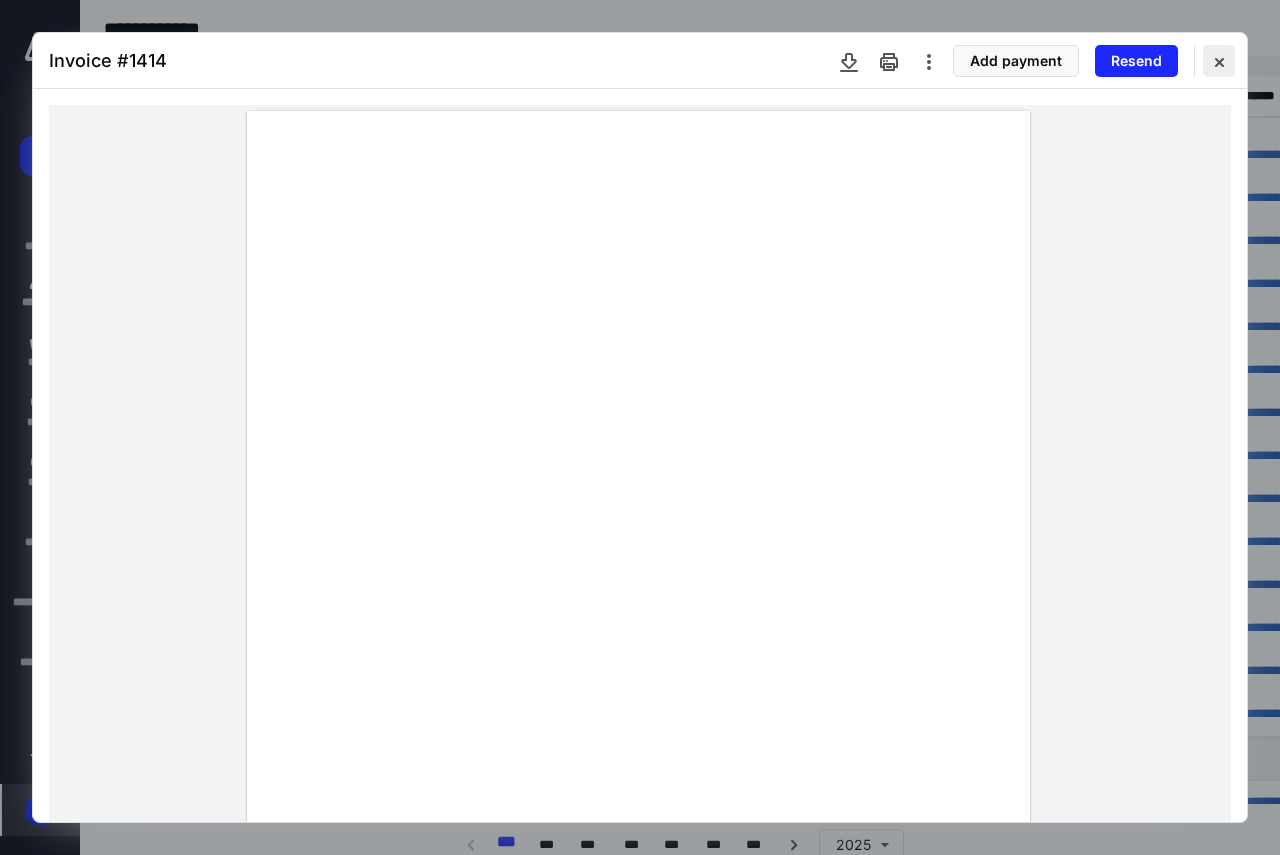 click at bounding box center [1219, 61] 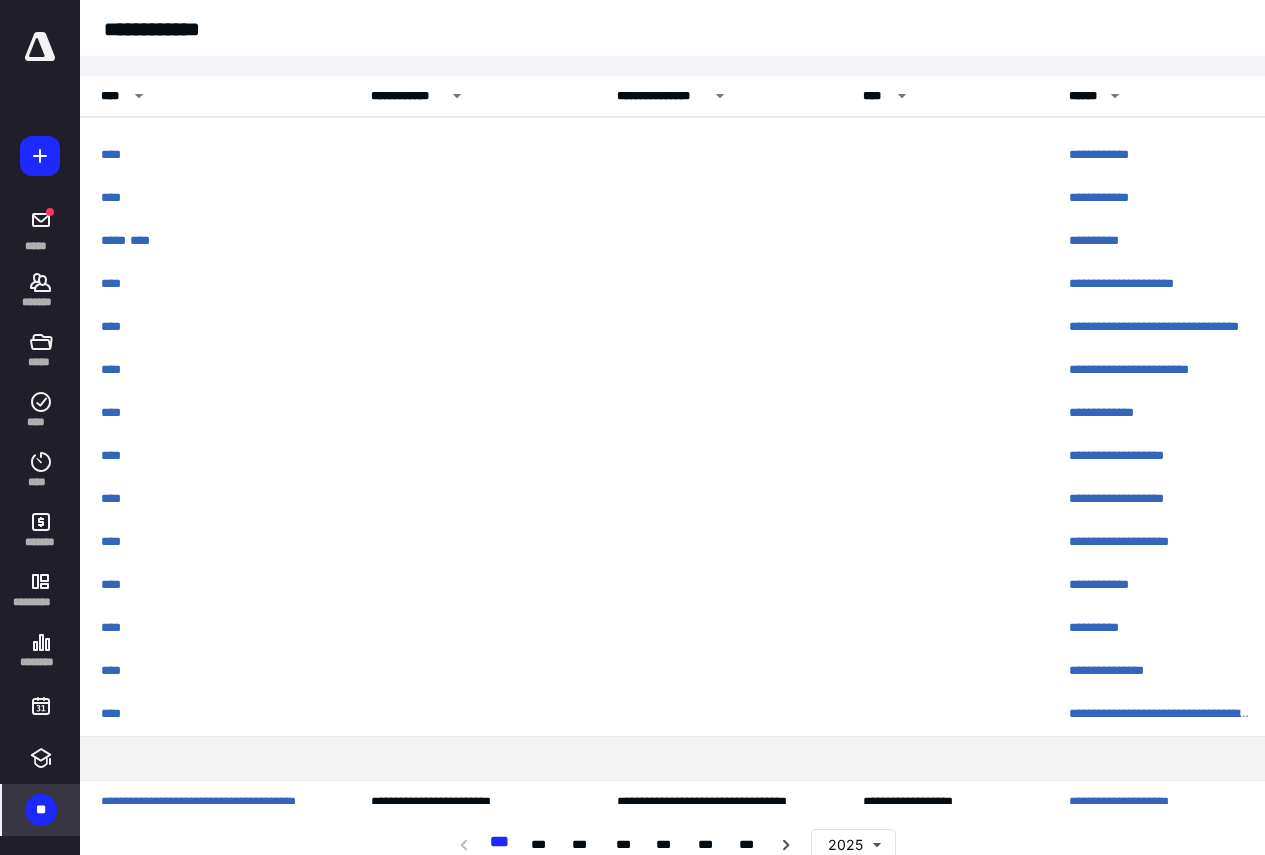 scroll, scrollTop: 0, scrollLeft: 181, axis: horizontal 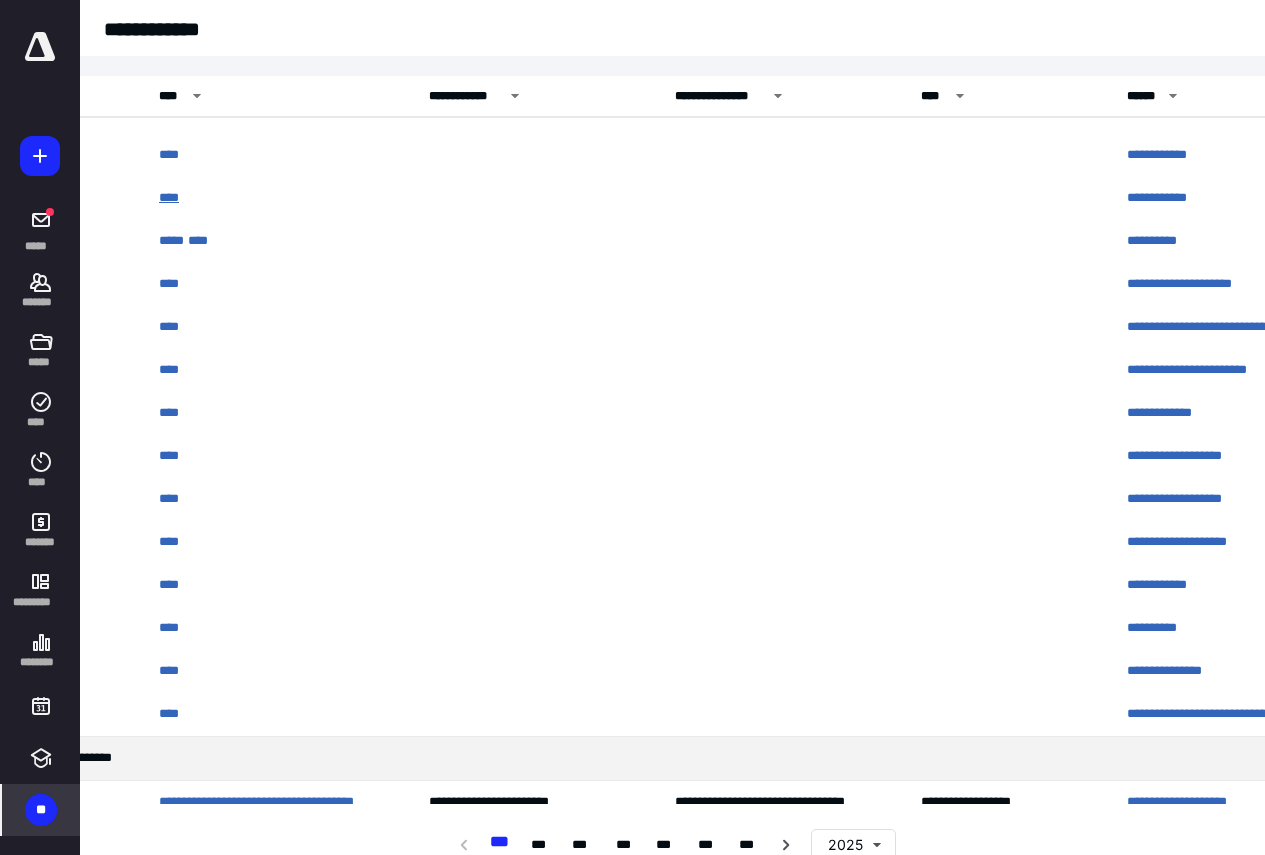 click on "****" at bounding box center (169, 197) 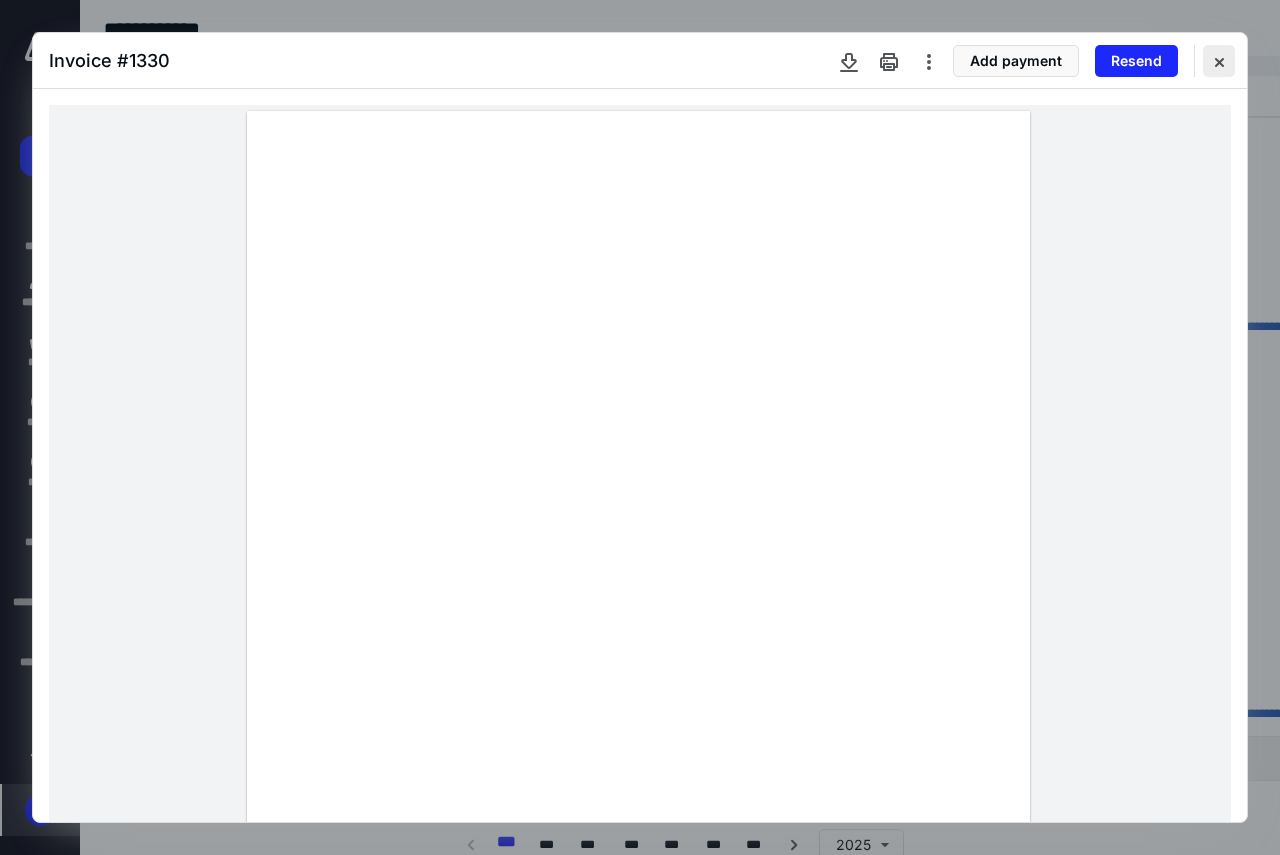 click at bounding box center (1219, 61) 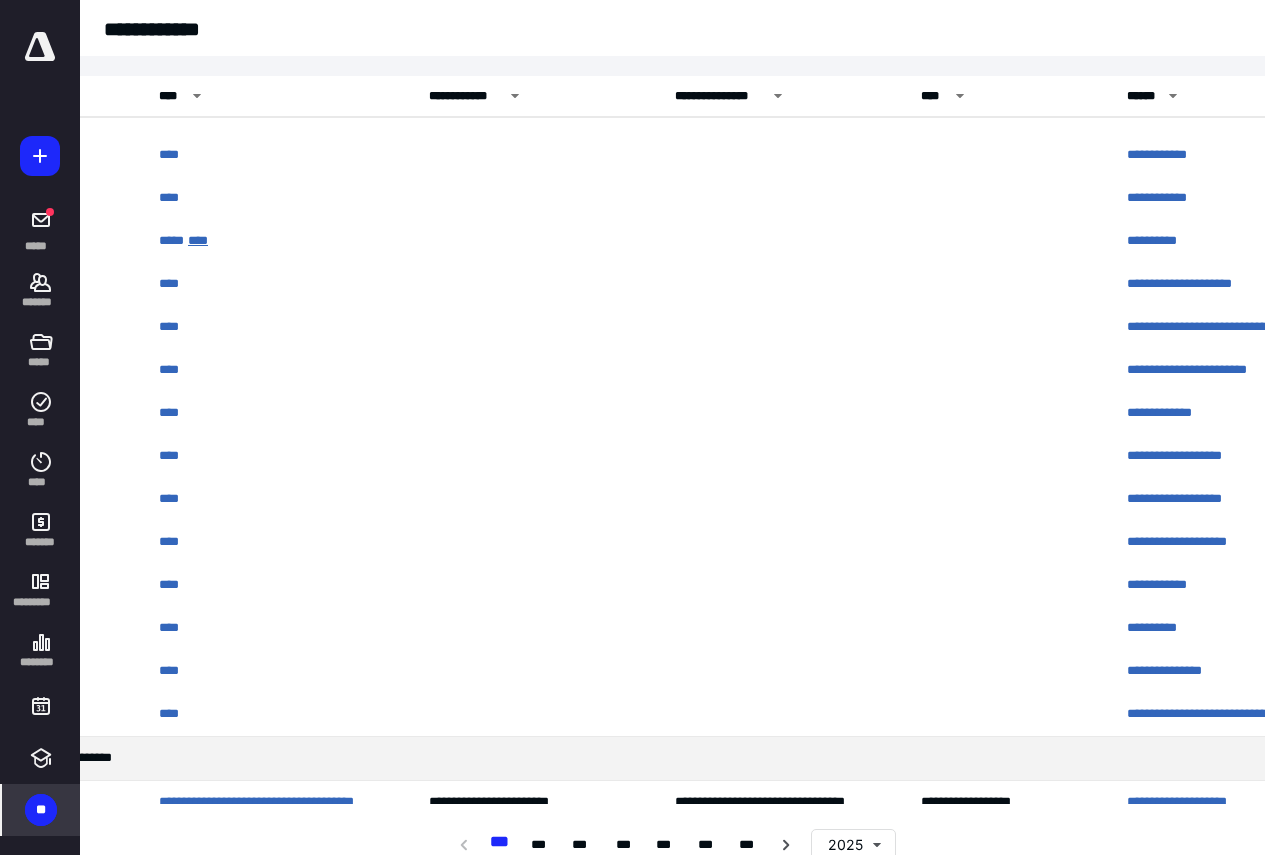 click on "****" at bounding box center [198, 240] 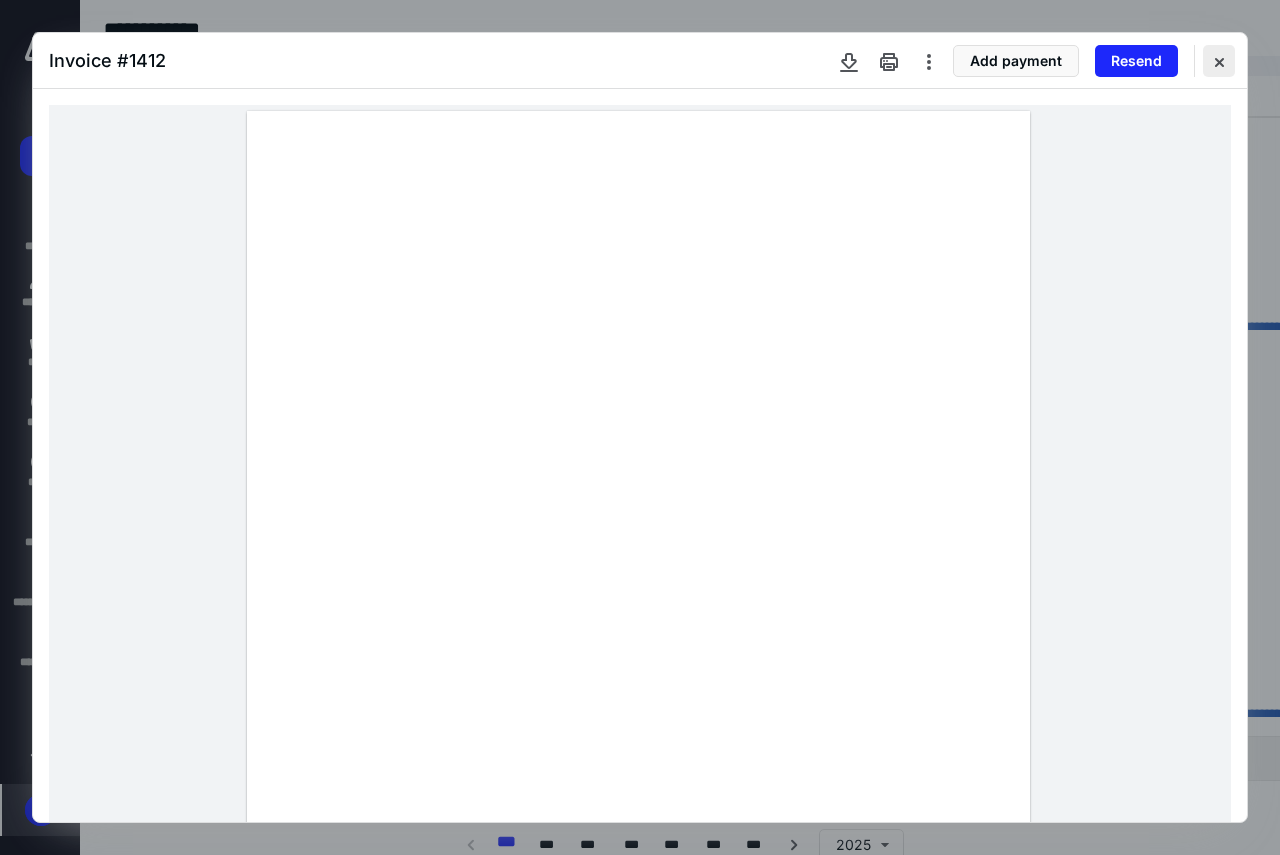 click at bounding box center [1219, 61] 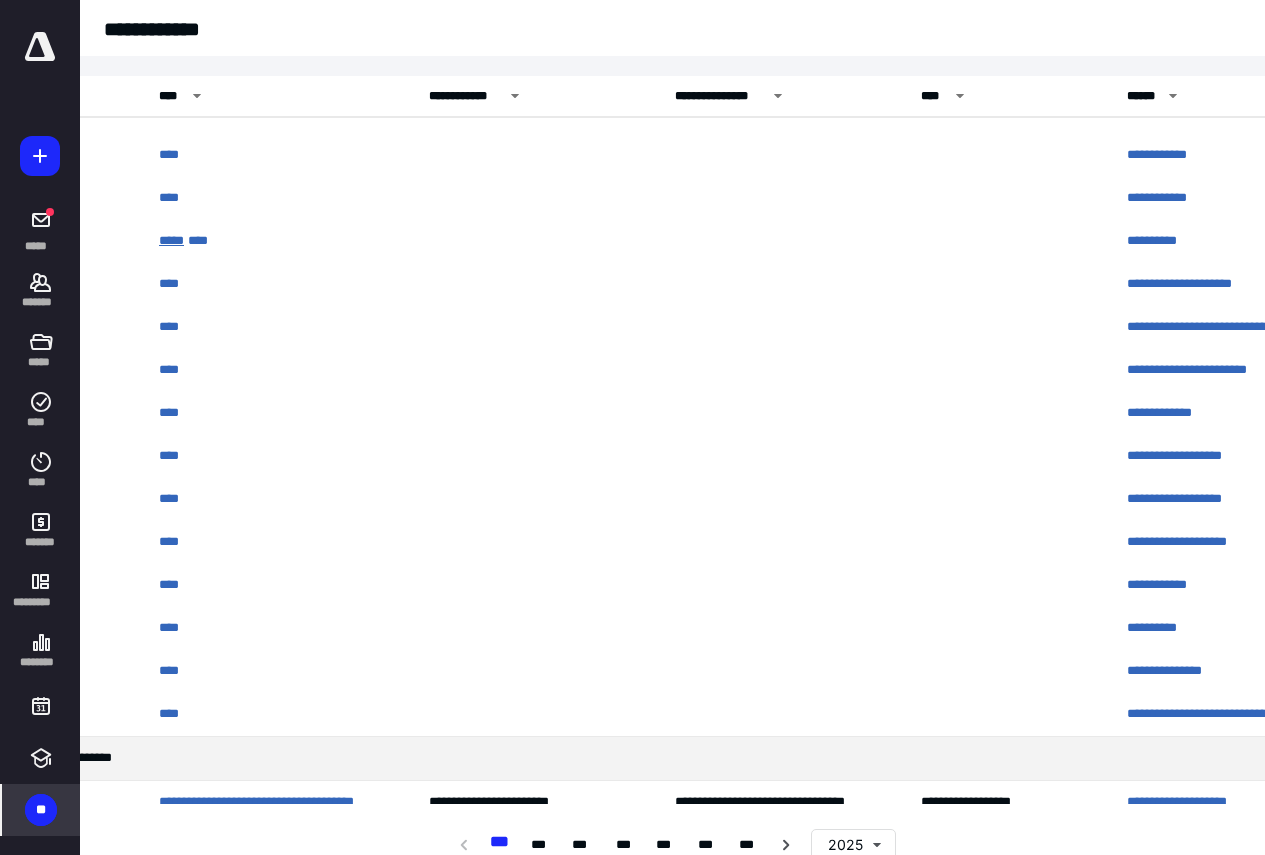 click on "****" at bounding box center [171, 240] 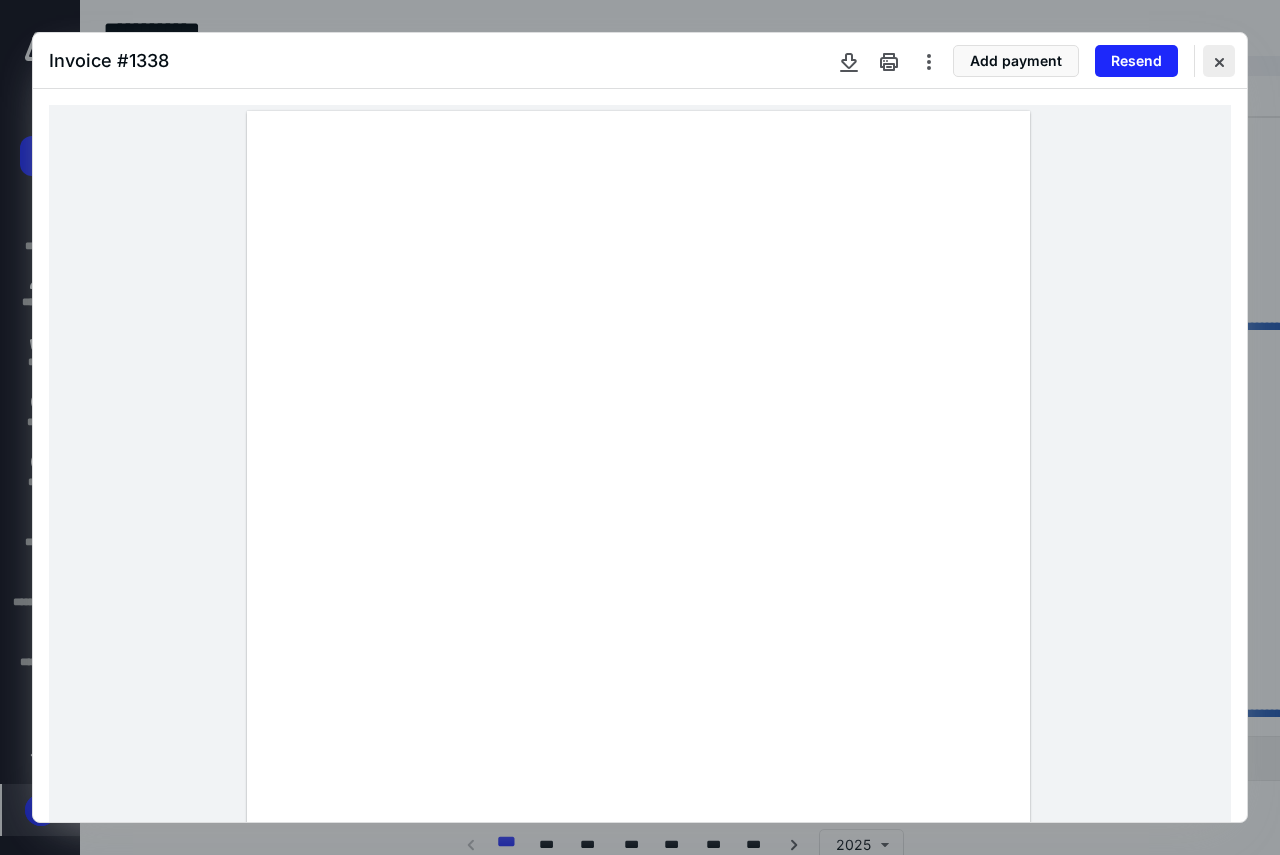 click at bounding box center (1219, 61) 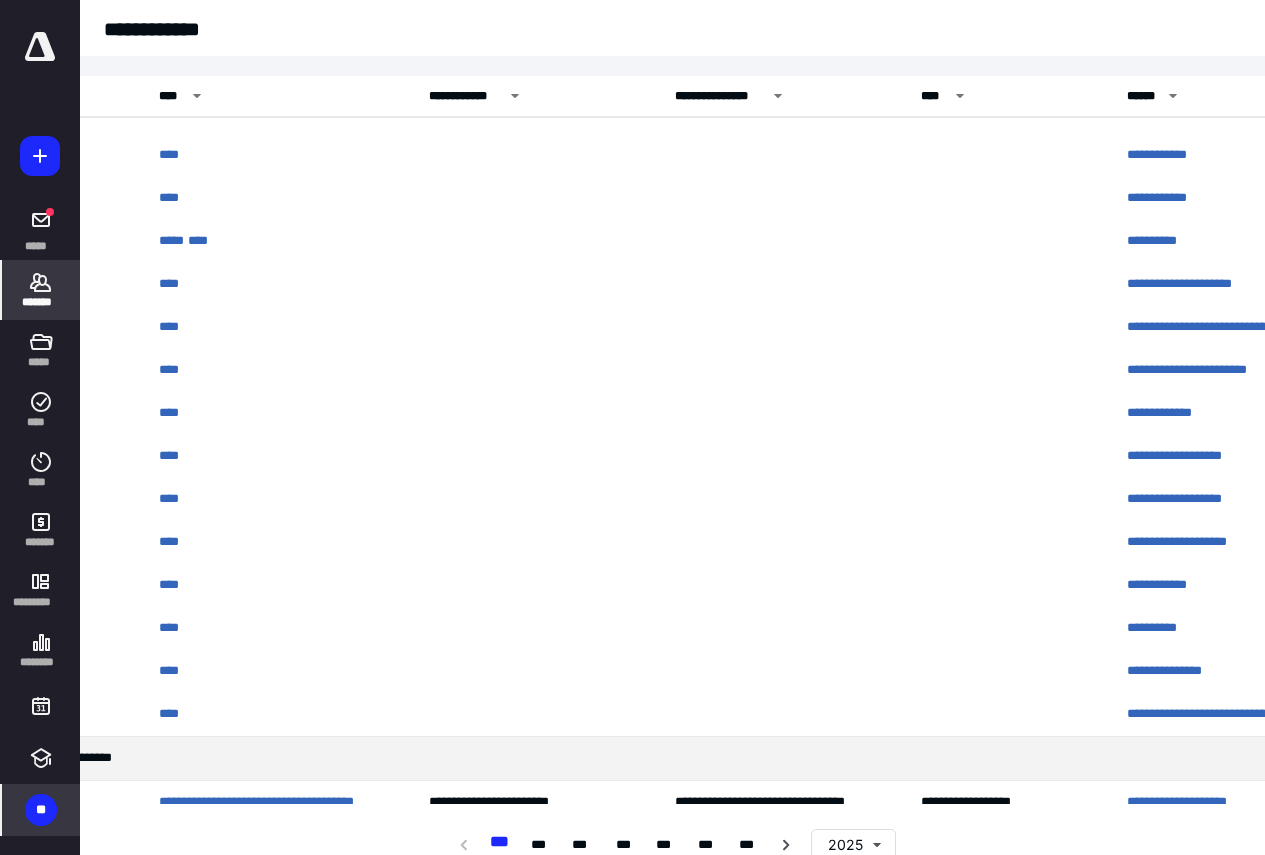 click 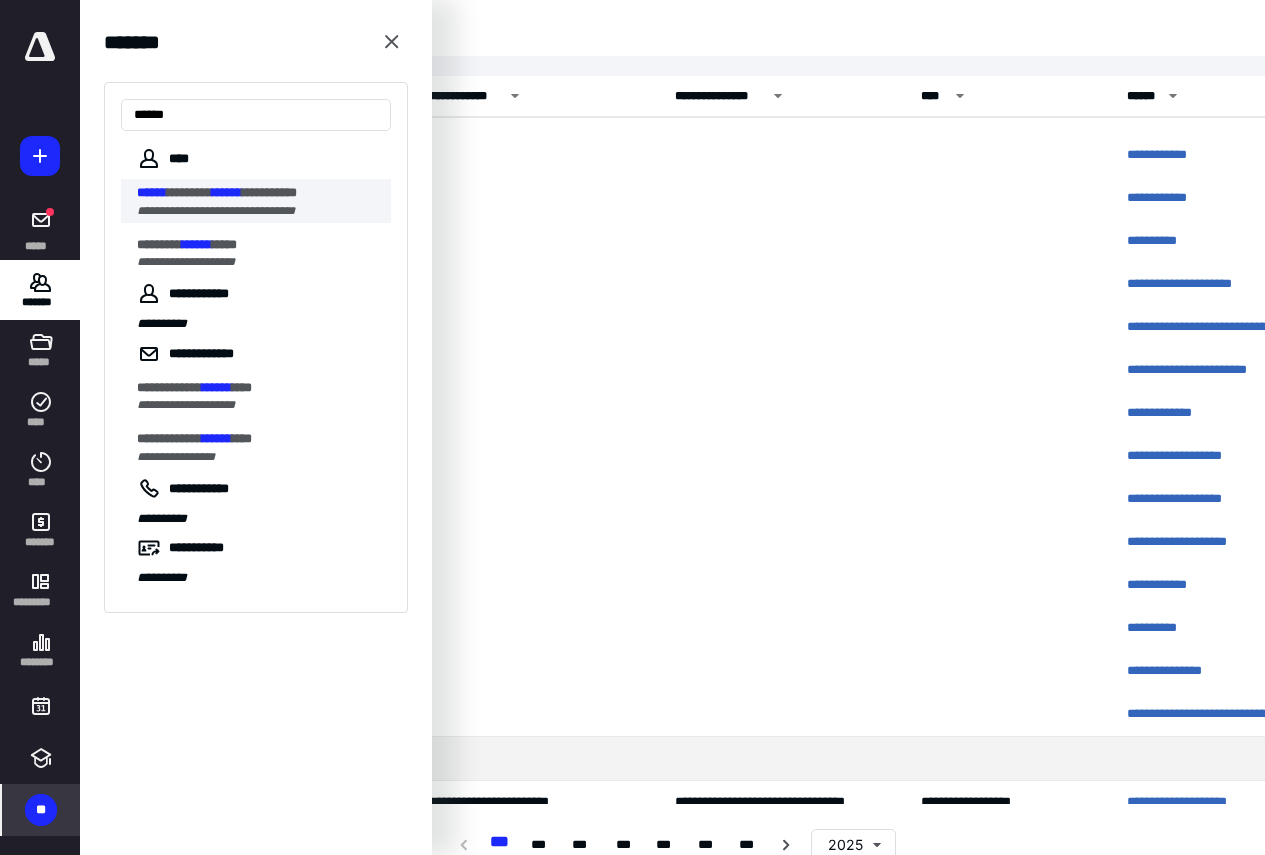 type on "******" 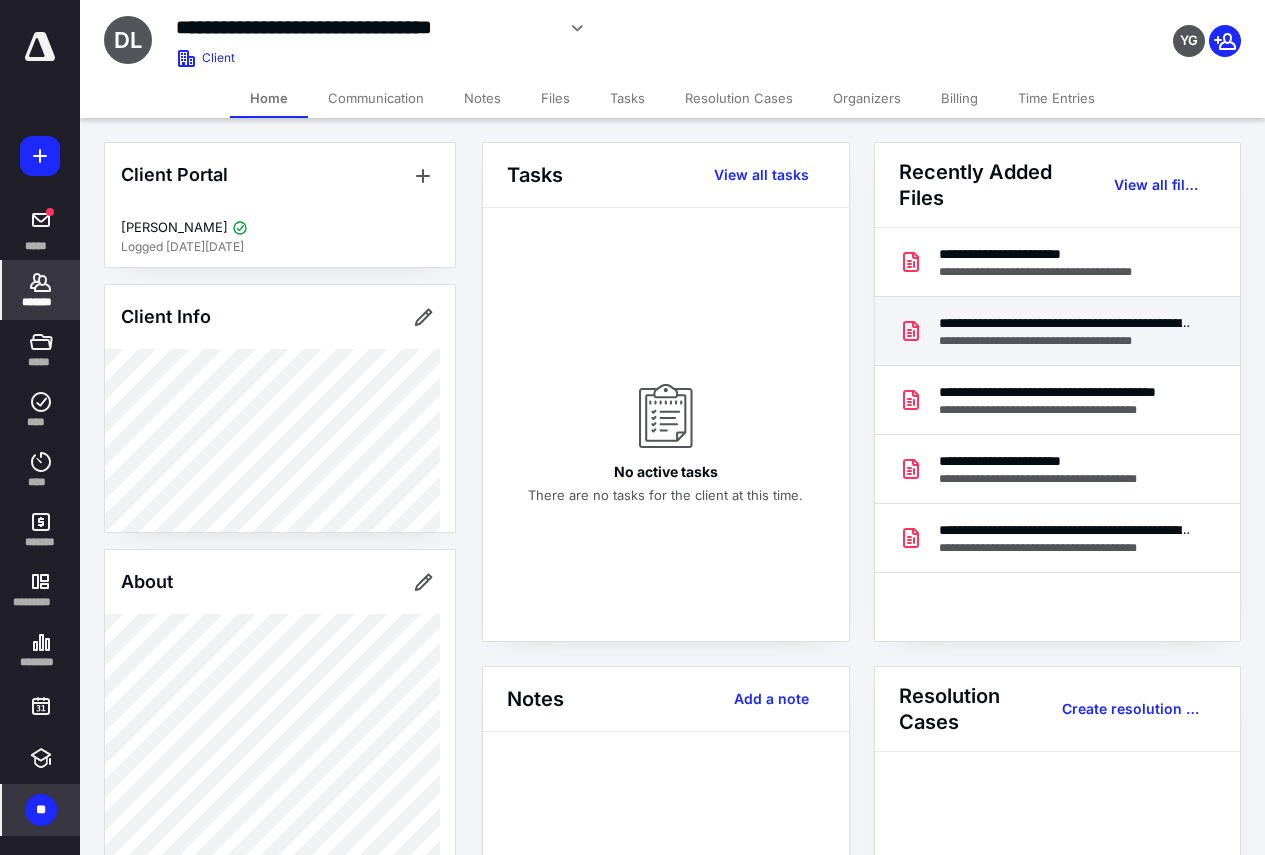 click on "**********" at bounding box center [1066, 323] 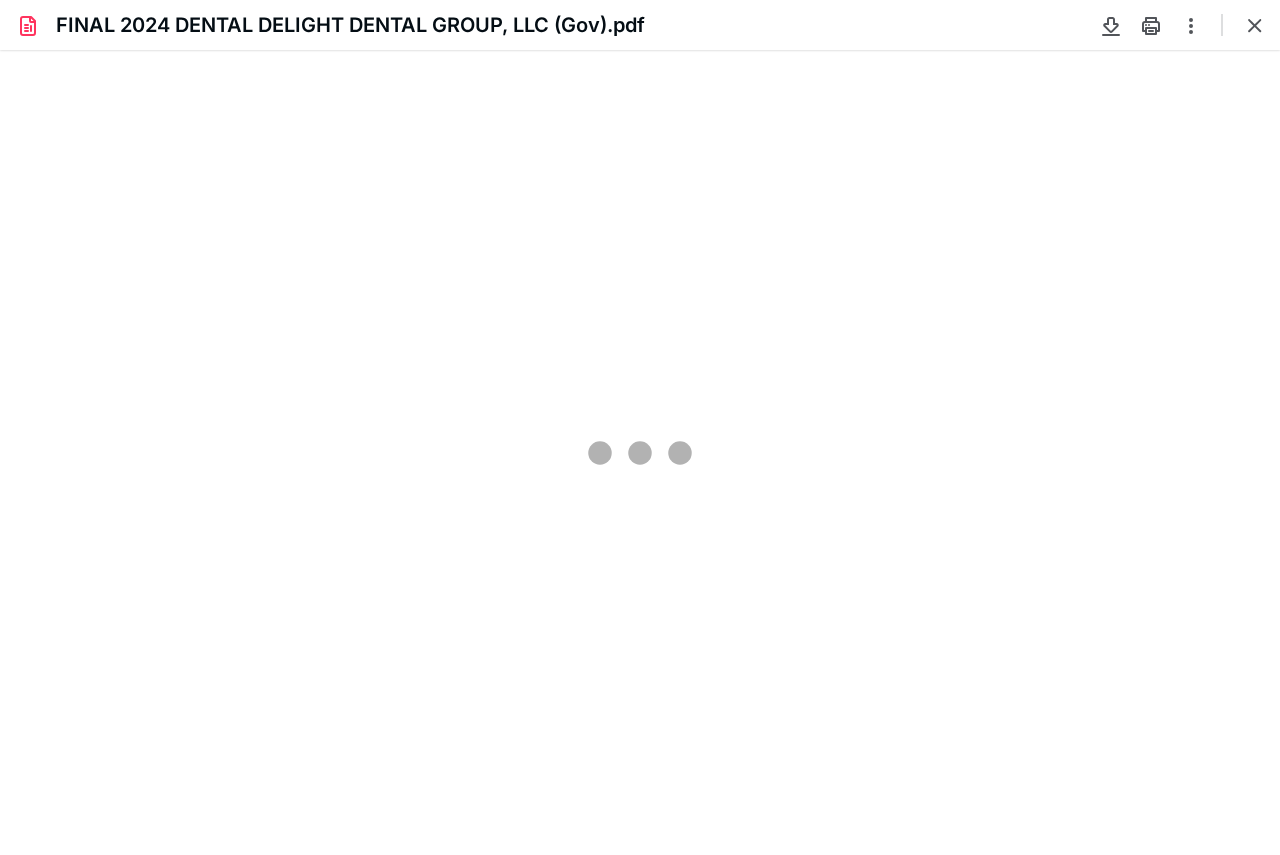 scroll, scrollTop: 0, scrollLeft: 0, axis: both 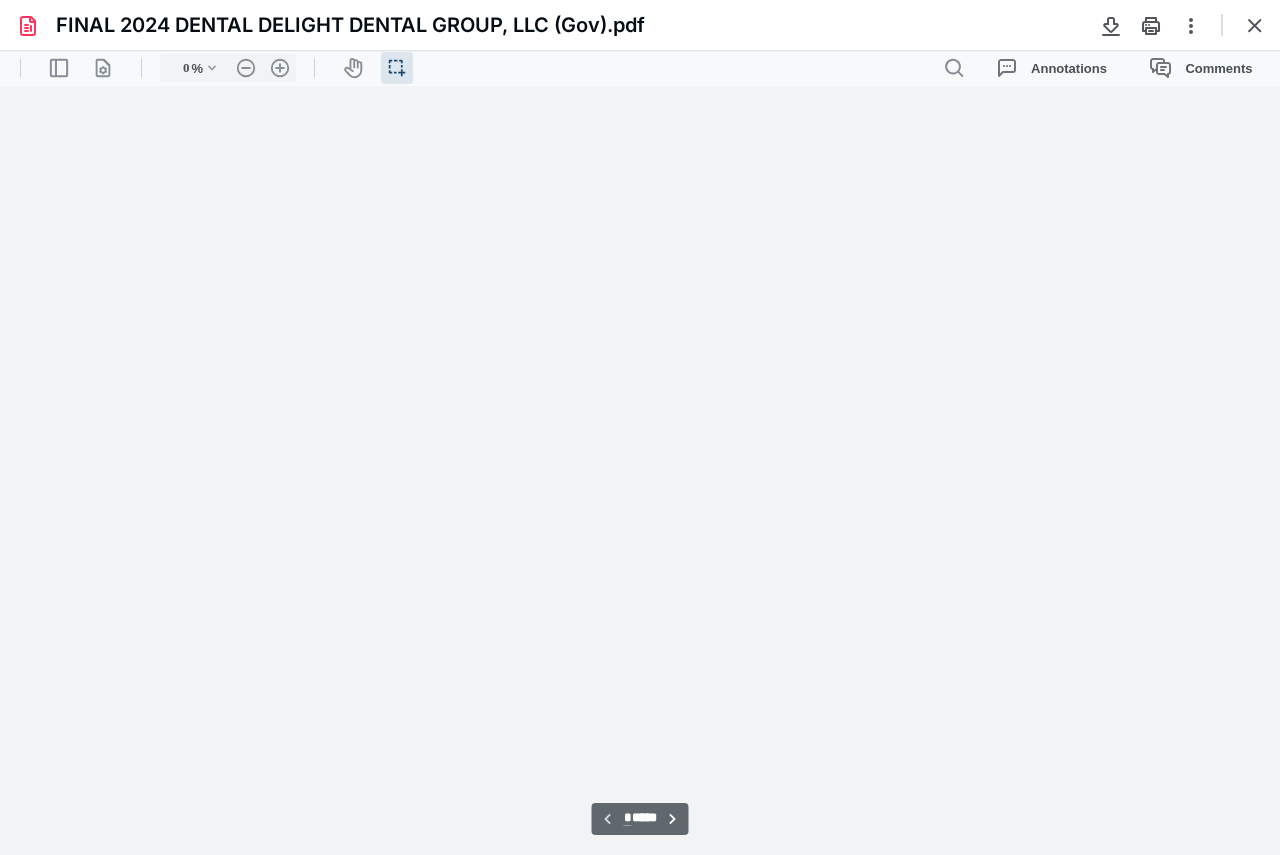 type on "97" 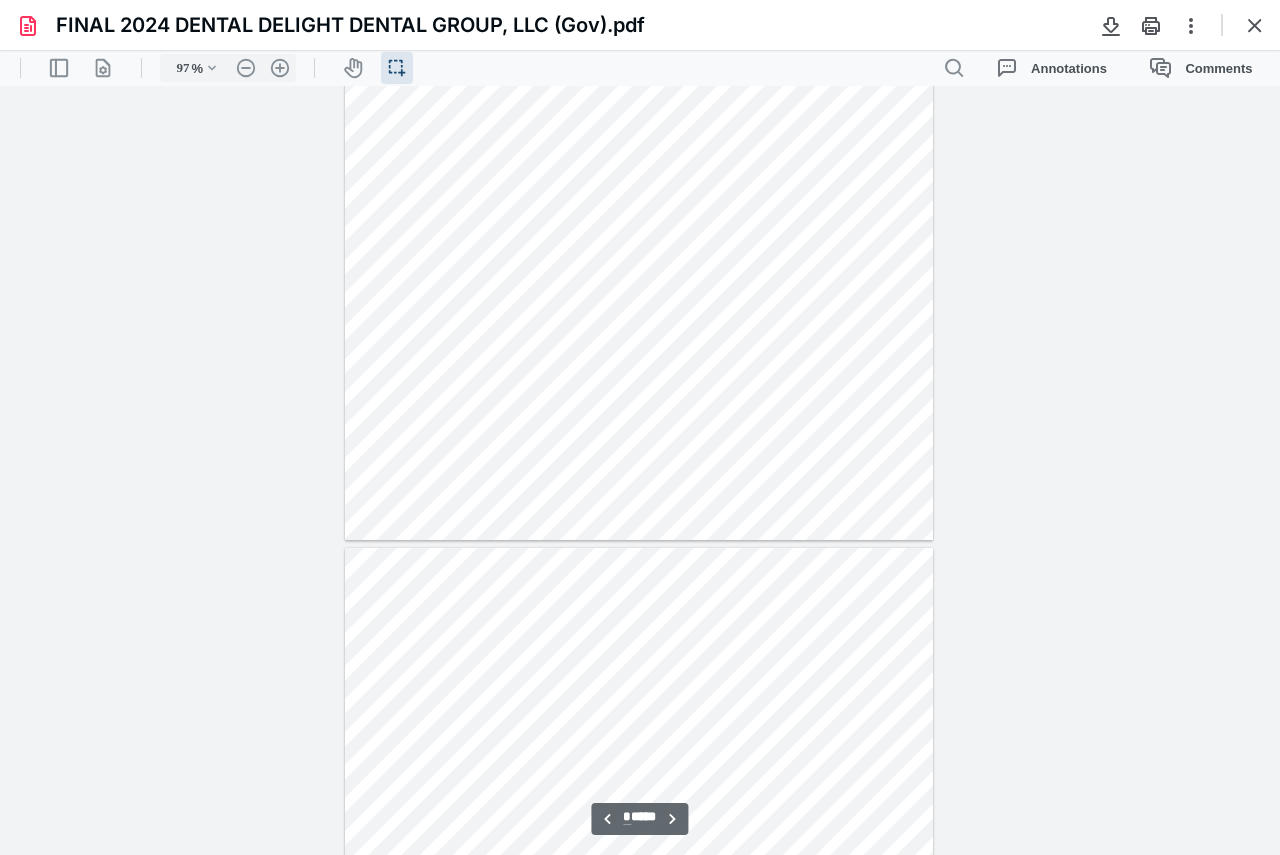 type on "*" 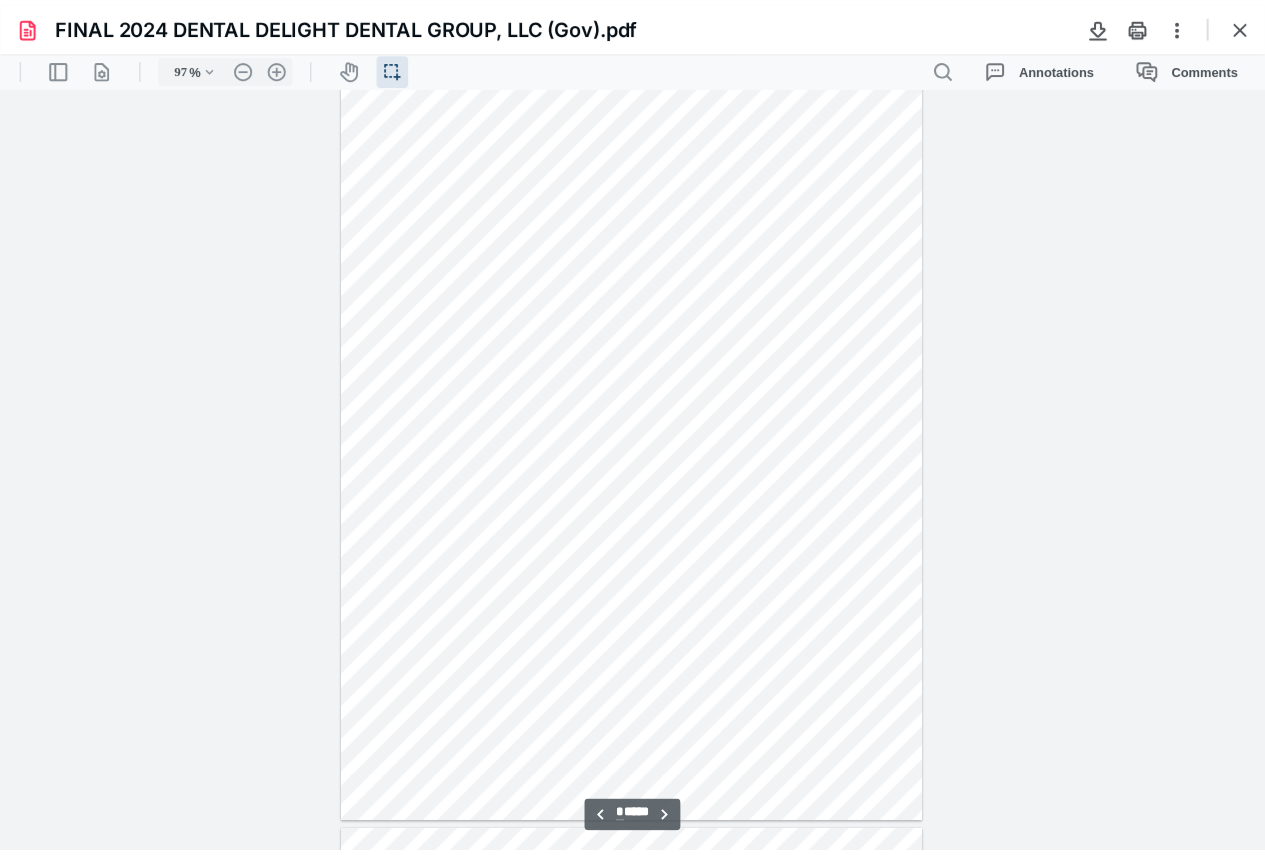 scroll, scrollTop: 5440, scrollLeft: 0, axis: vertical 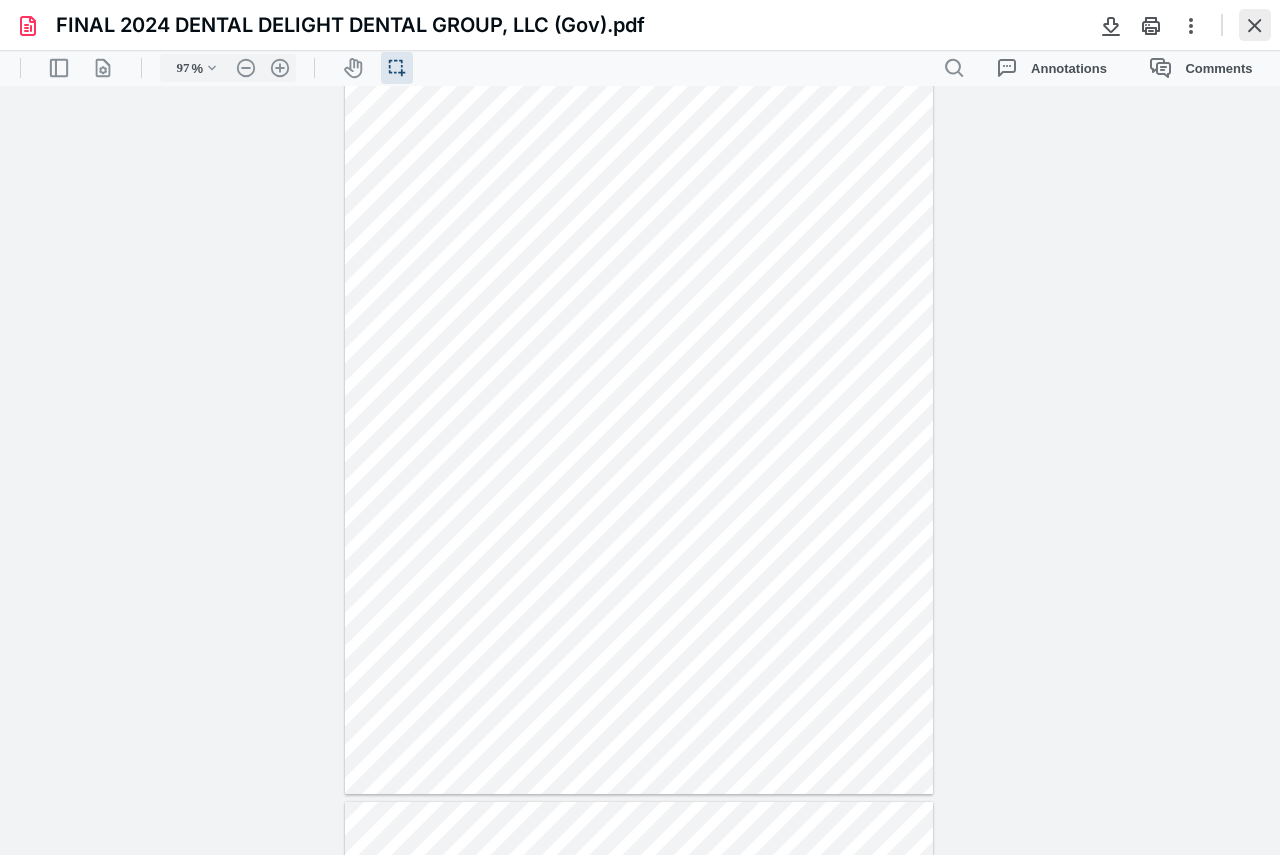 click at bounding box center [1255, 25] 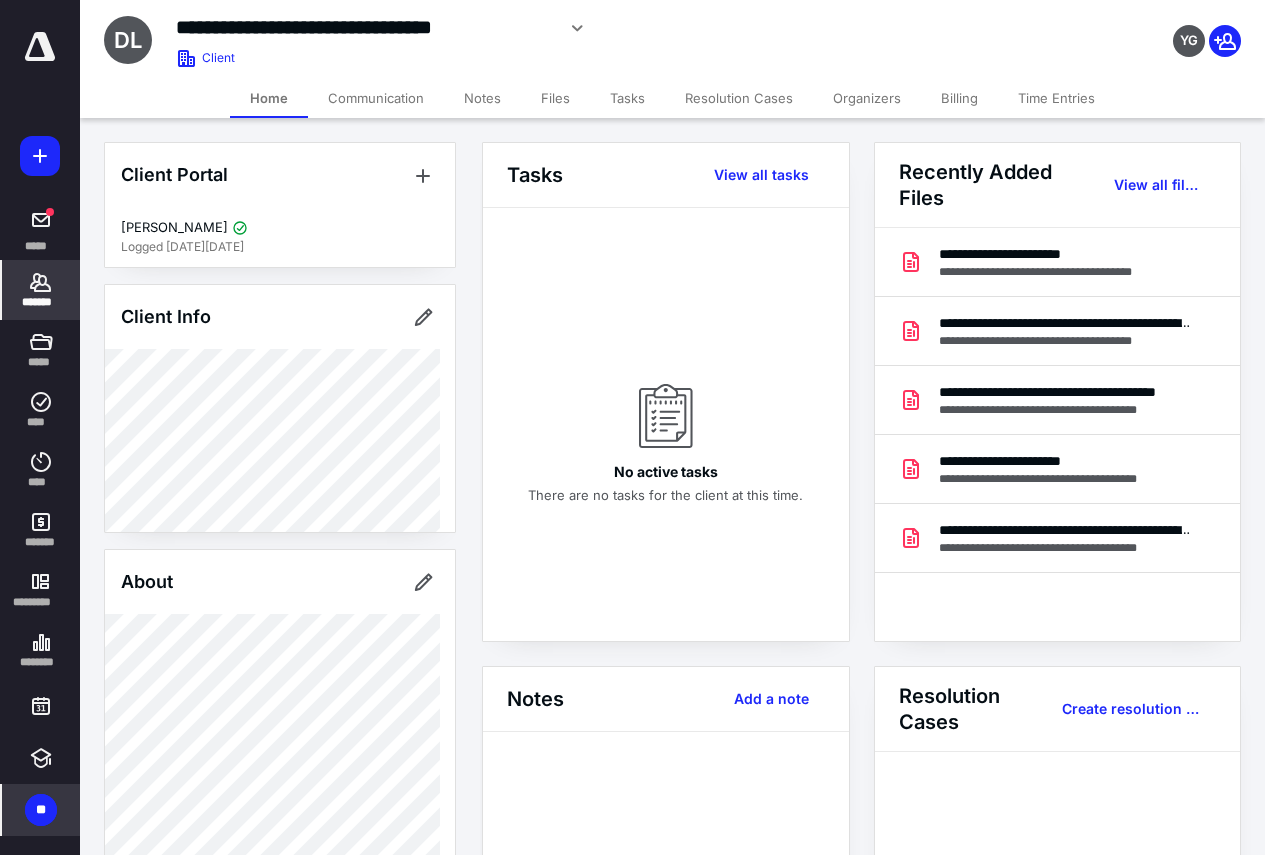 click on "**" at bounding box center [41, 810] 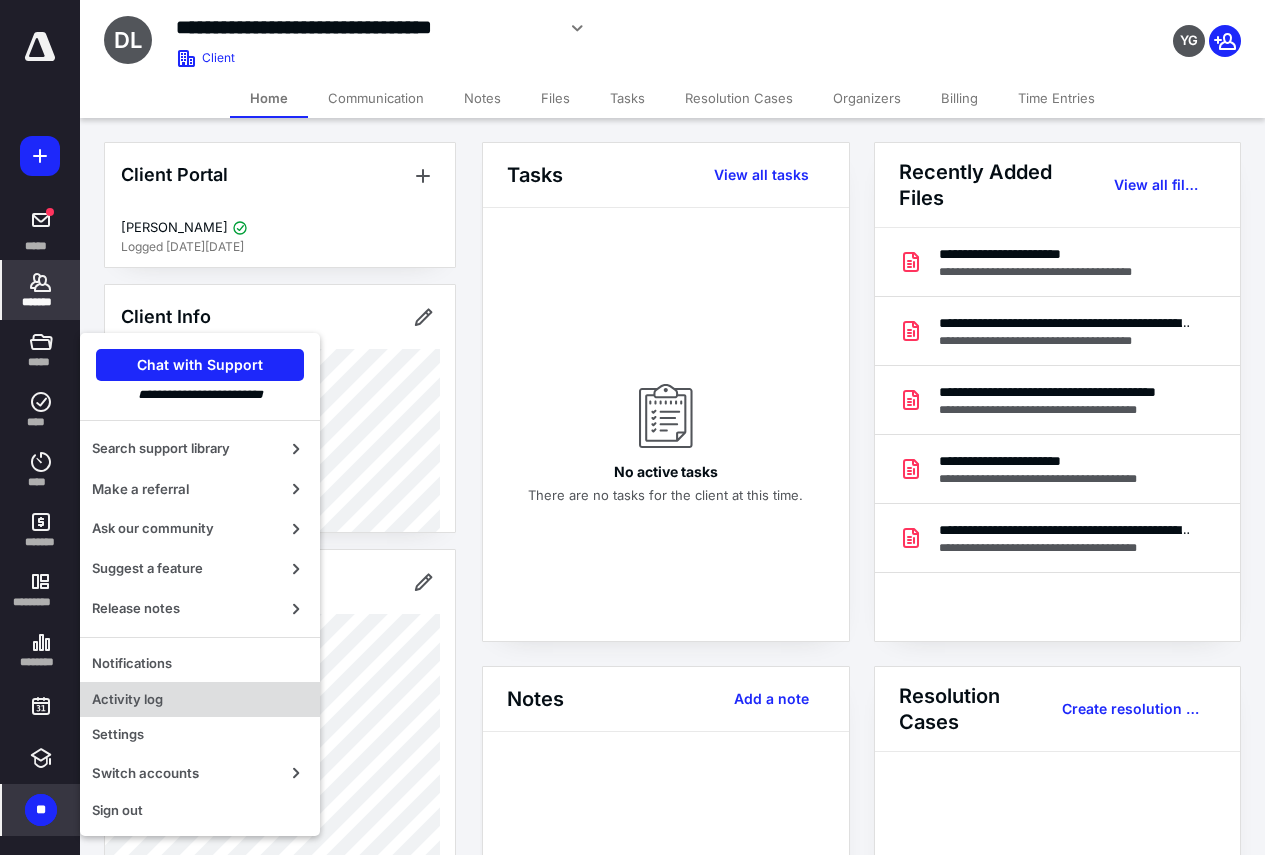 click on "Activity log" at bounding box center [200, 700] 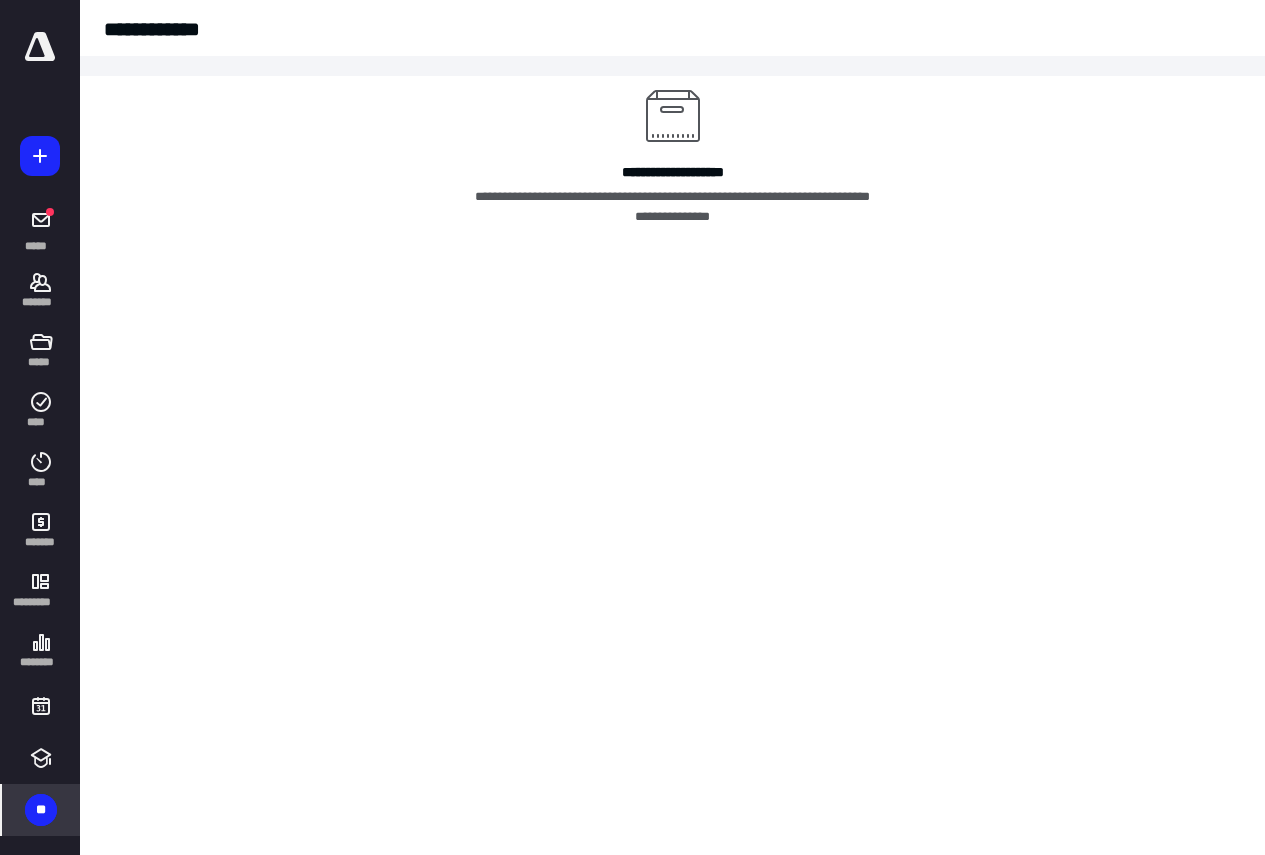 click on "**********" at bounding box center [672, 475] 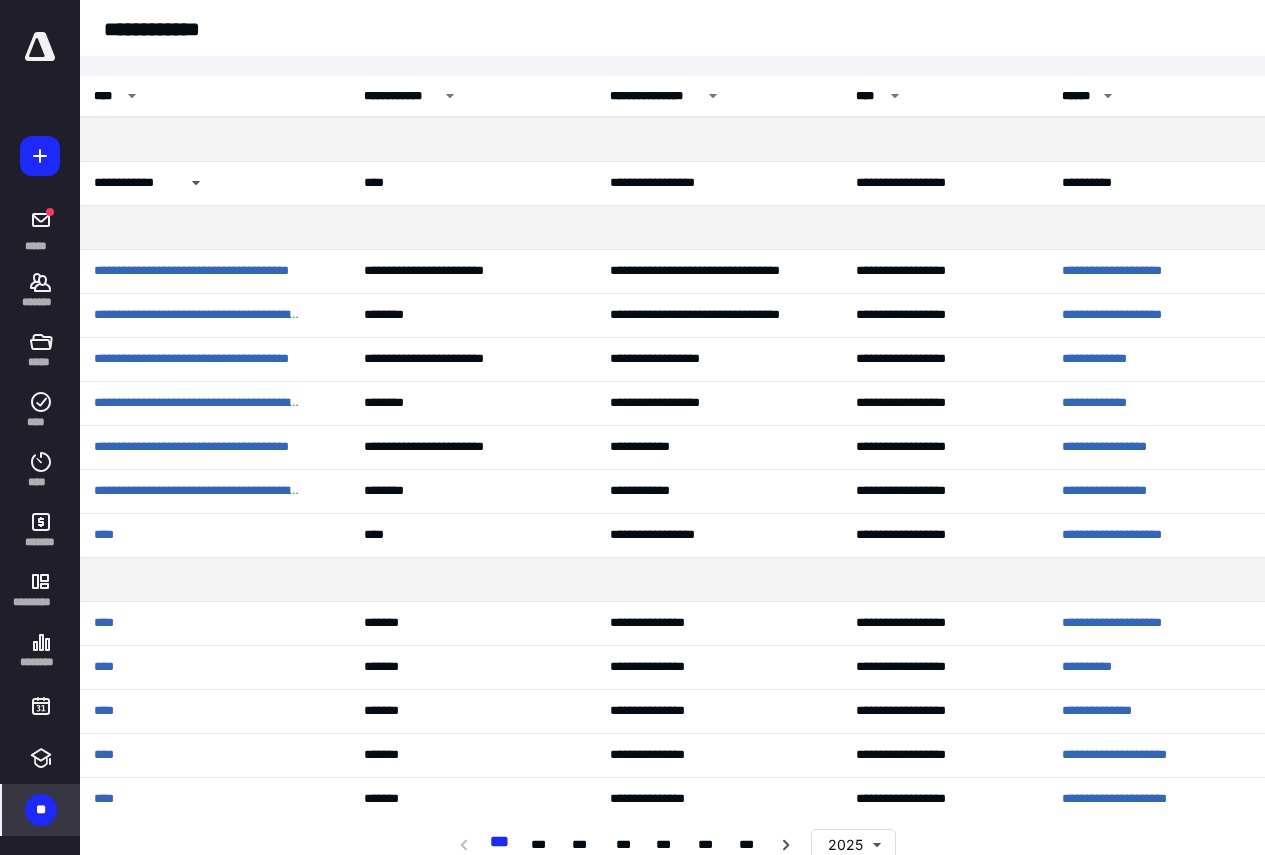 scroll, scrollTop: 0, scrollLeft: 211, axis: horizontal 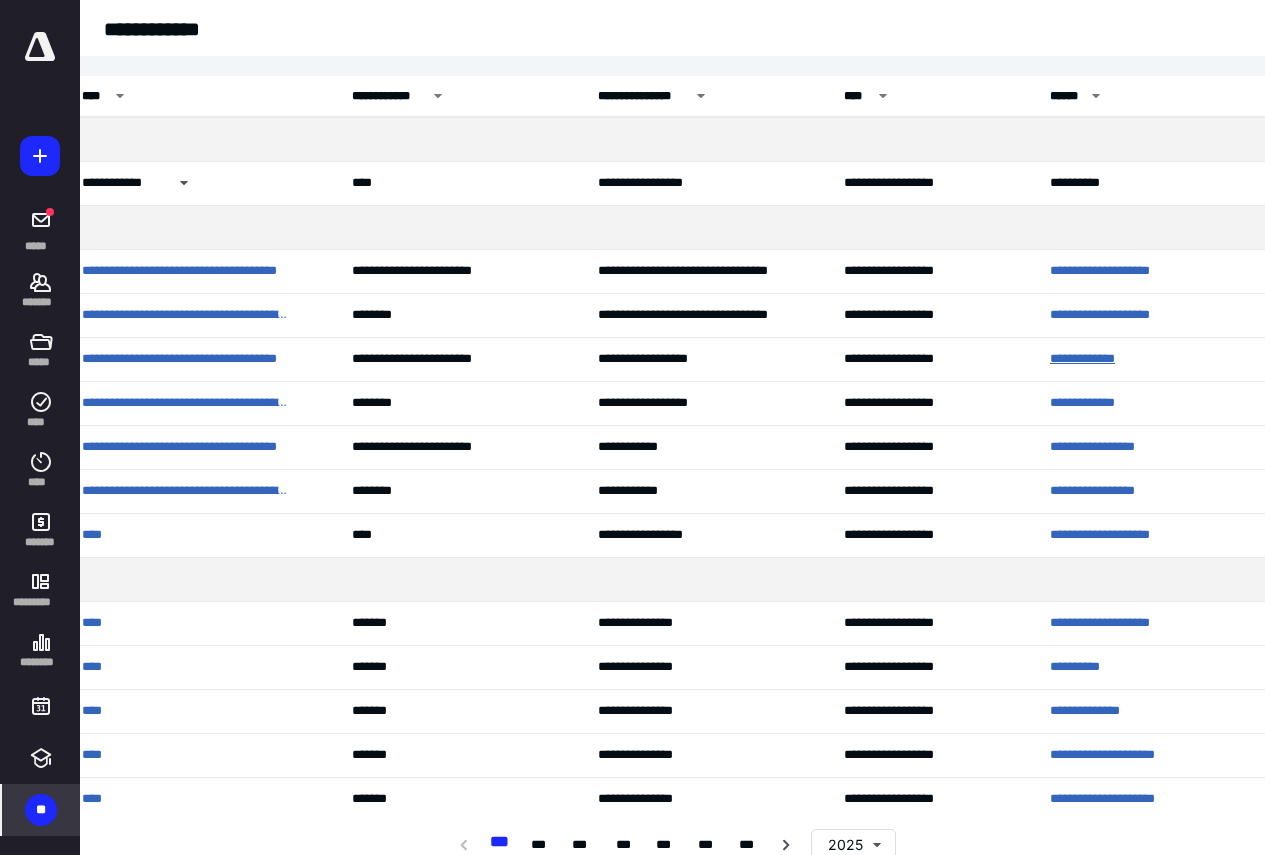 click on "**********" at bounding box center (1141, 359) 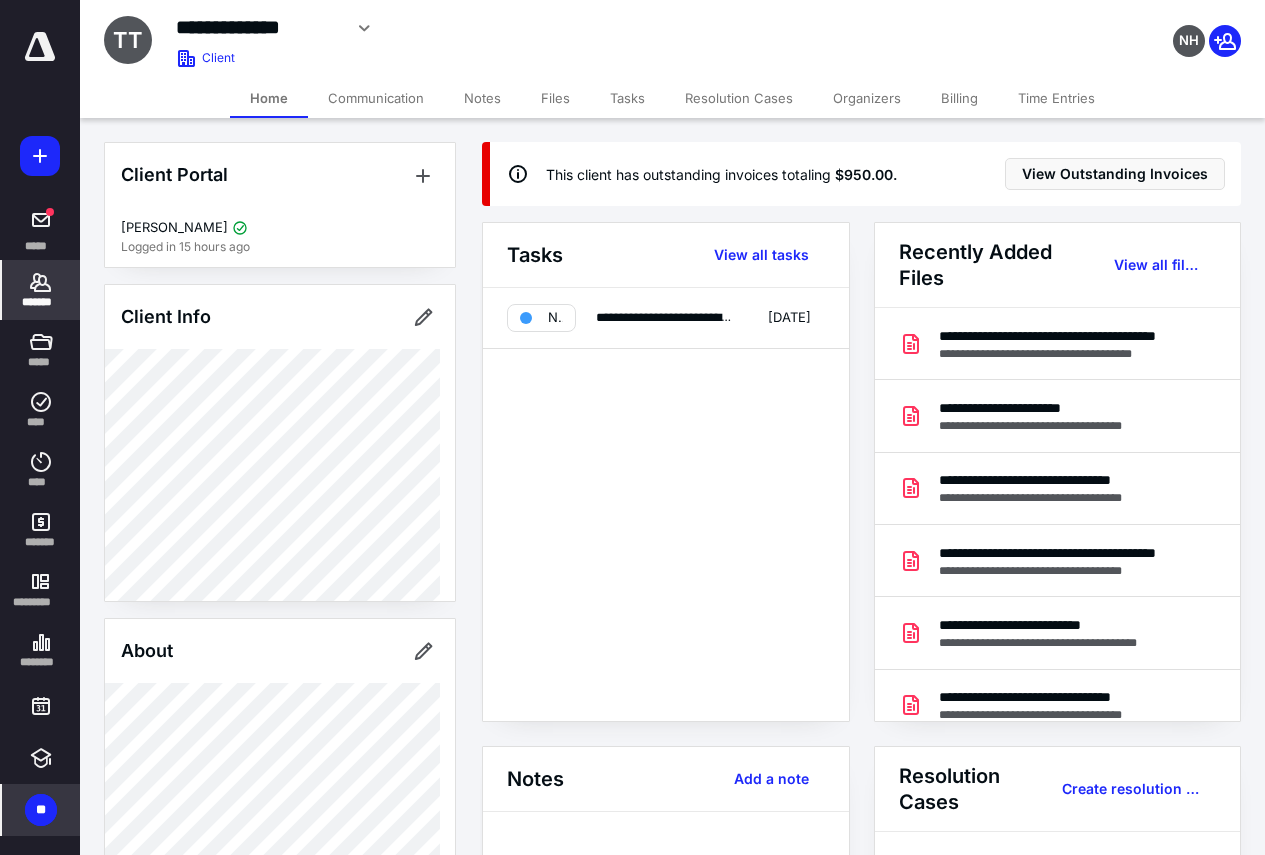 click on "Billing" at bounding box center (959, 98) 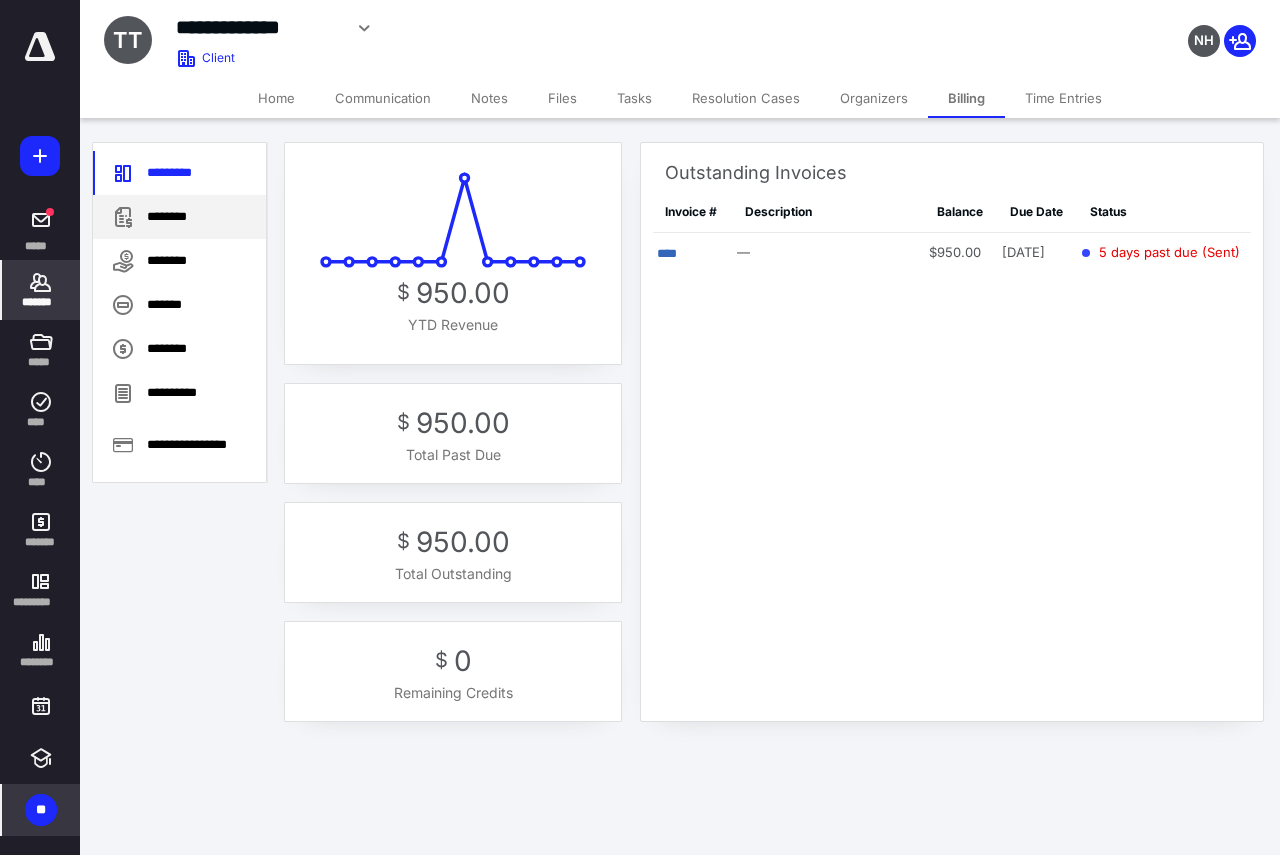 click on "********" at bounding box center [179, 217] 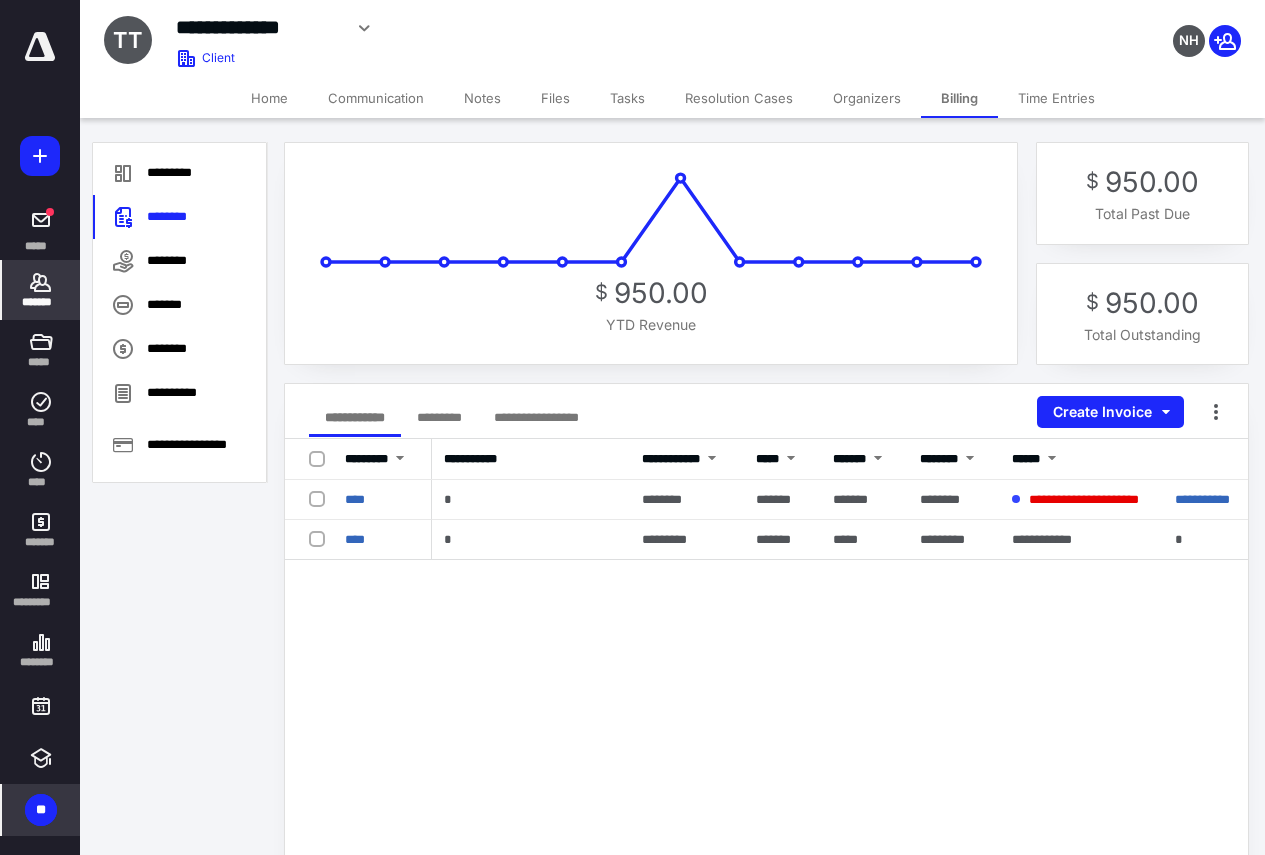 click on "**" at bounding box center (41, 810) 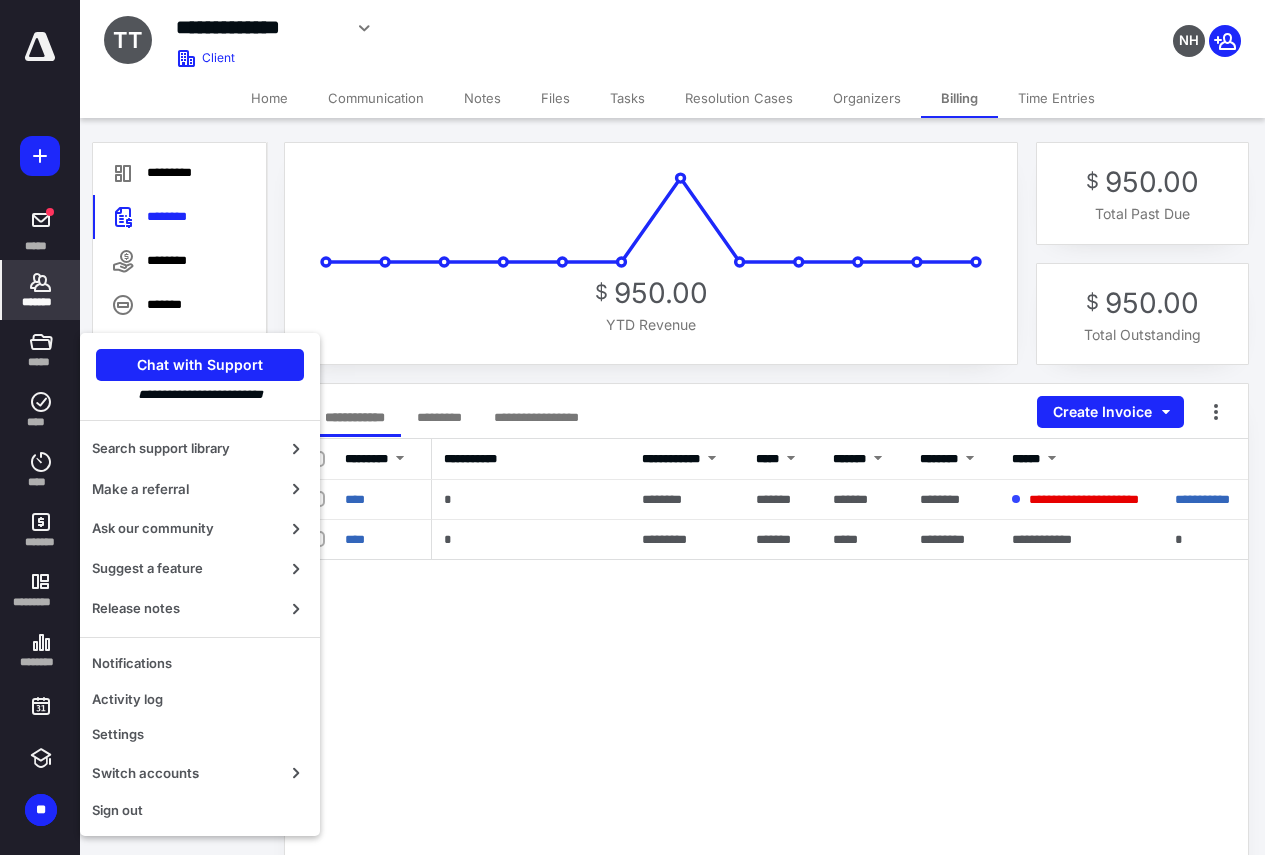 click on "*******" at bounding box center [41, 302] 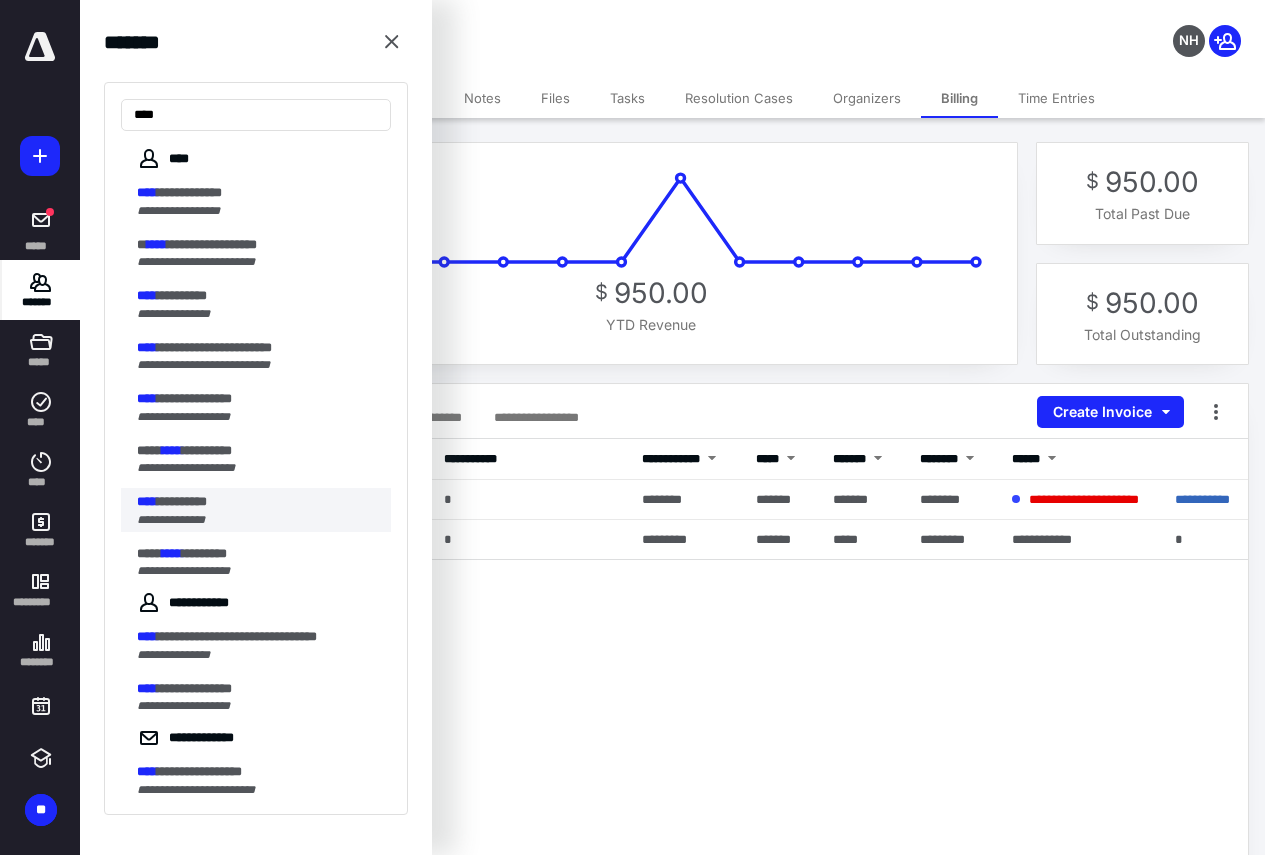 type on "****" 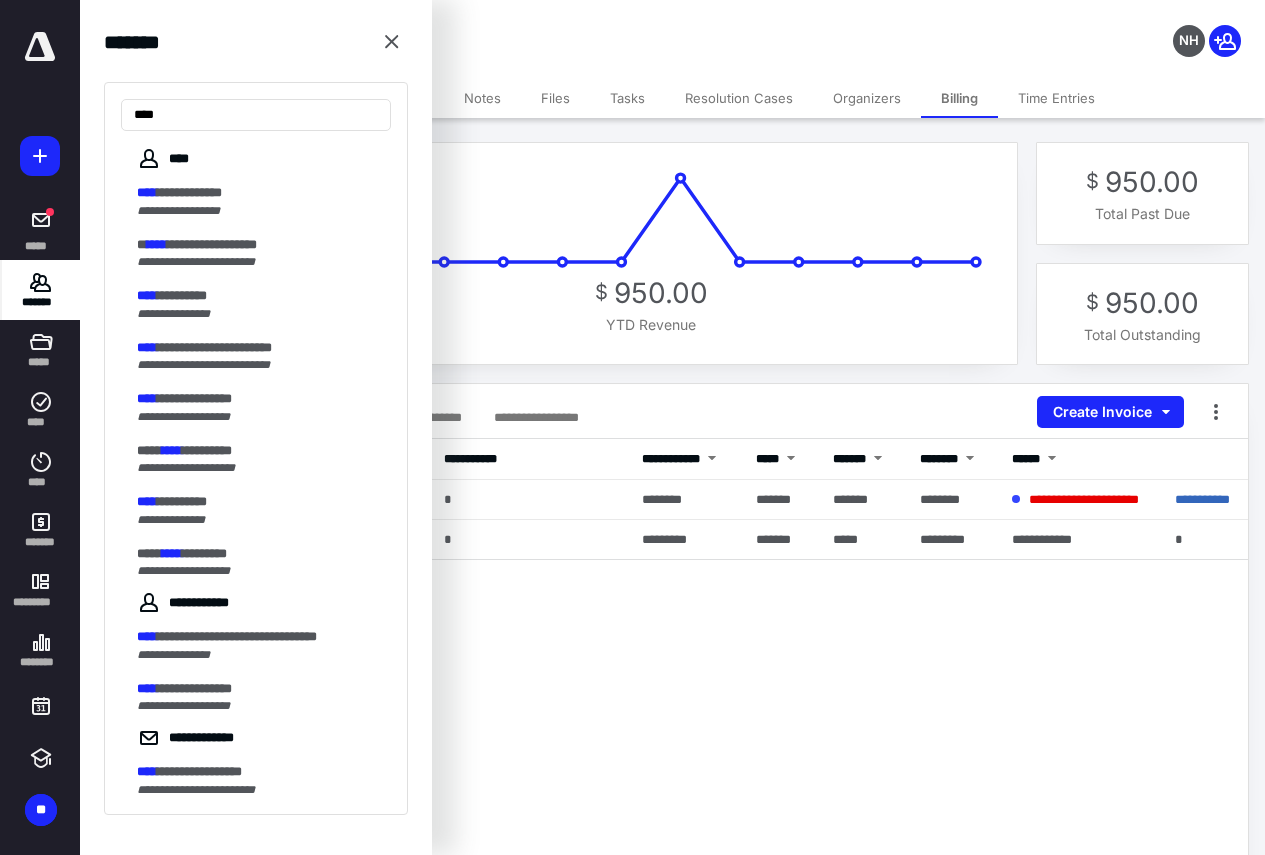 click on "**** *********" at bounding box center [258, 502] 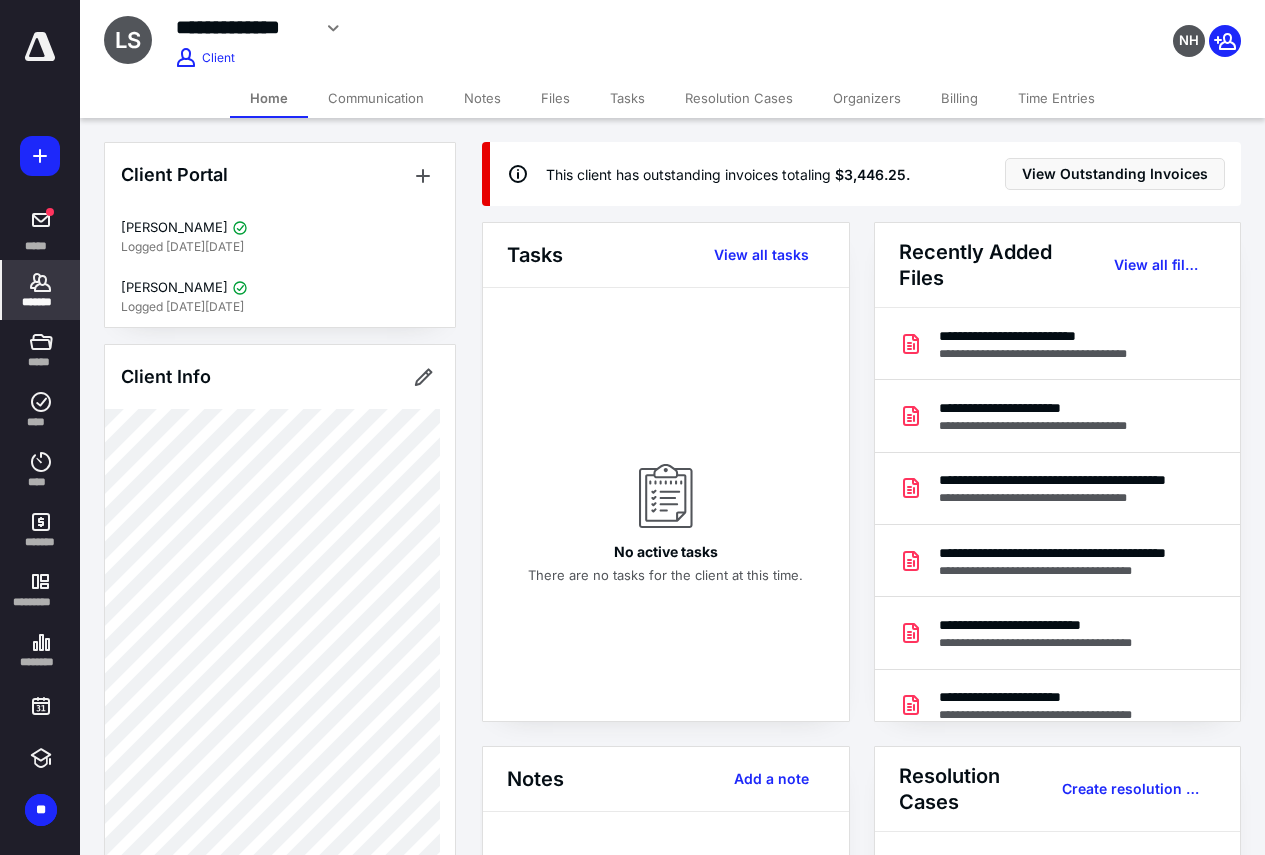 click on "Billing" at bounding box center (959, 98) 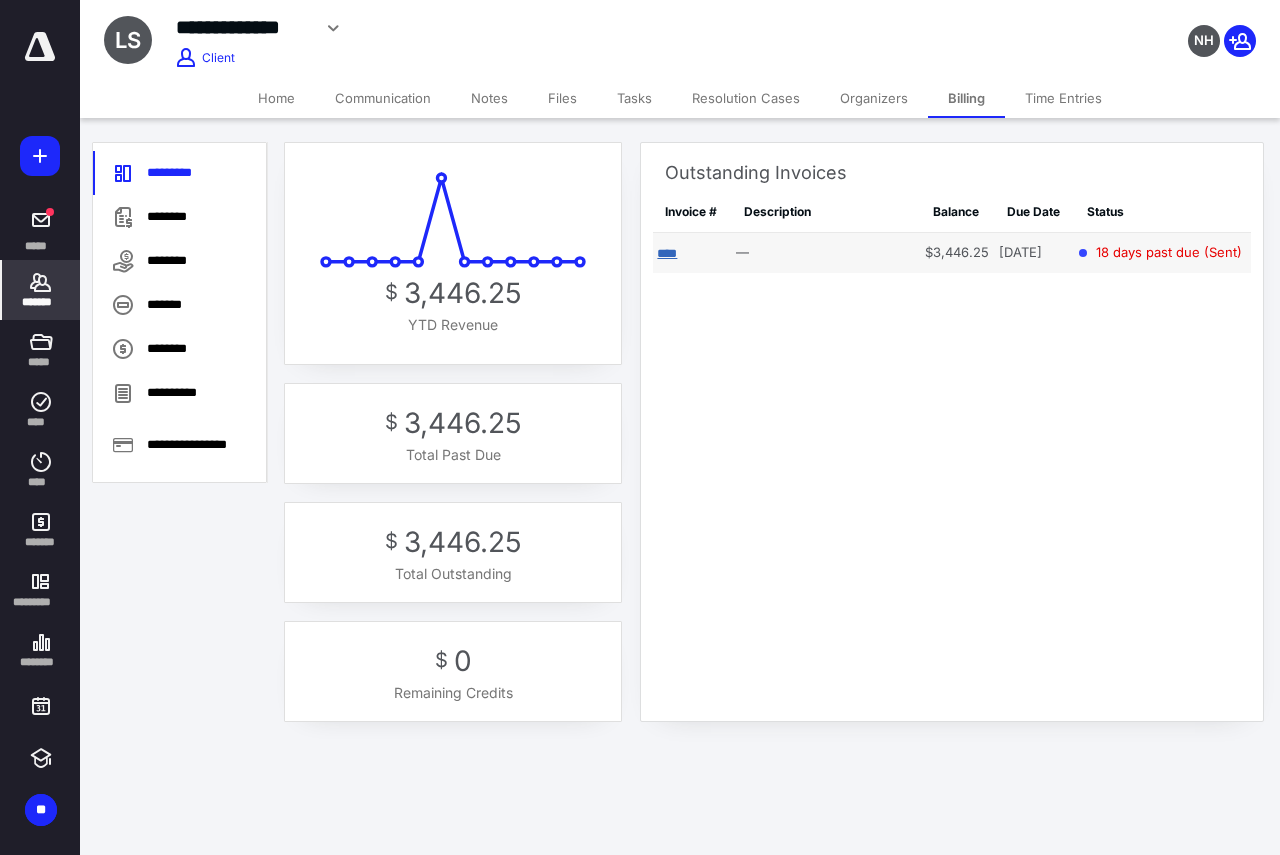 click on "****" at bounding box center [667, 253] 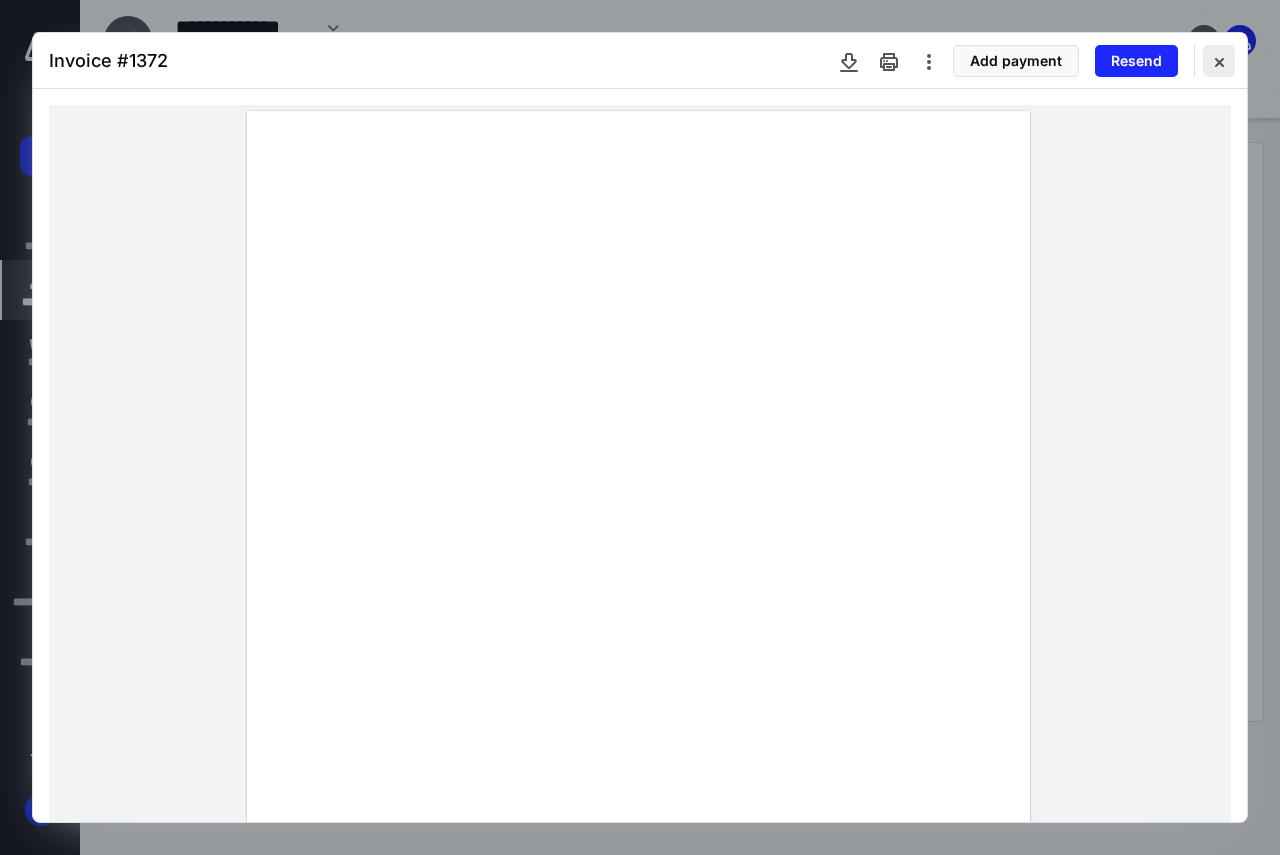 click at bounding box center (1219, 61) 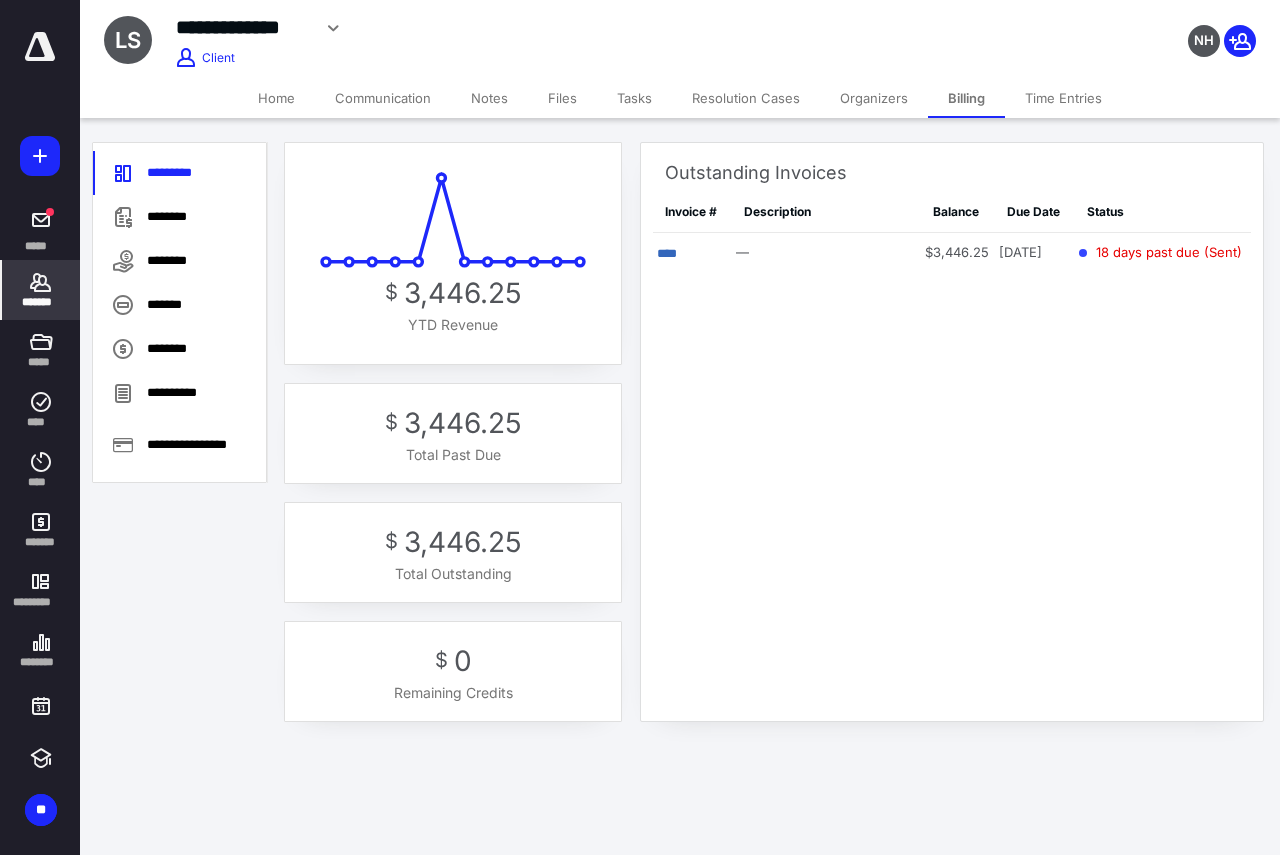 click on "Home" at bounding box center (276, 98) 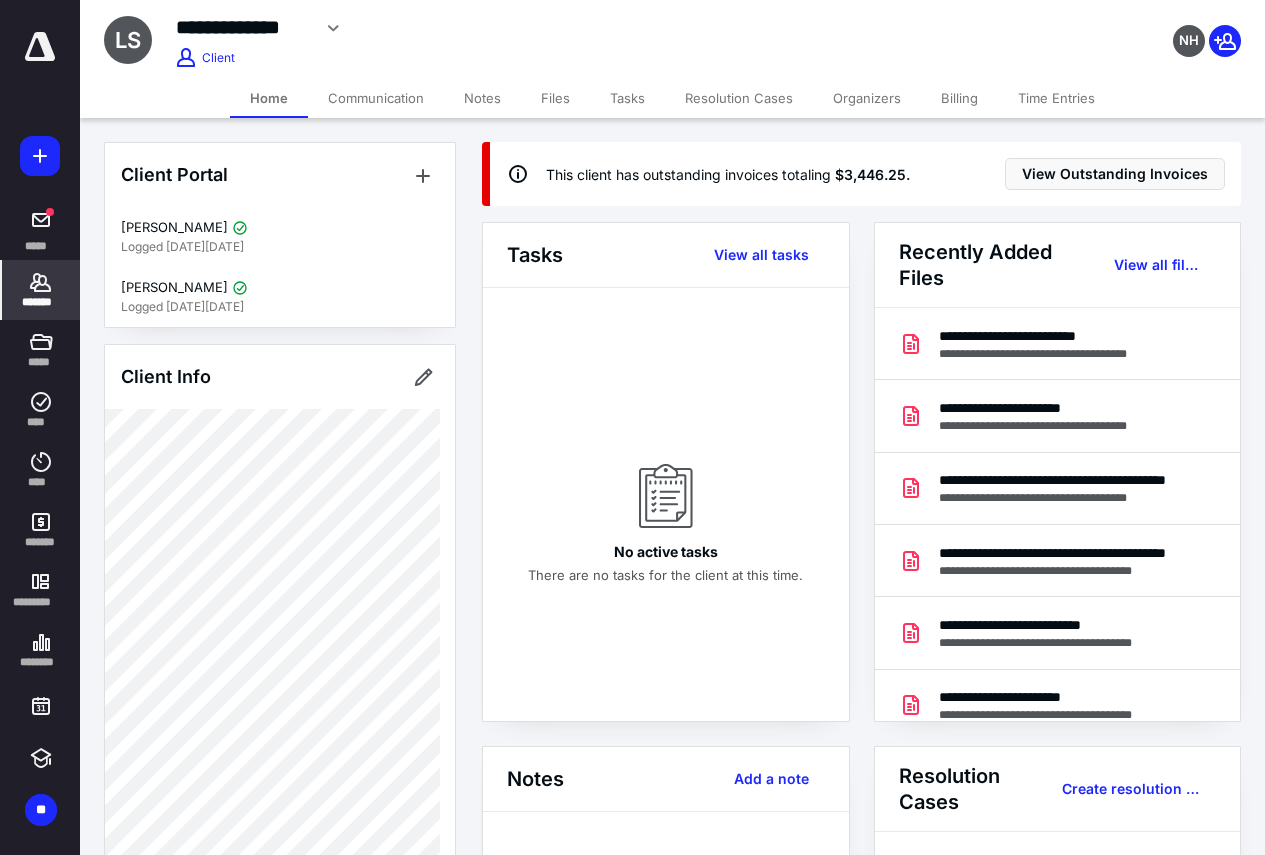 click on "Billing" at bounding box center (959, 98) 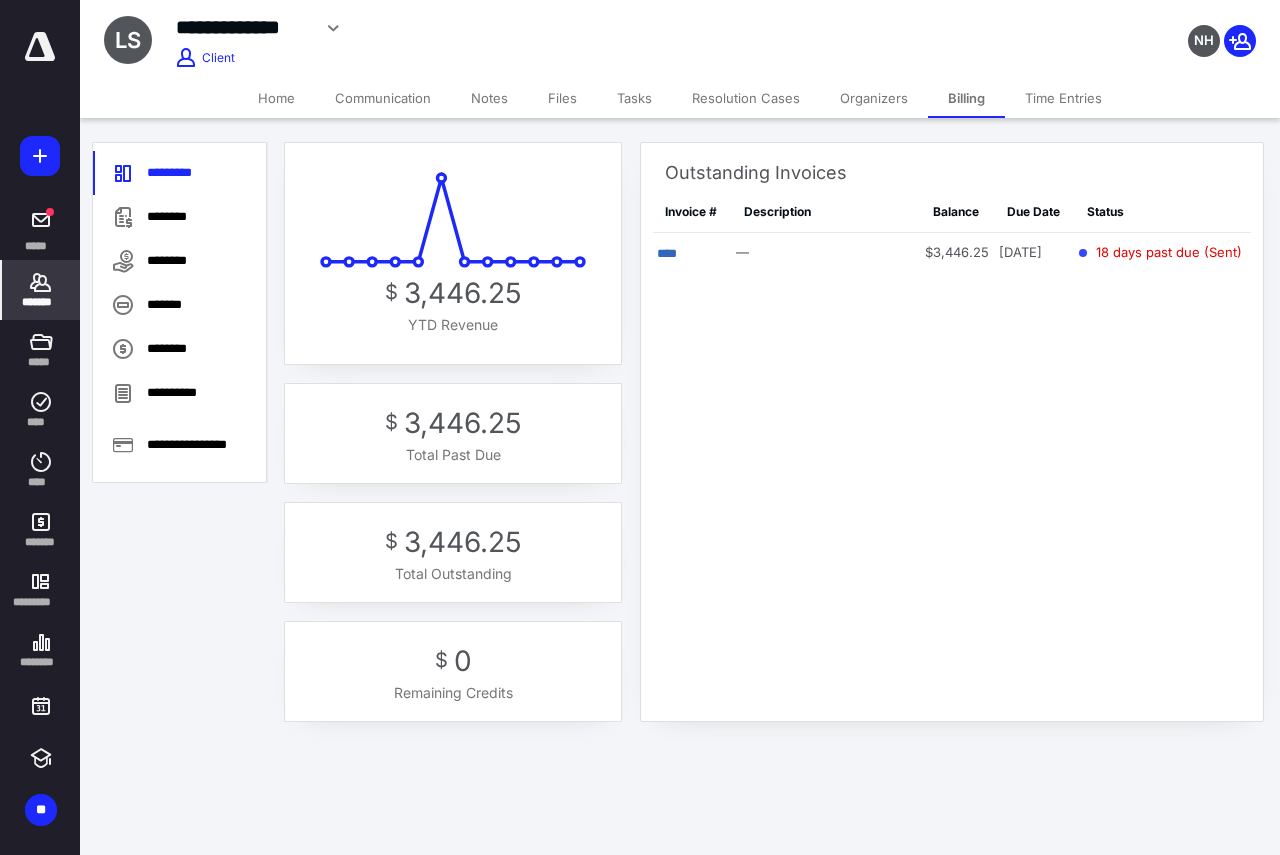 click on "Home" at bounding box center (276, 98) 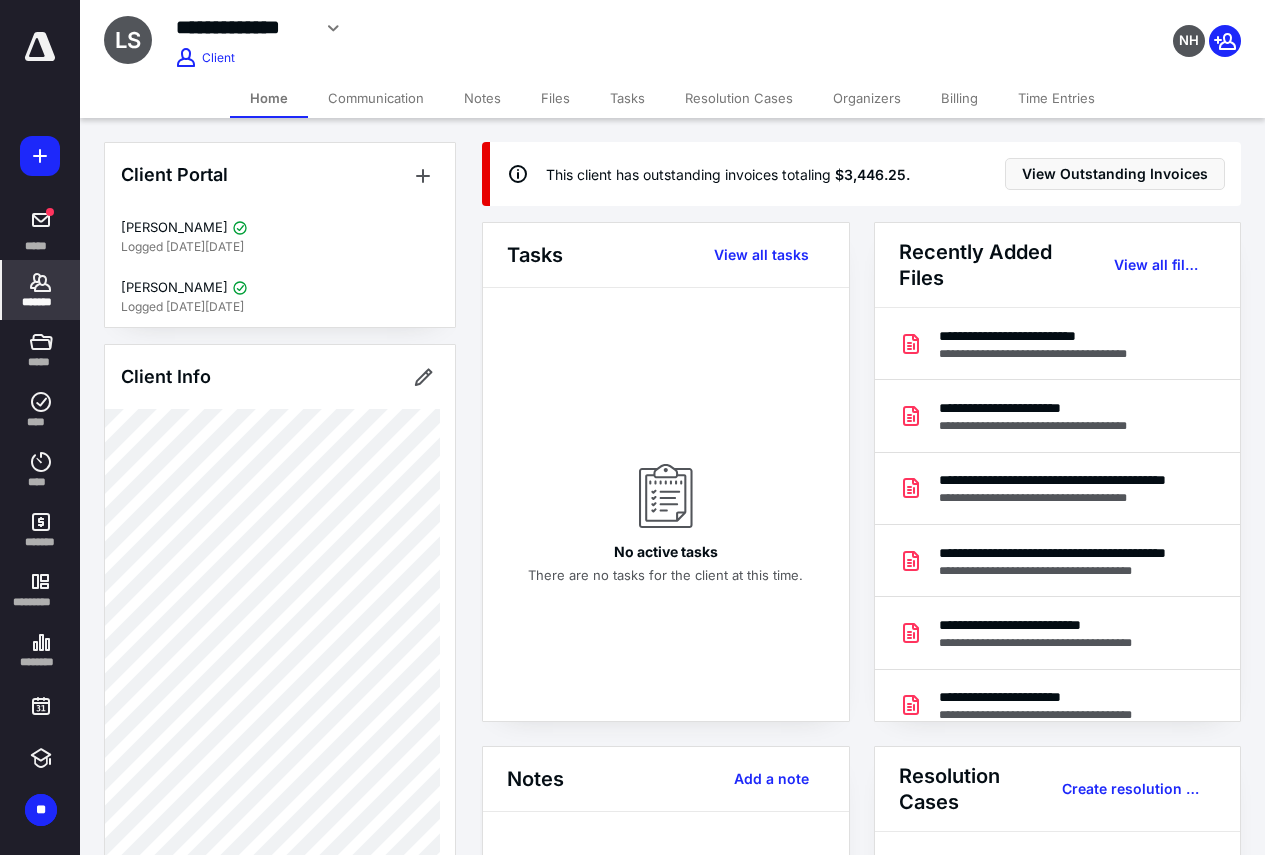 click on "Billing" at bounding box center (959, 98) 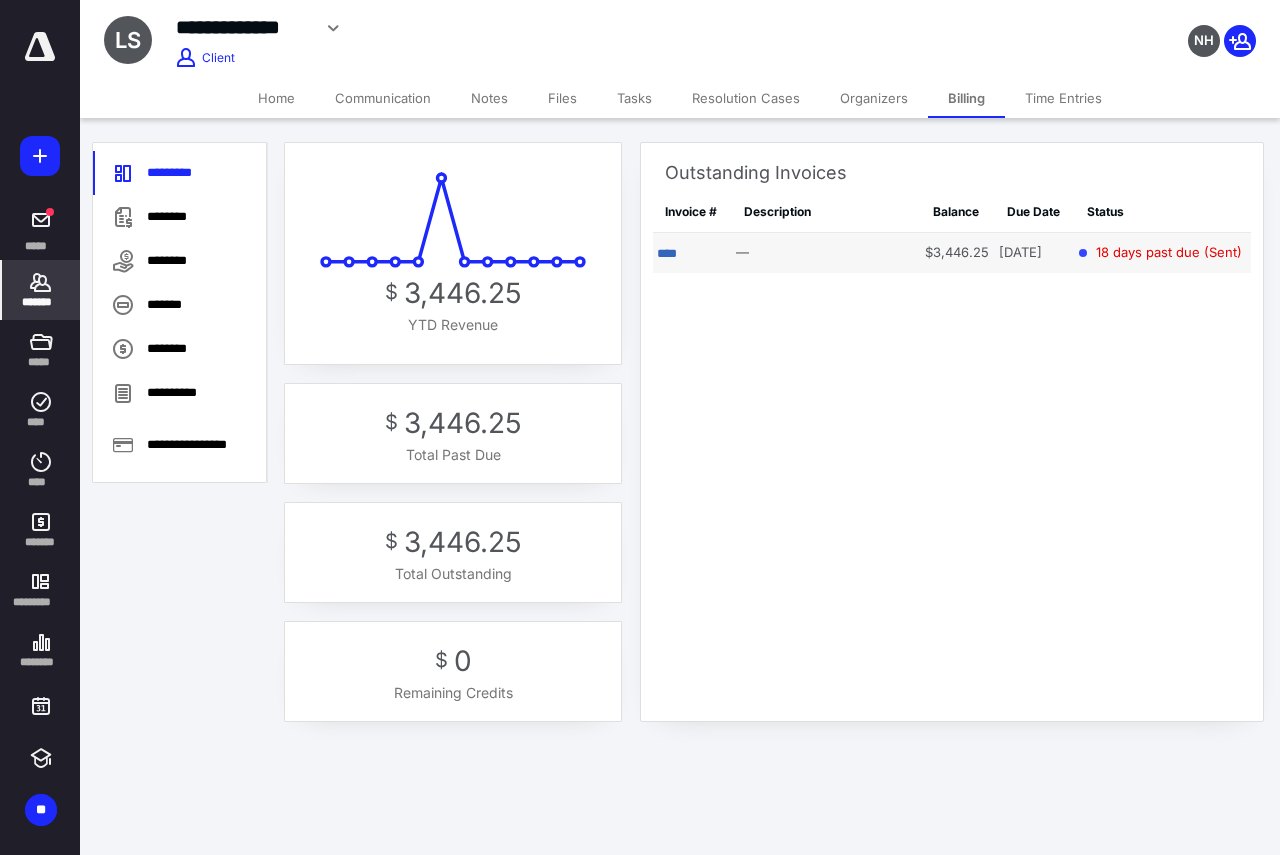 click on "****" at bounding box center [692, 253] 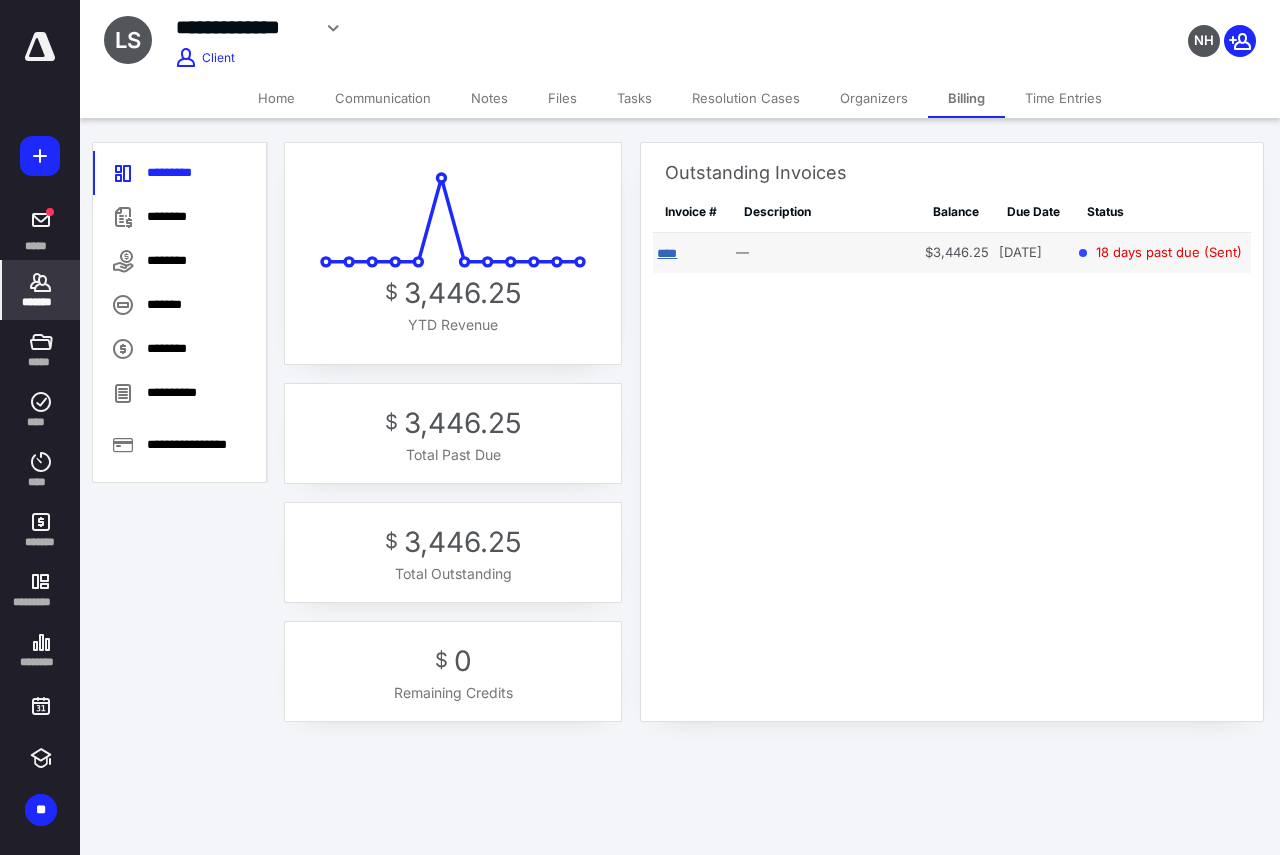 click on "****" at bounding box center (667, 253) 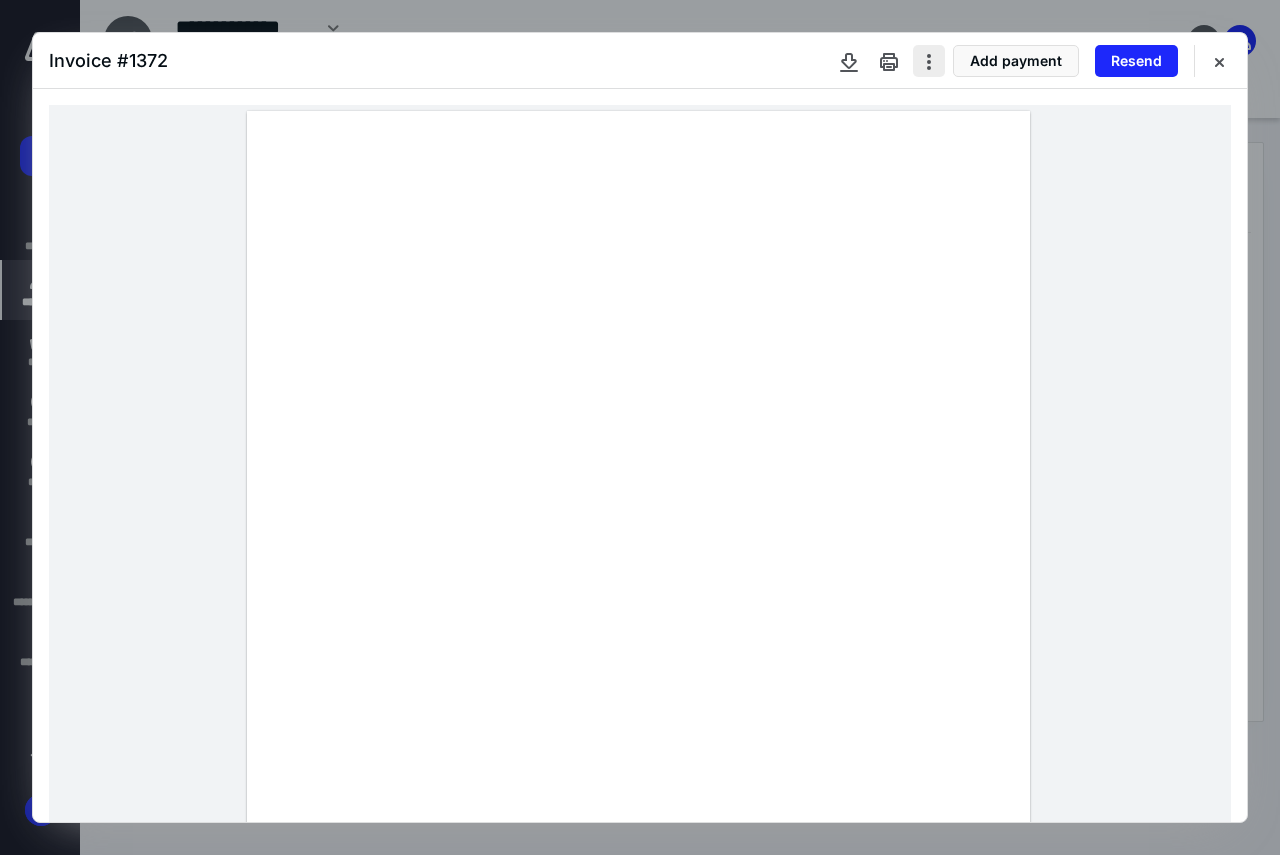 click at bounding box center (929, 61) 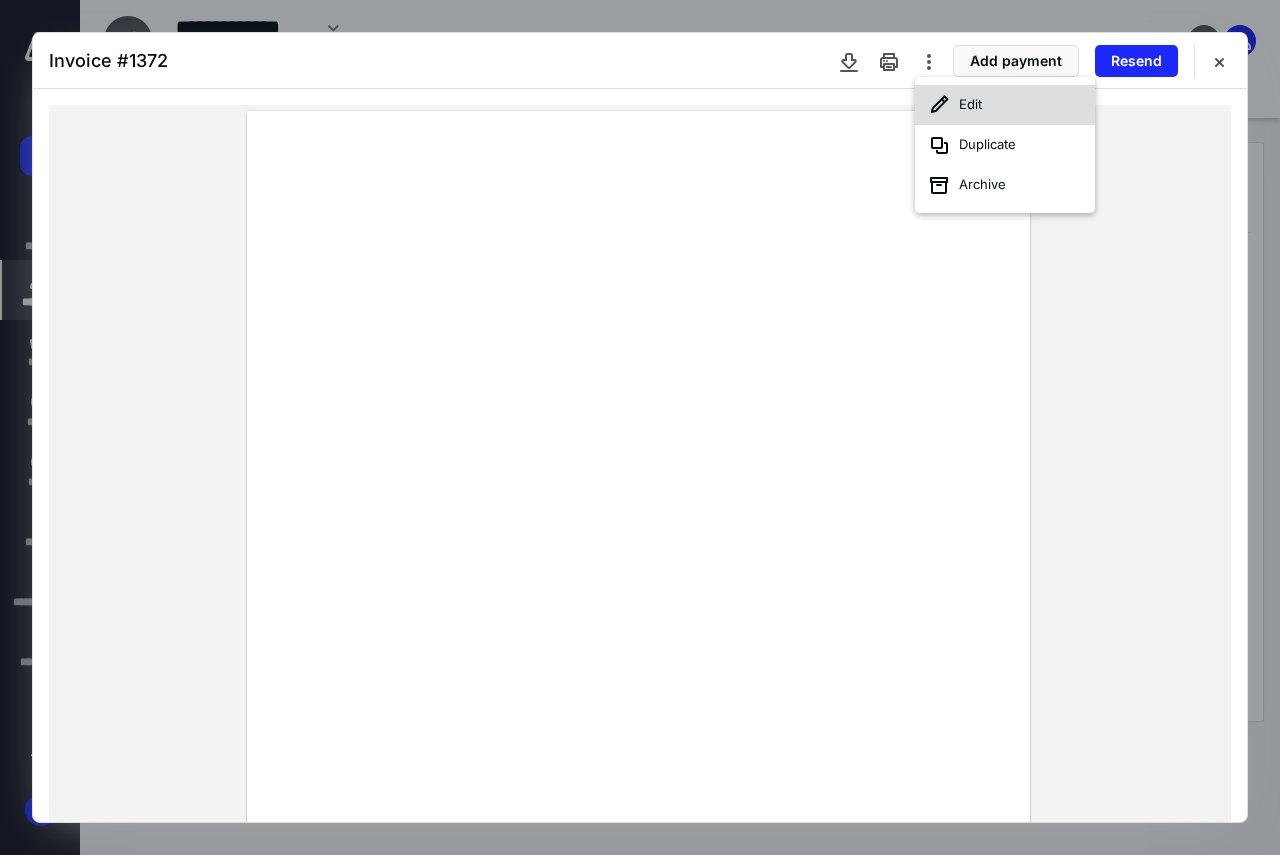 click on "Edit" at bounding box center (1005, 105) 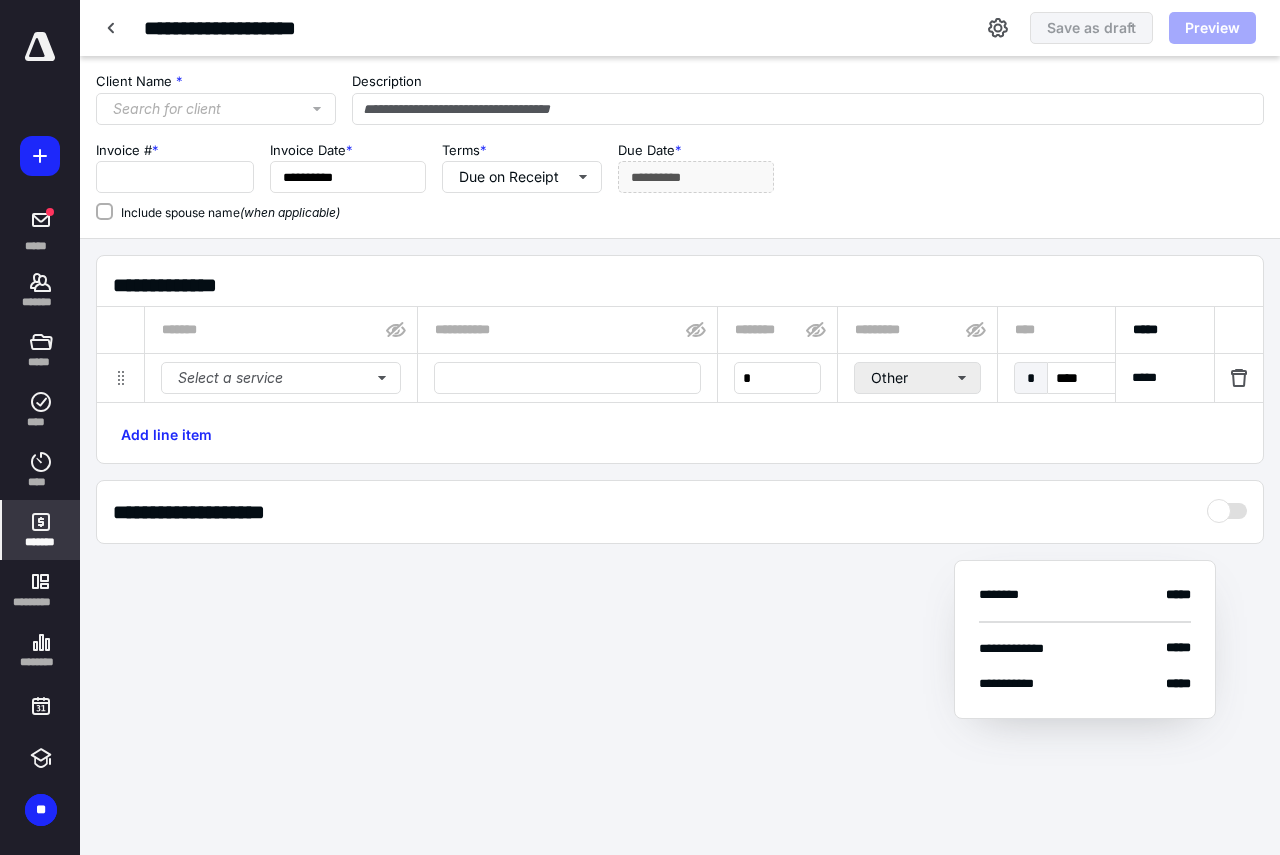 type on "****" 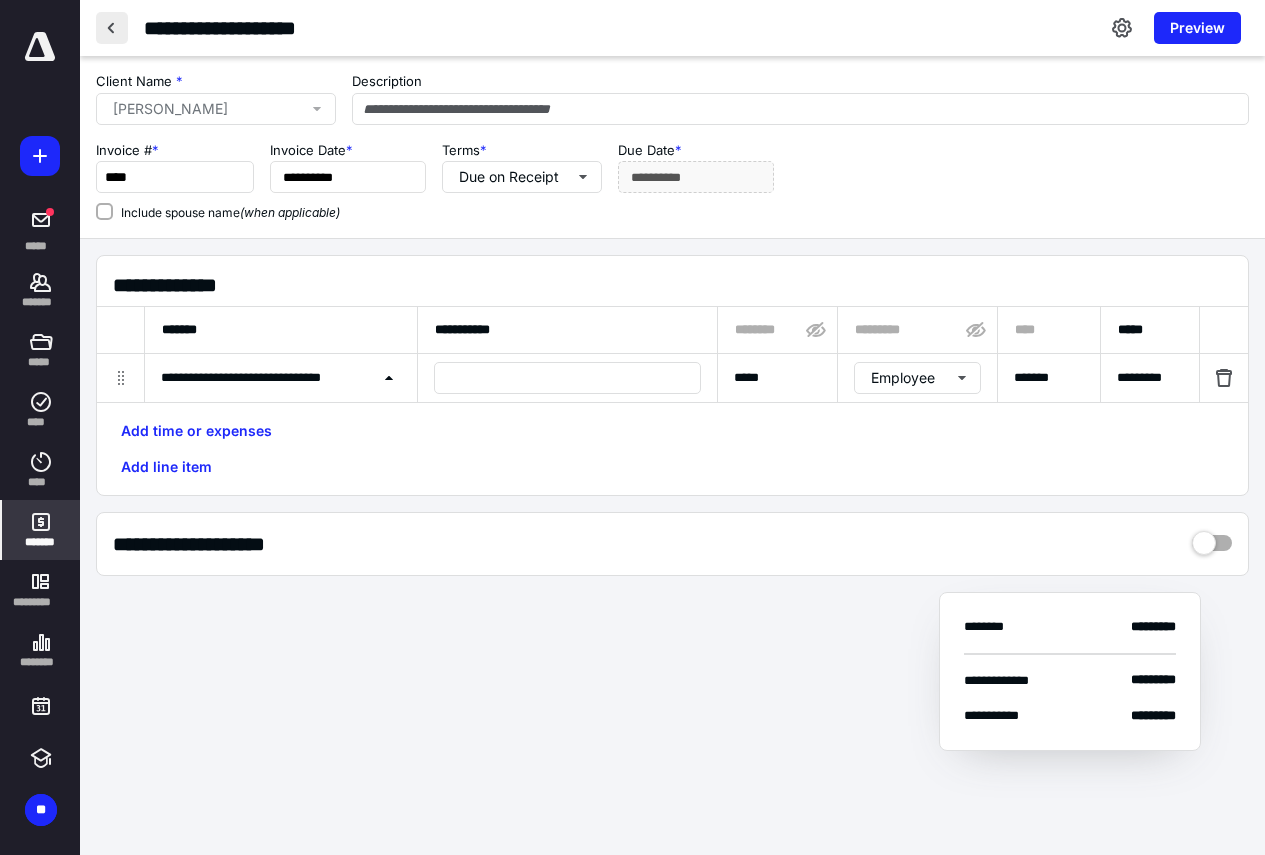 click at bounding box center [112, 28] 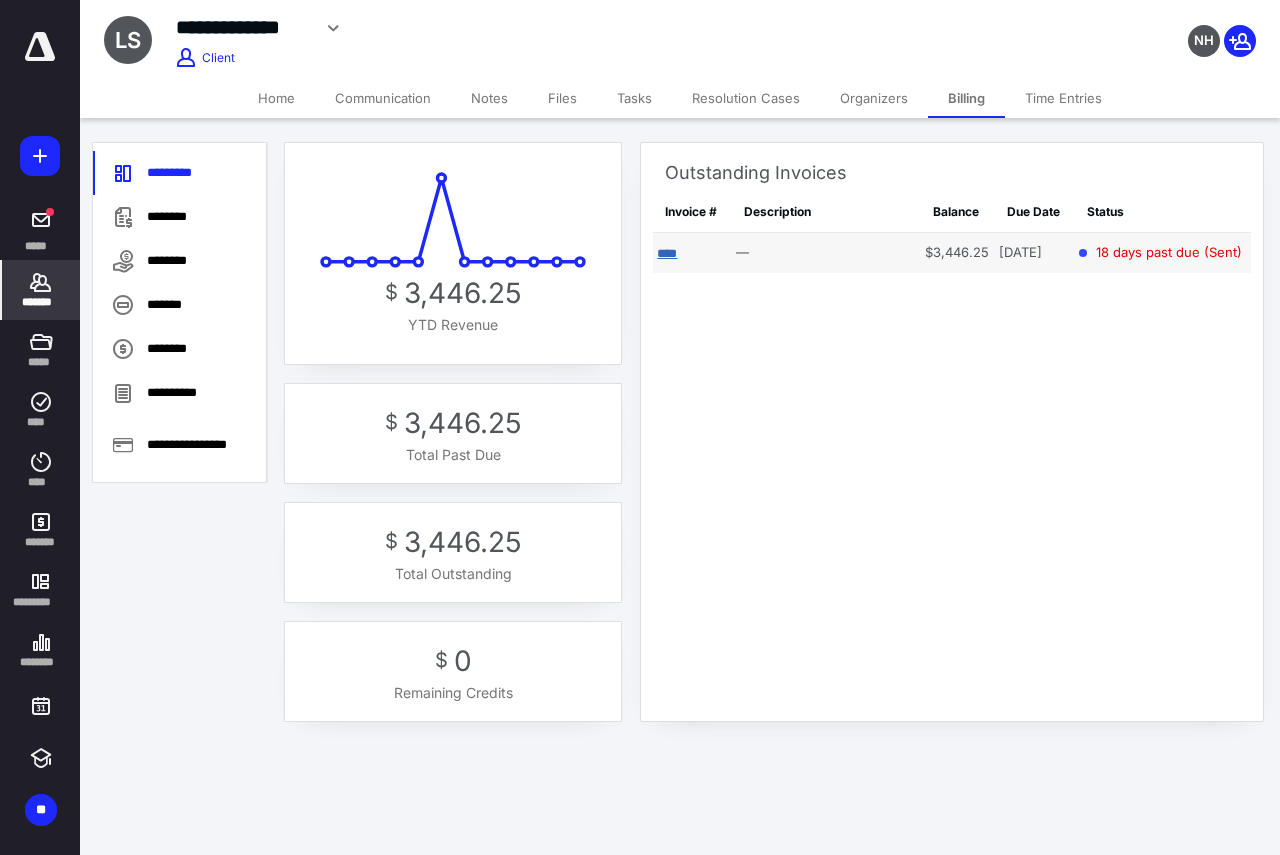 click on "****" at bounding box center [667, 253] 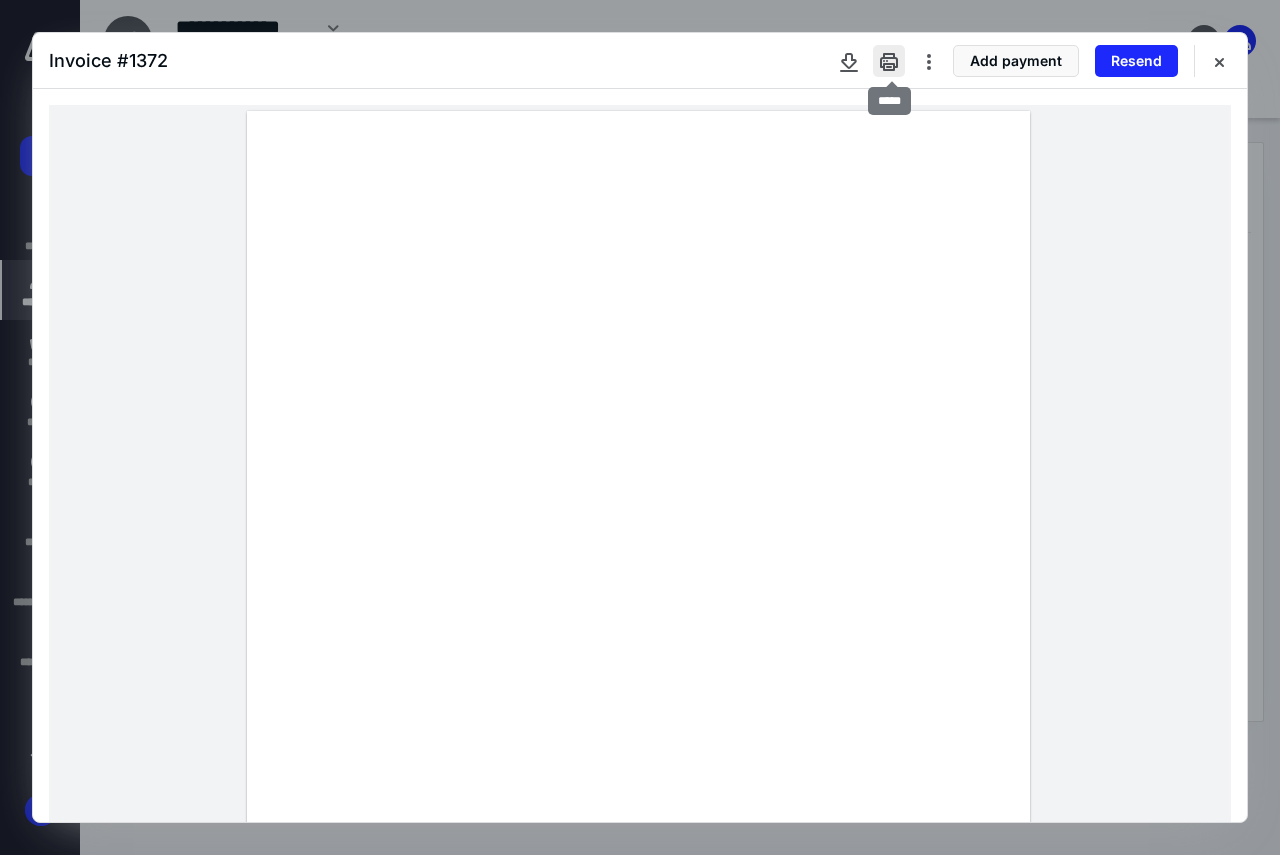 click at bounding box center (889, 61) 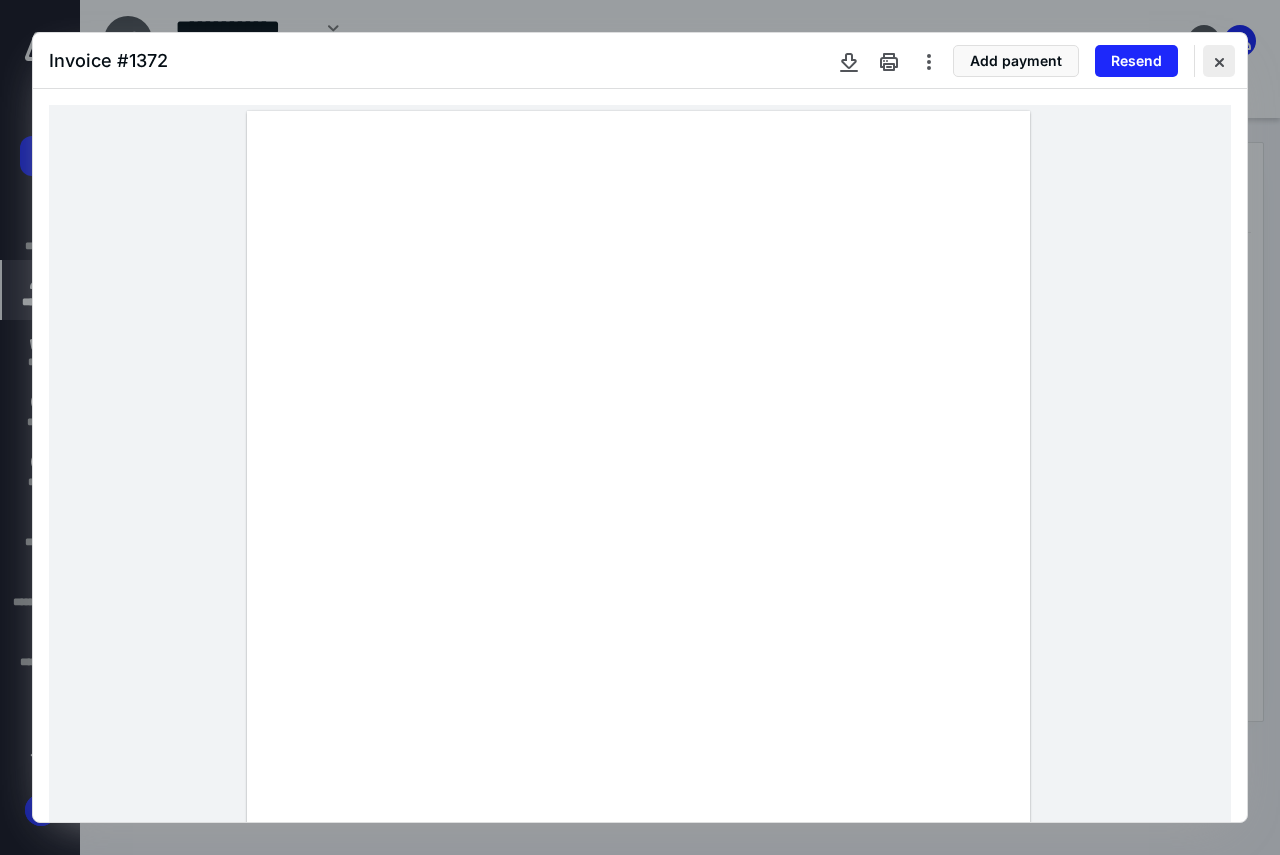 click at bounding box center (1219, 61) 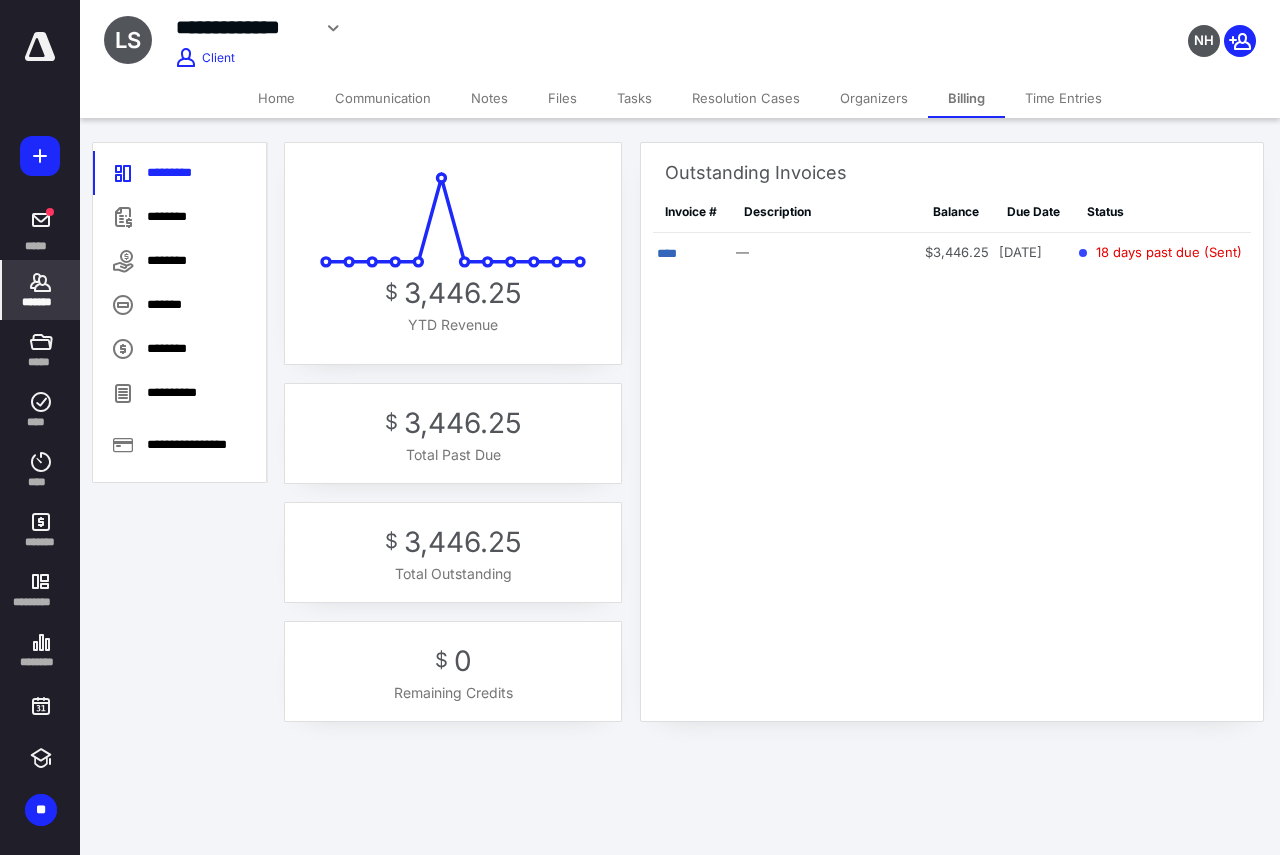 click on "*******" at bounding box center (41, 290) 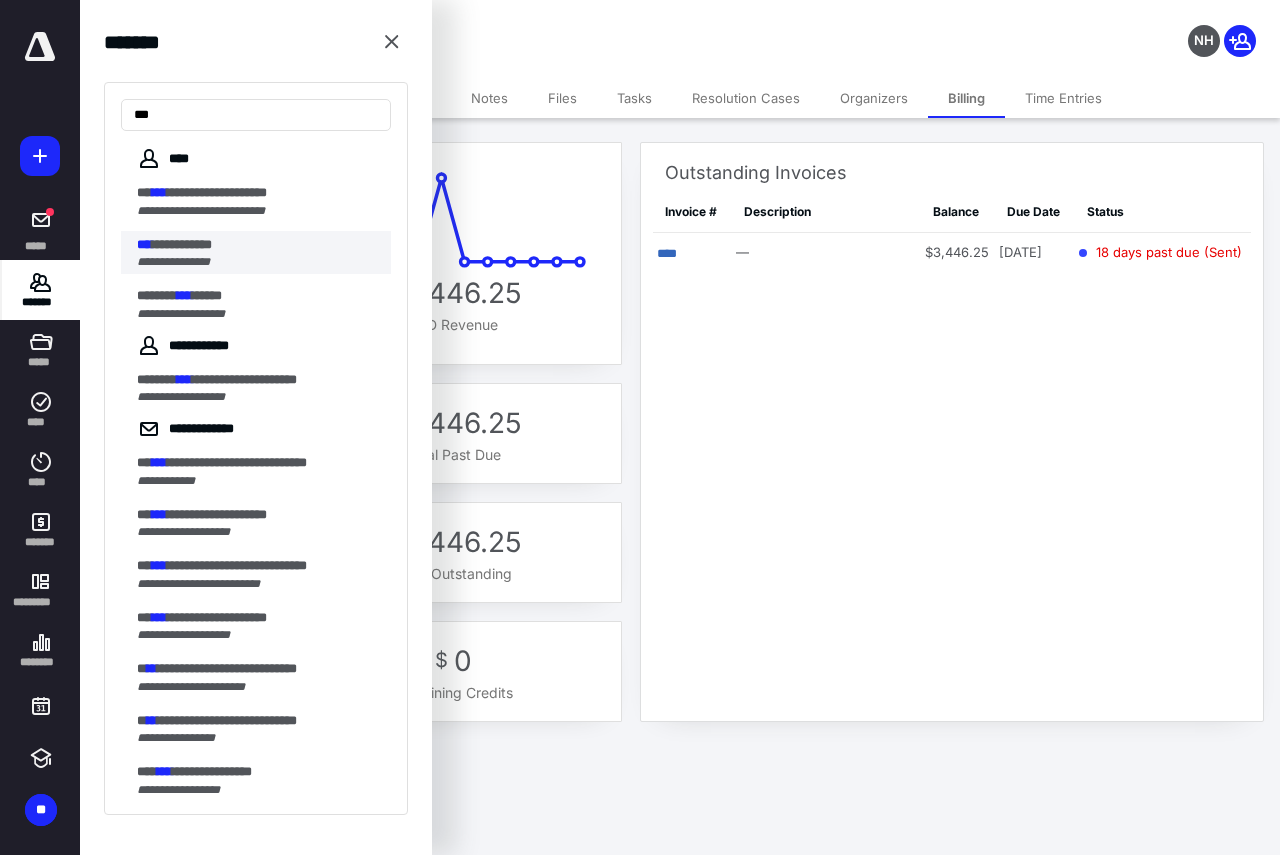 type on "***" 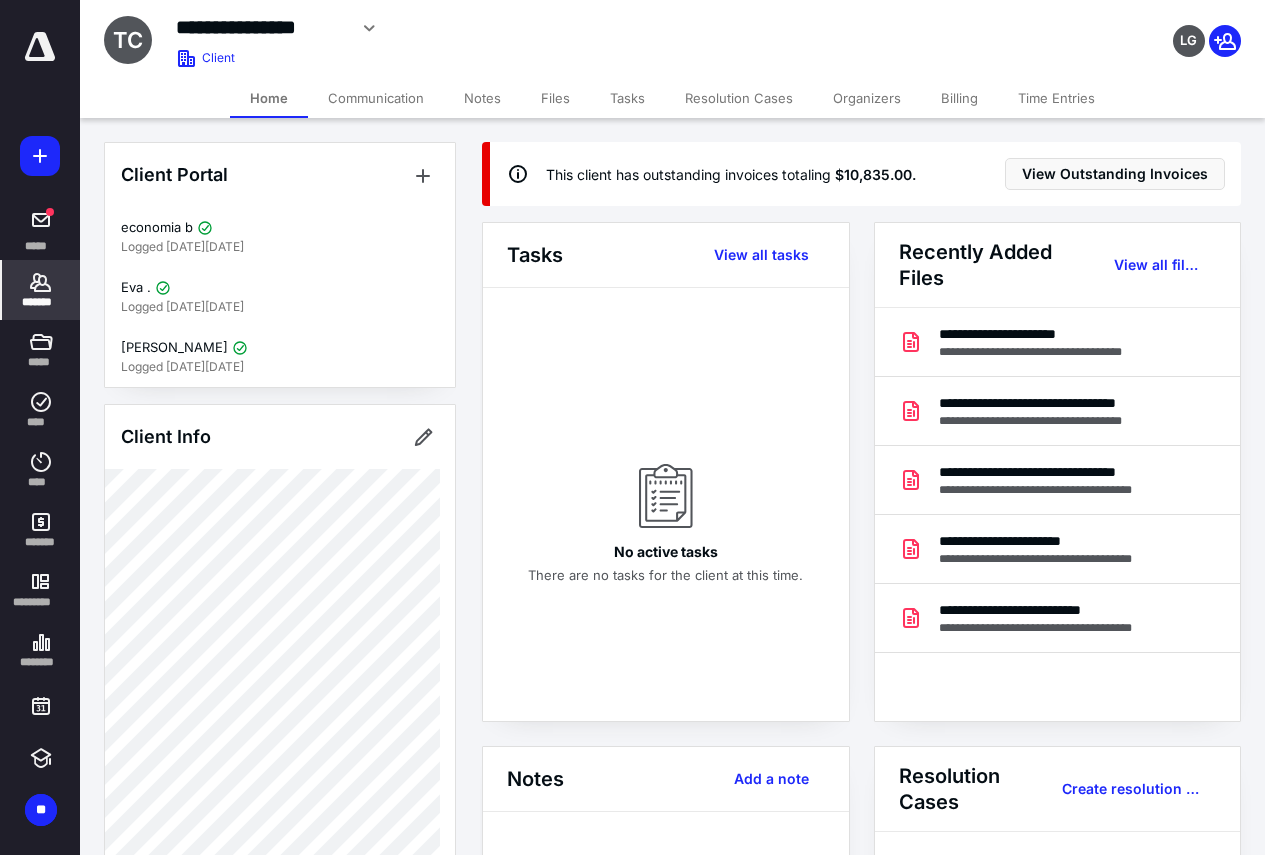 click on "Billing" at bounding box center [959, 98] 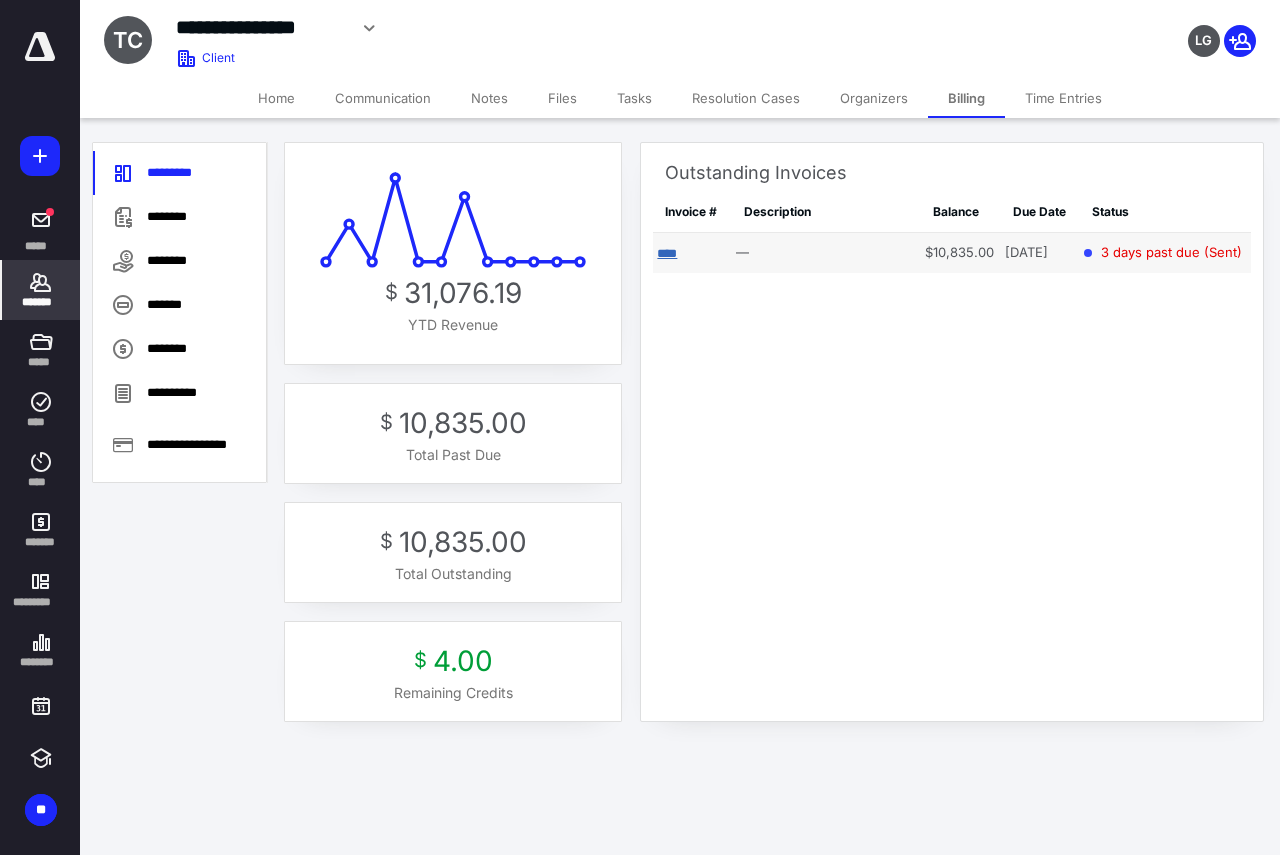 click on "****" at bounding box center (667, 253) 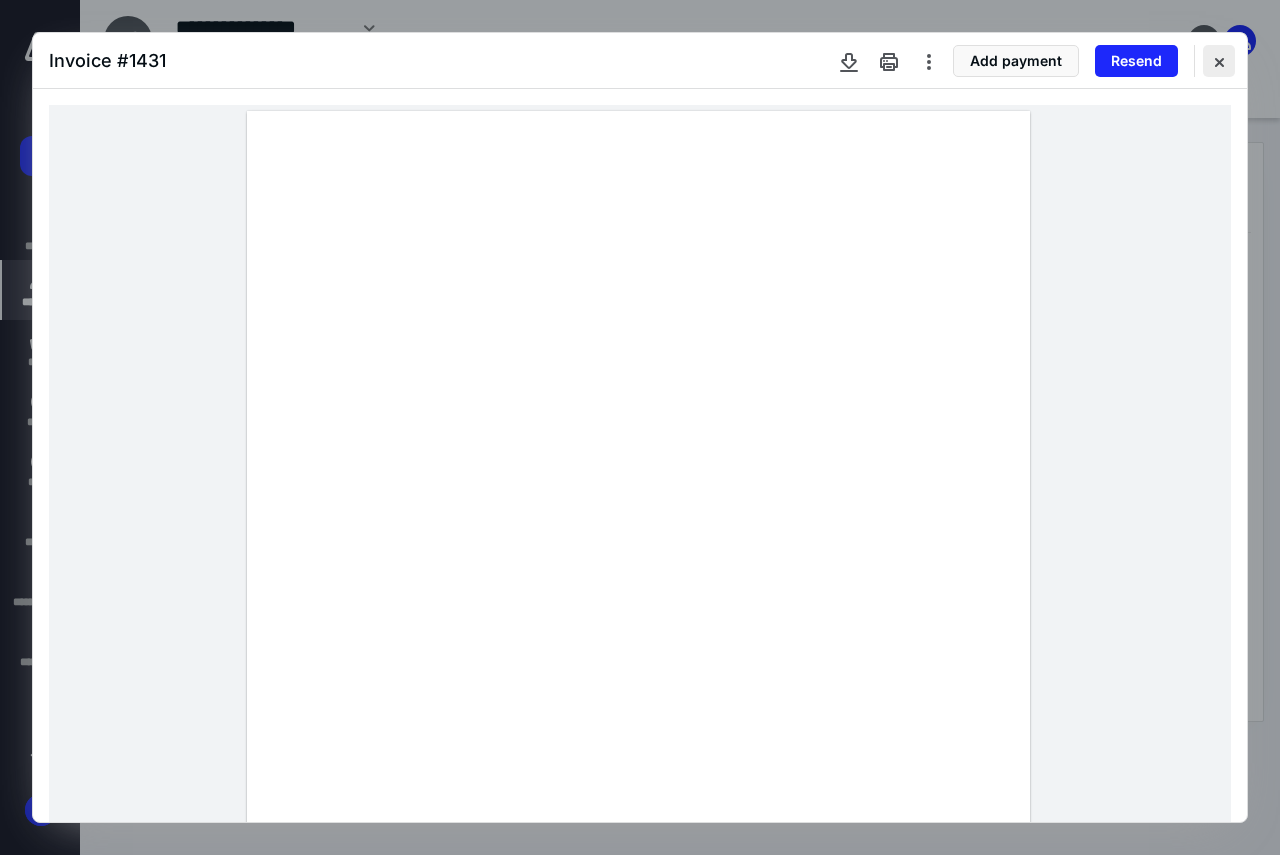 click at bounding box center [1219, 61] 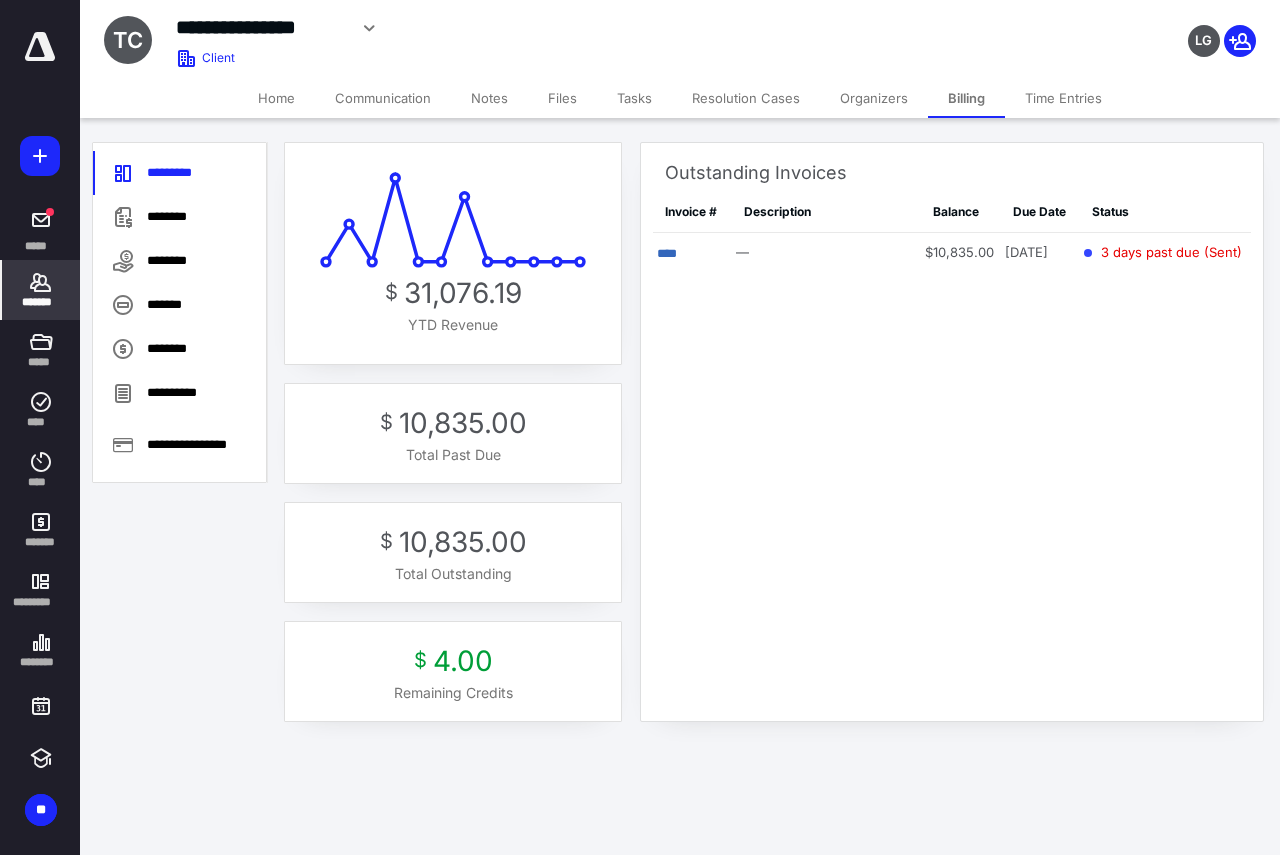 drag, startPoint x: 0, startPoint y: 817, endPoint x: 329, endPoint y: 819, distance: 329.00607 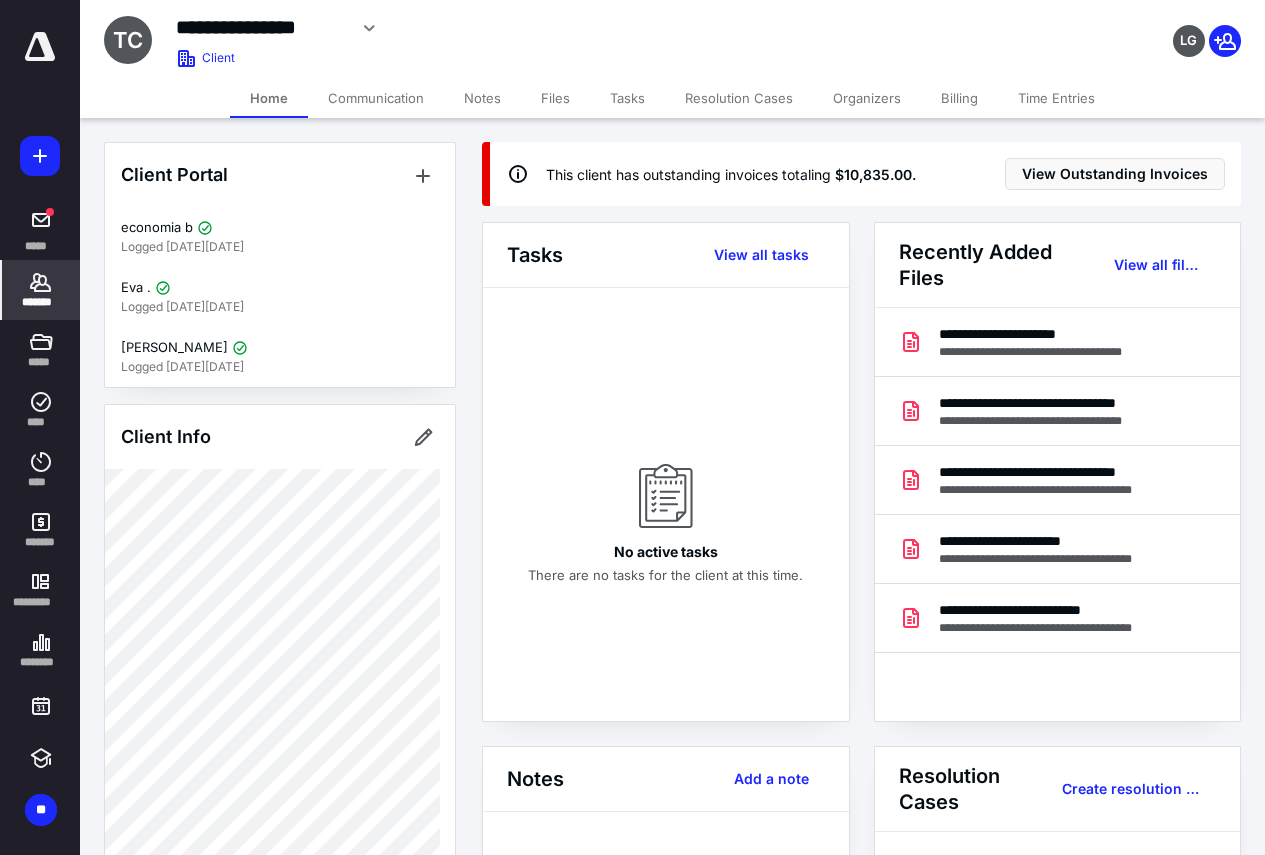 click on "Billing" at bounding box center [959, 98] 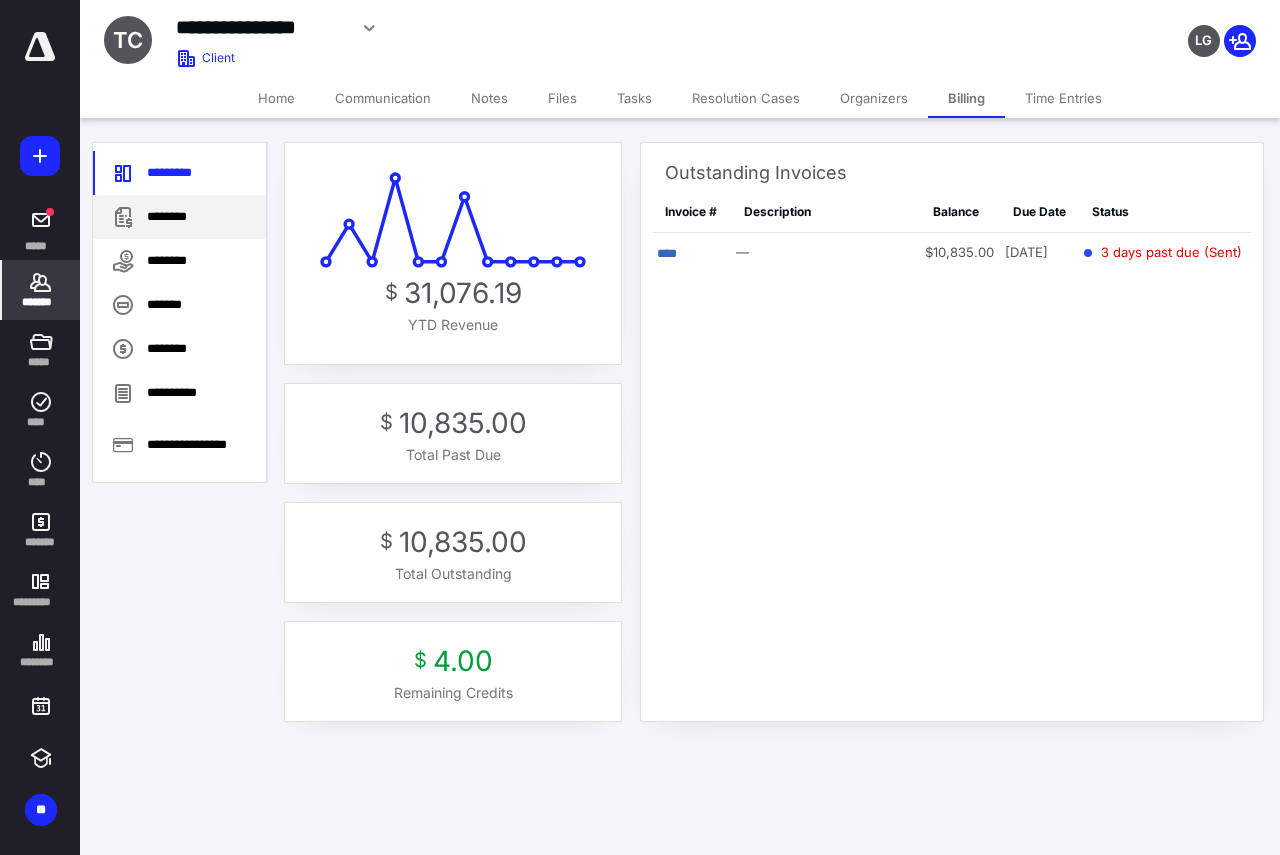 click on "********" at bounding box center (179, 217) 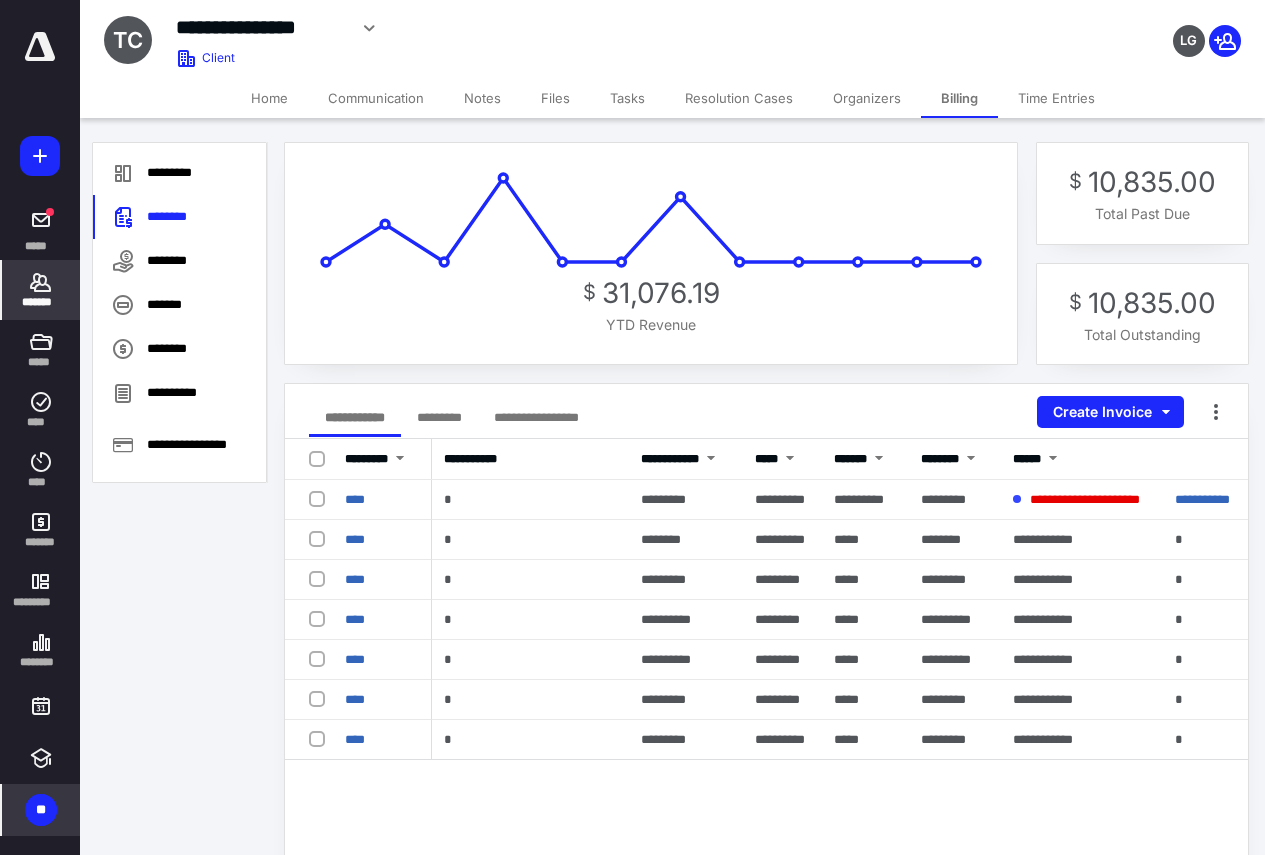 click on "**" at bounding box center [41, 810] 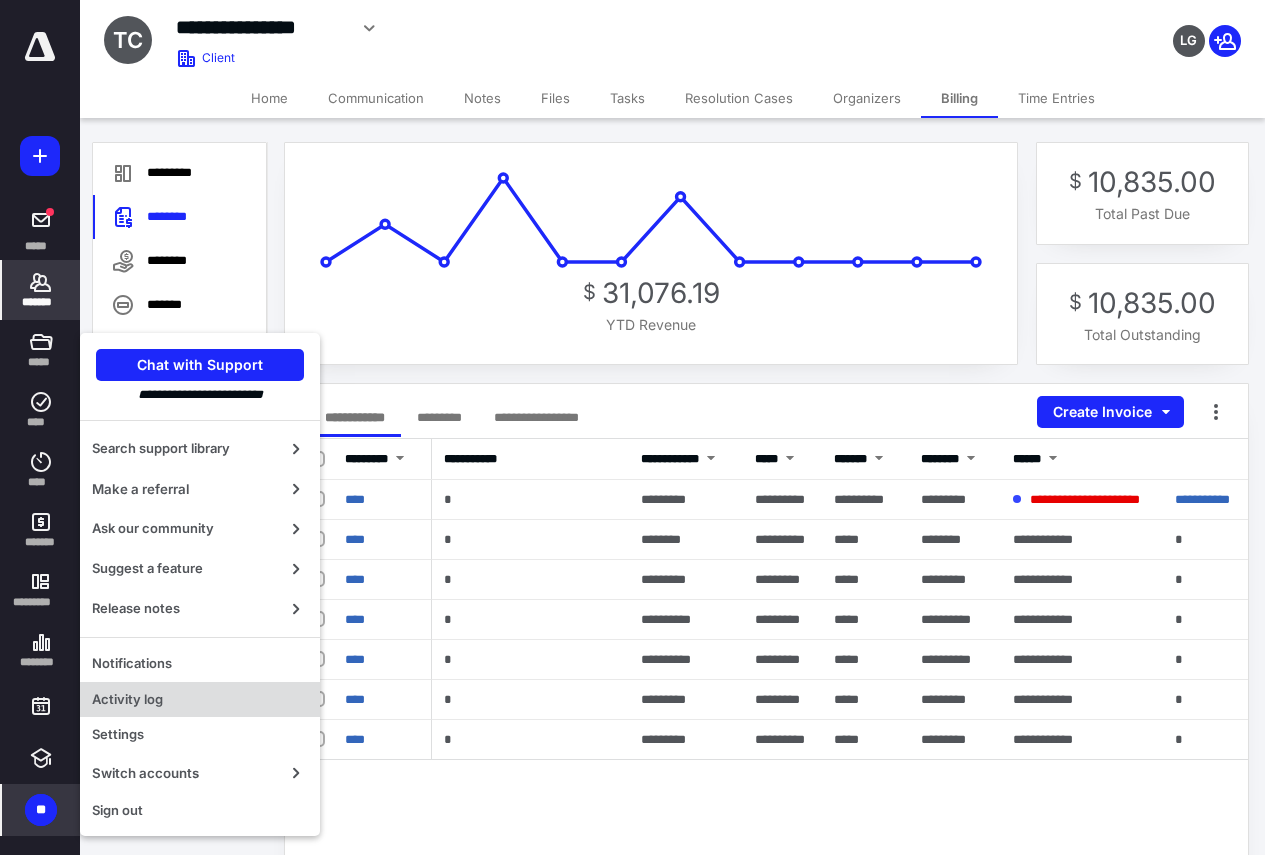 click on "Activity log" at bounding box center [200, 700] 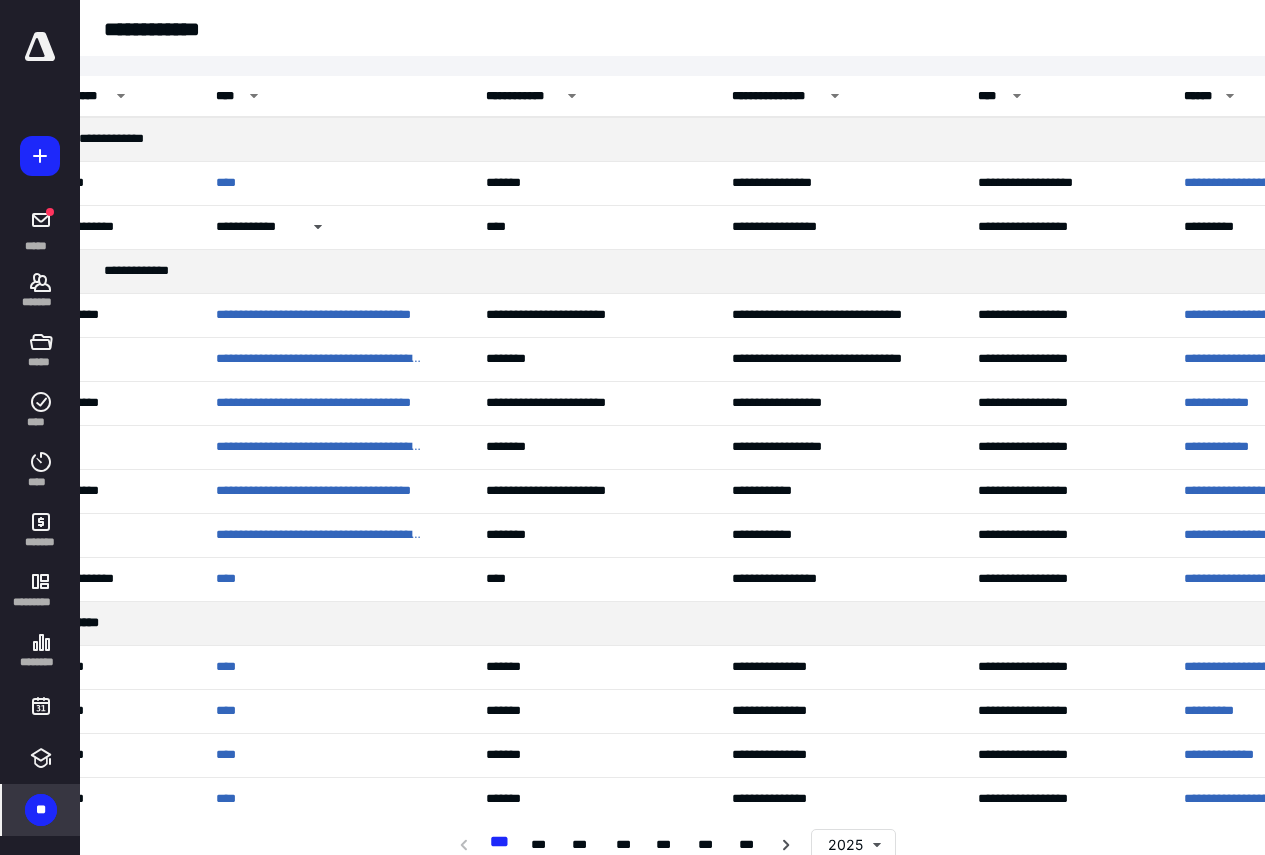 scroll, scrollTop: 0, scrollLeft: 33, axis: horizontal 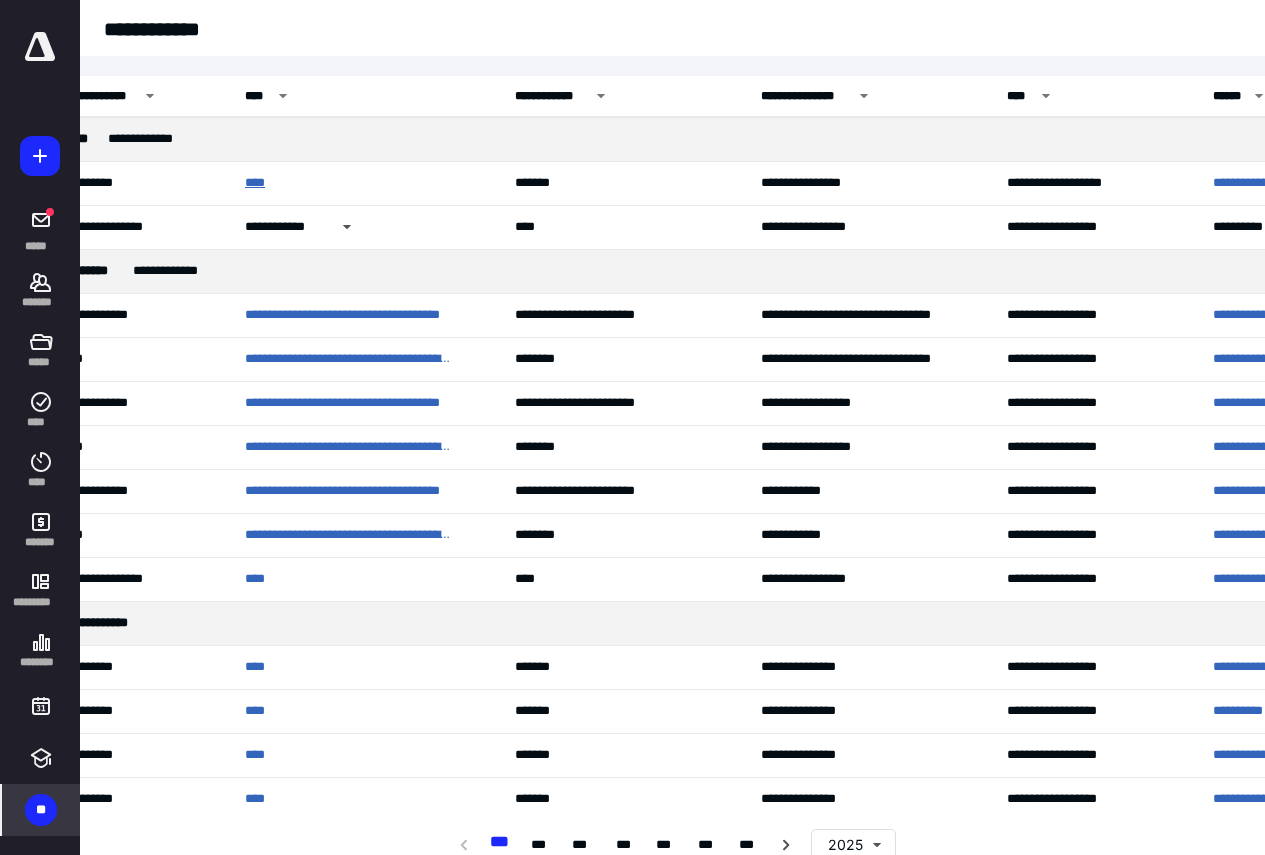 click on "****" at bounding box center (259, 183) 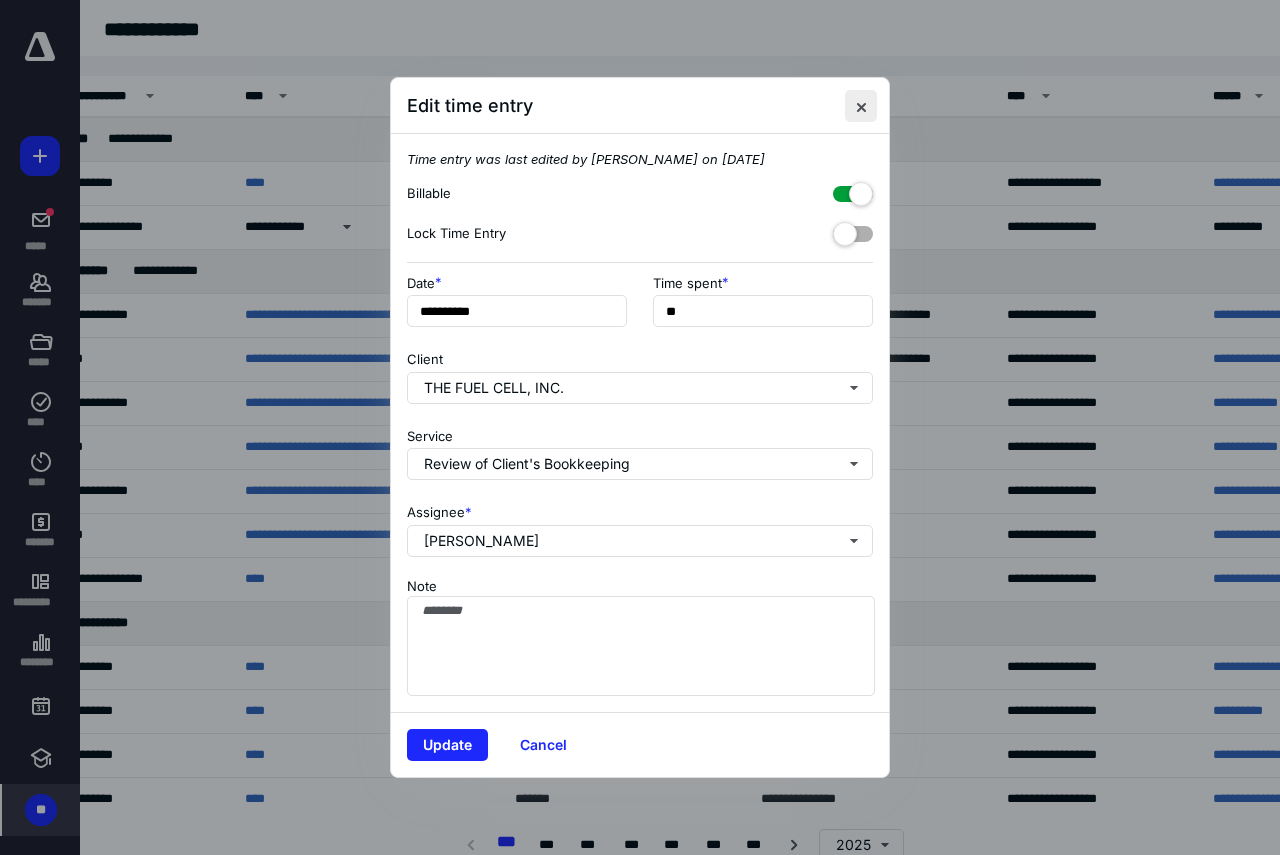 click at bounding box center [861, 106] 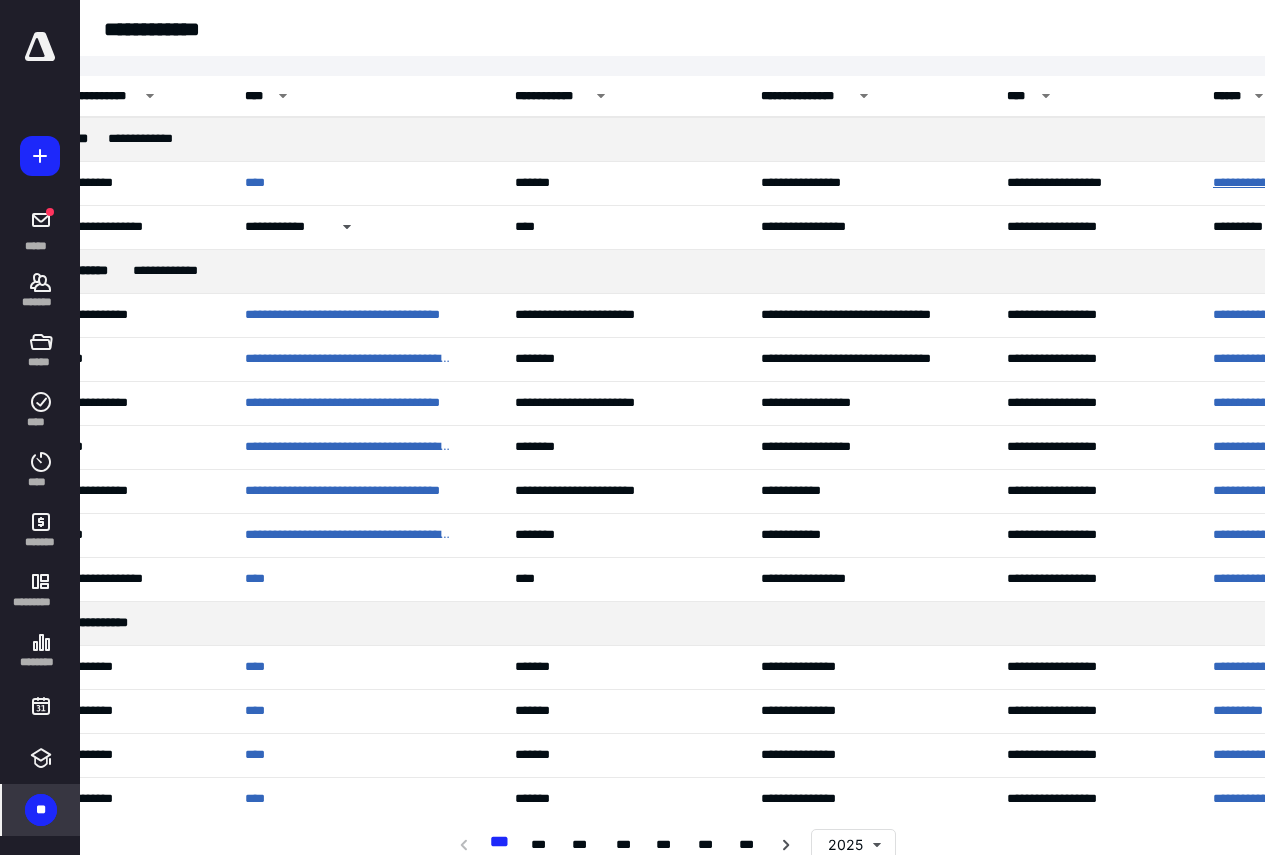 click on "**********" at bounding box center [1304, 183] 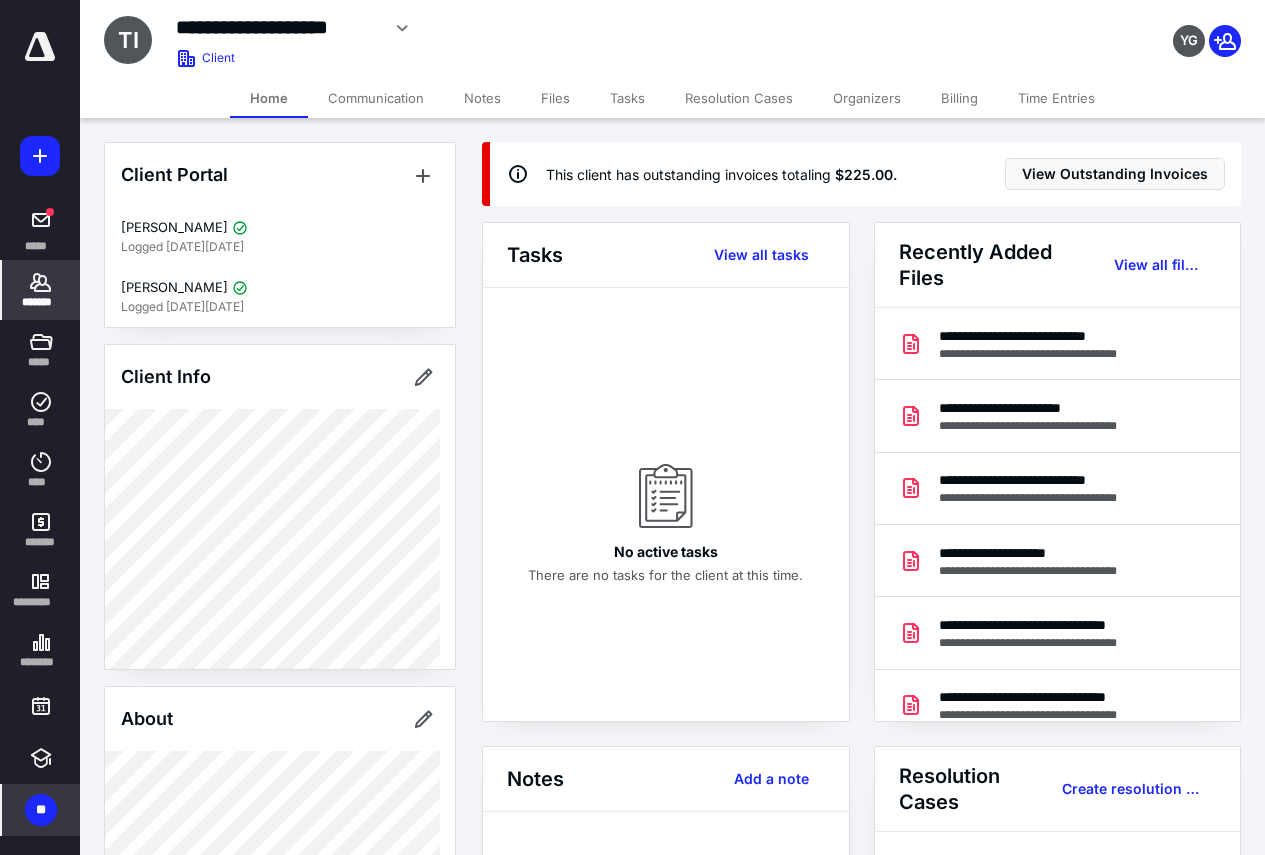 click on "Time Entries" at bounding box center [1056, 98] 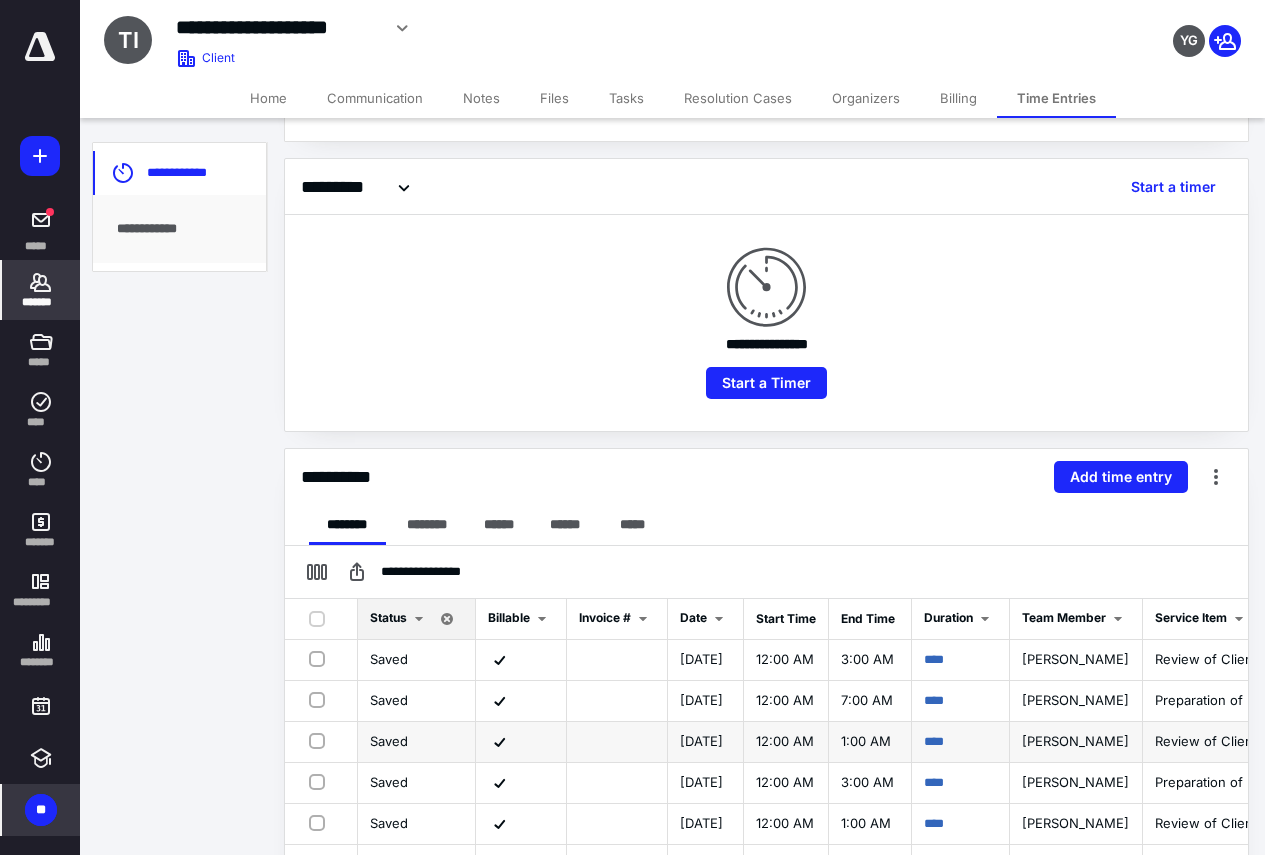 scroll, scrollTop: 486, scrollLeft: 0, axis: vertical 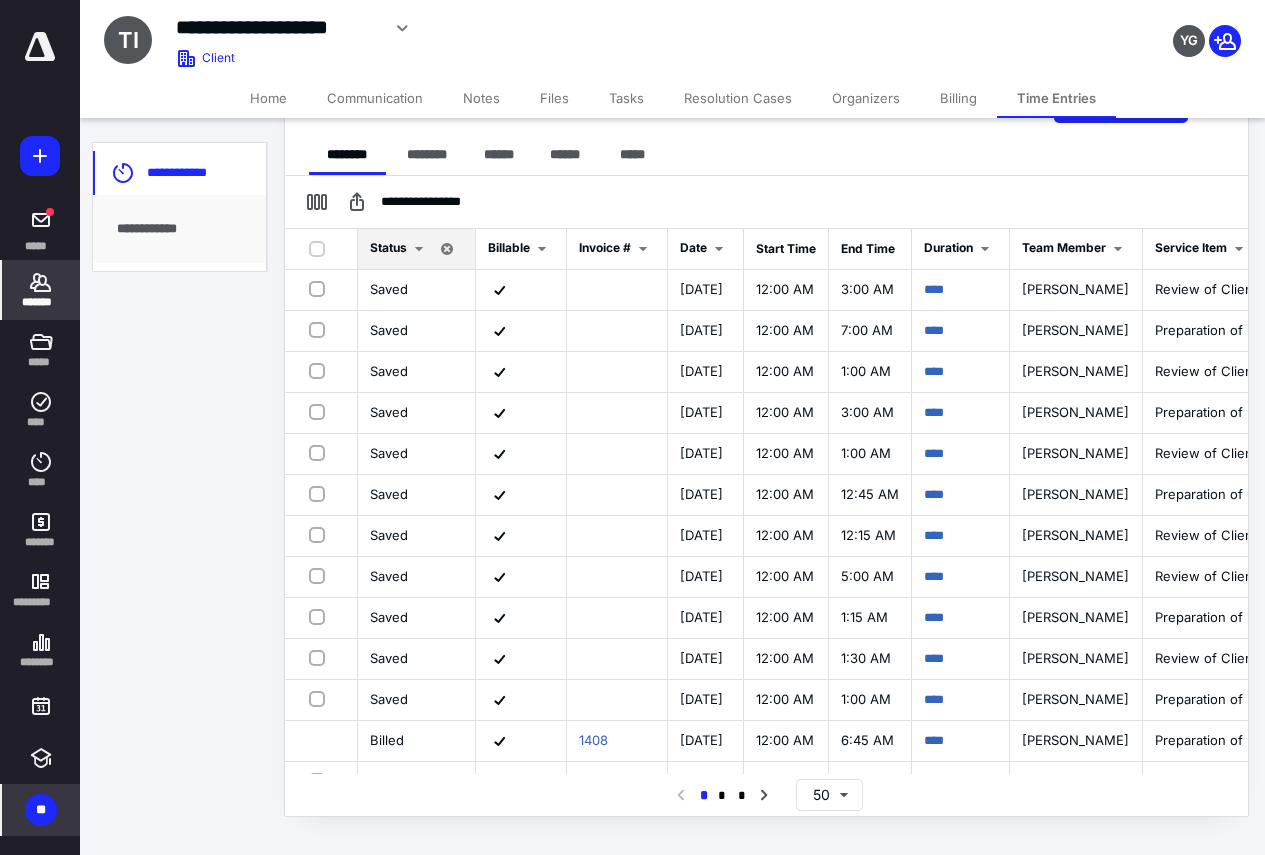 click on "Billing" at bounding box center [958, 98] 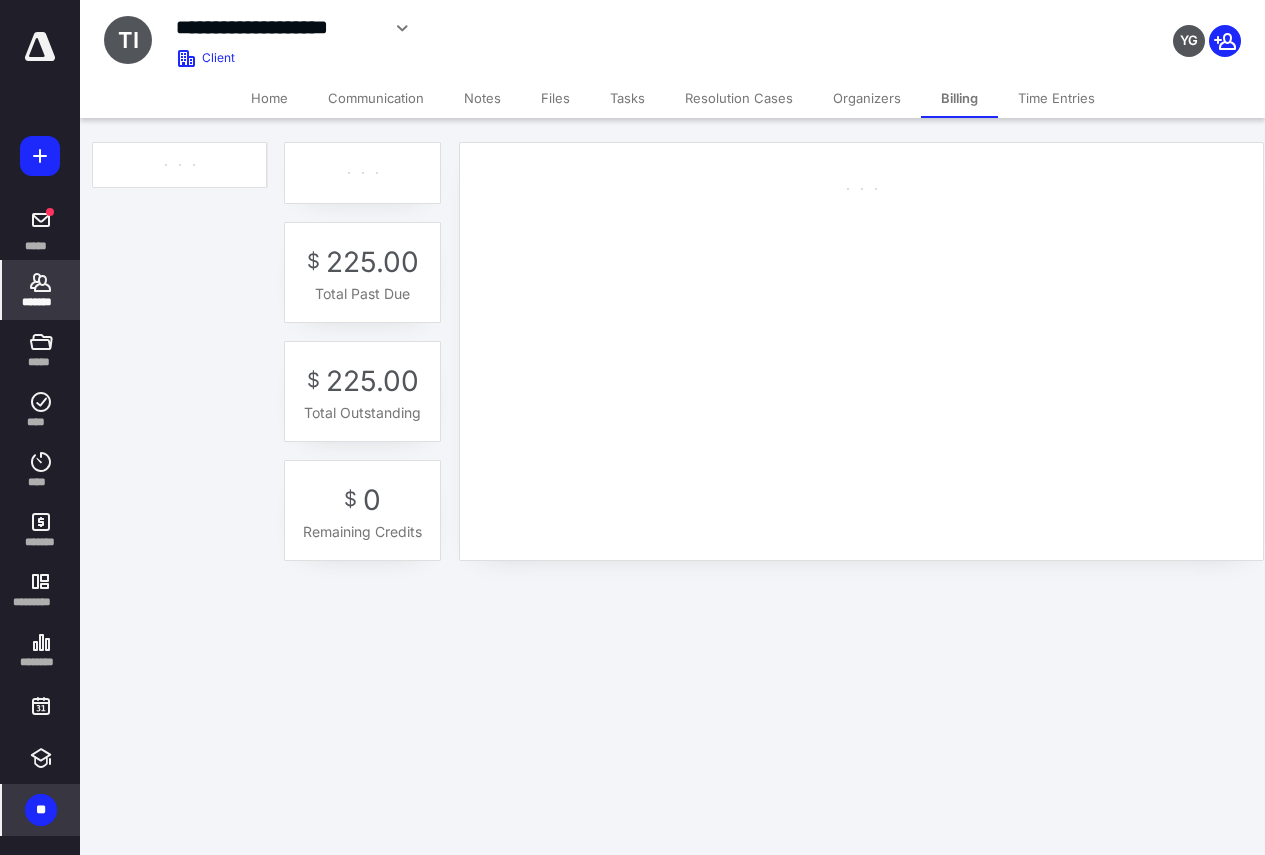 scroll, scrollTop: 0, scrollLeft: 0, axis: both 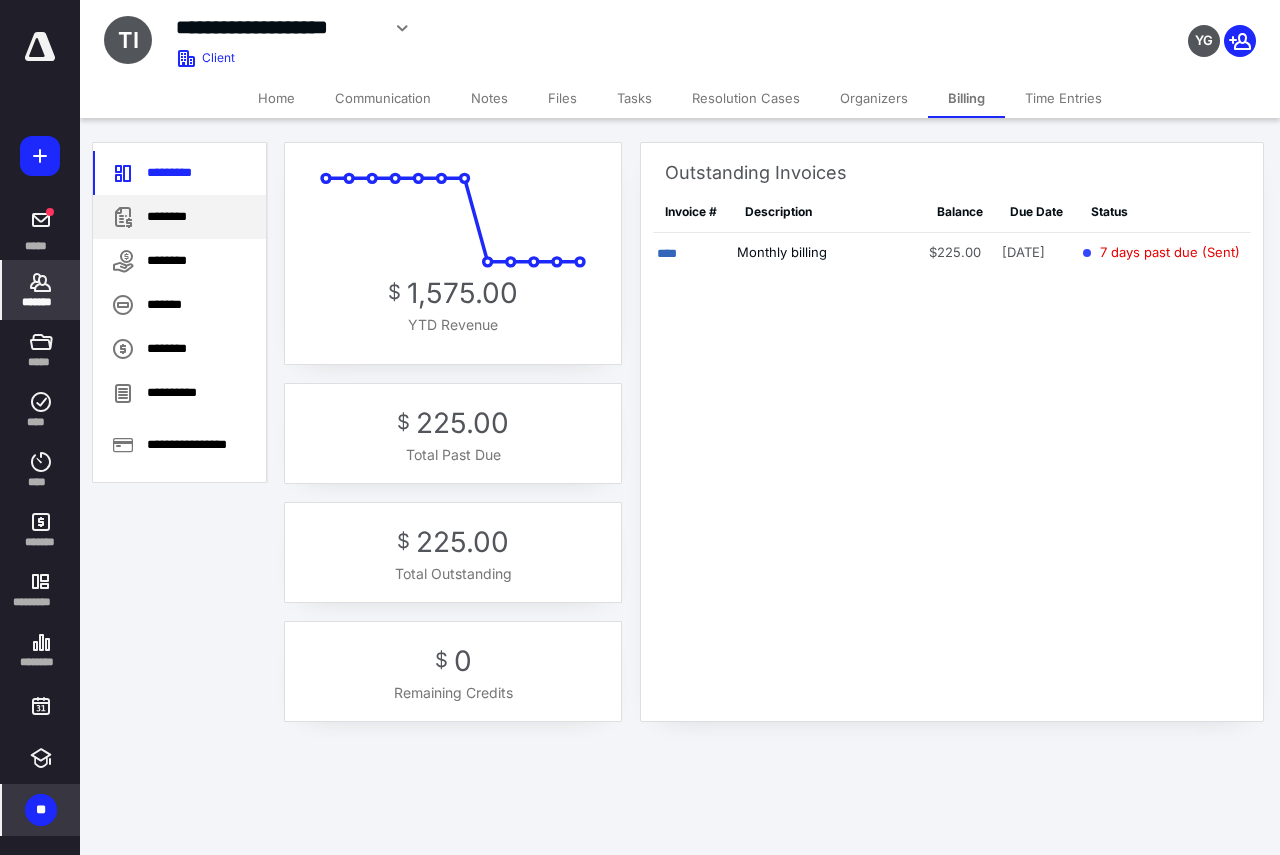 click on "********" at bounding box center [179, 217] 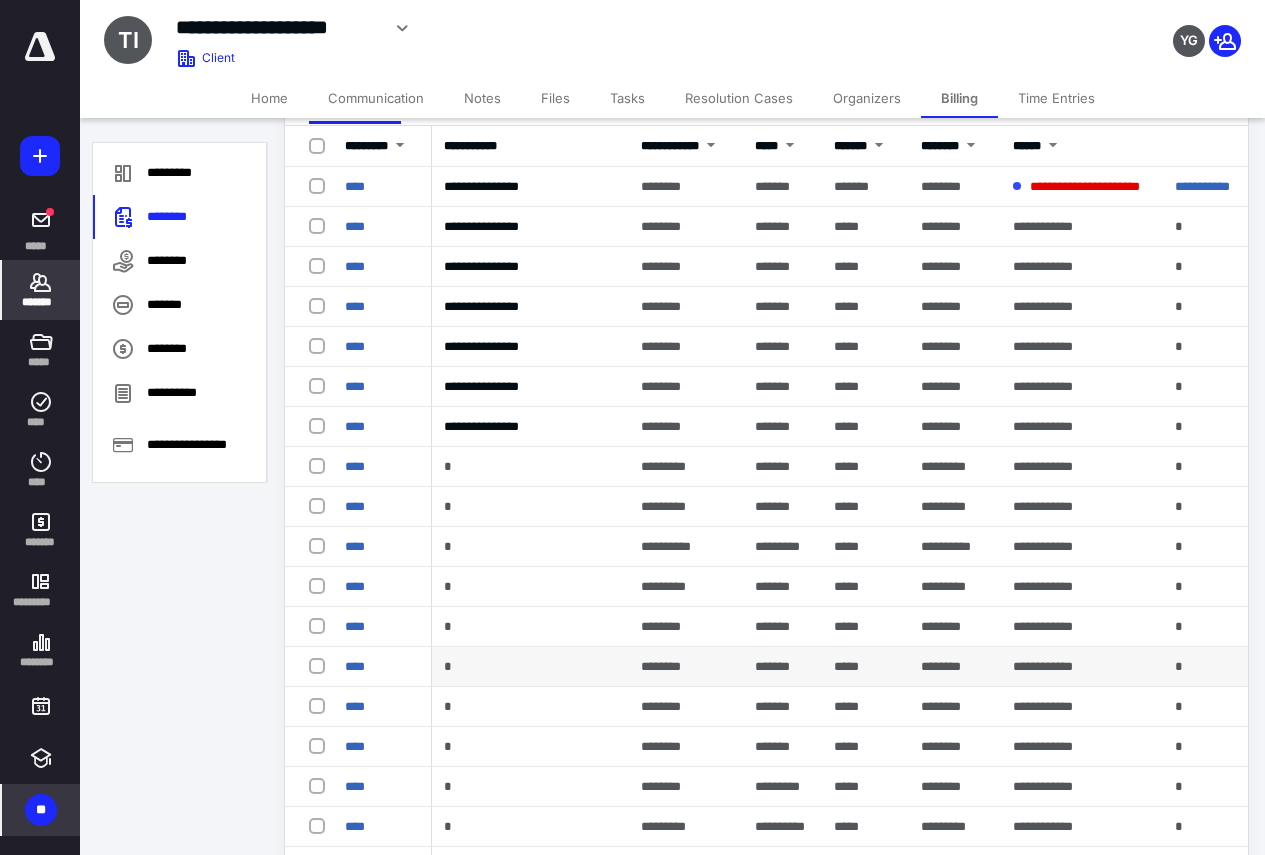 scroll, scrollTop: 400, scrollLeft: 0, axis: vertical 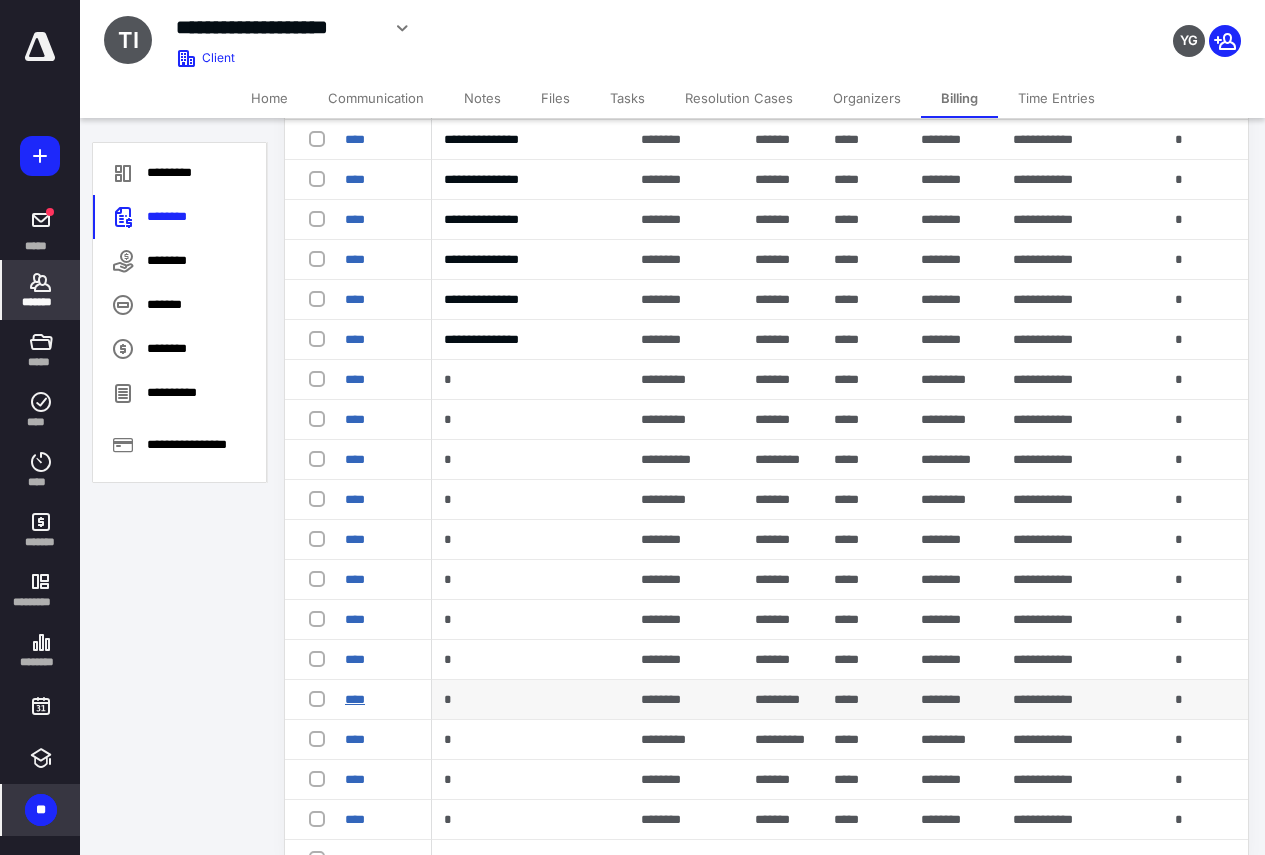 click on "****" at bounding box center [355, 699] 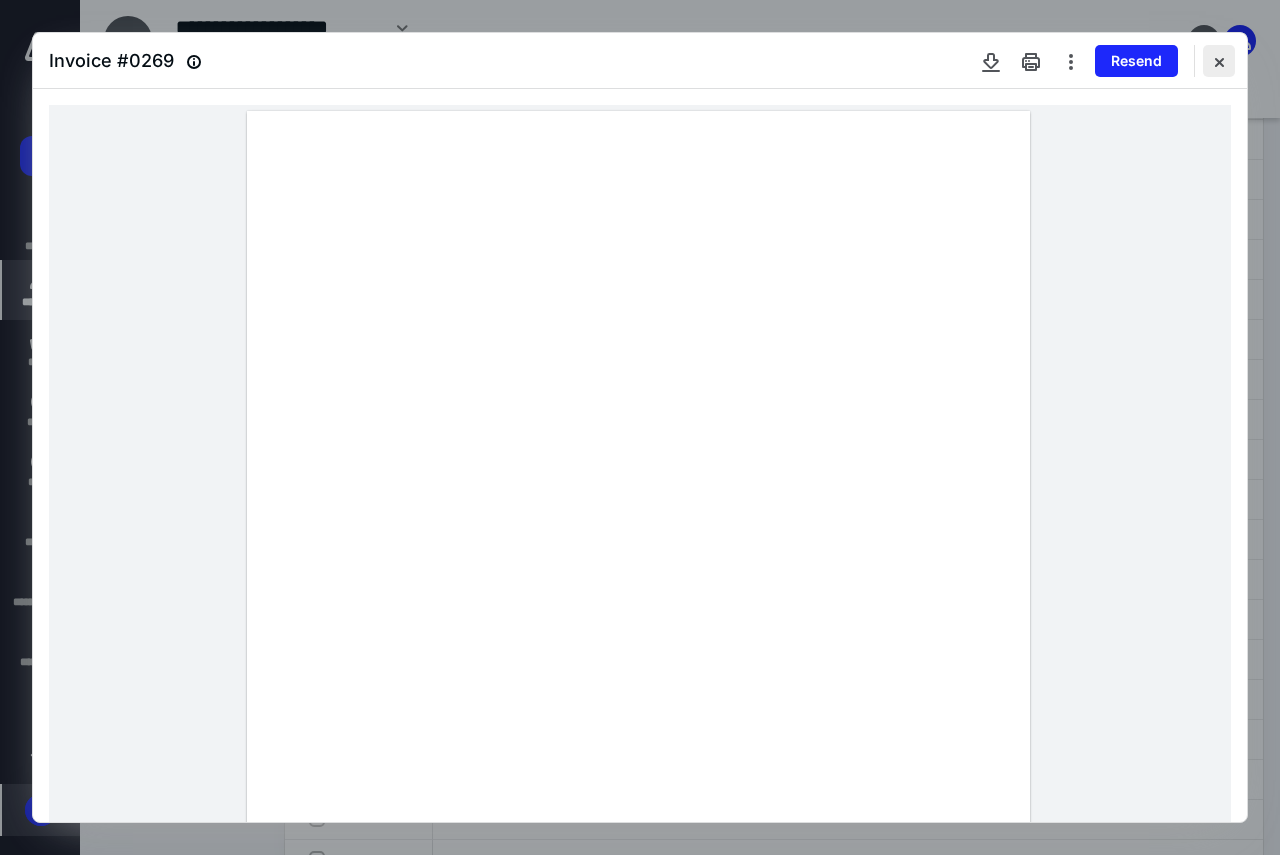 click at bounding box center (1219, 61) 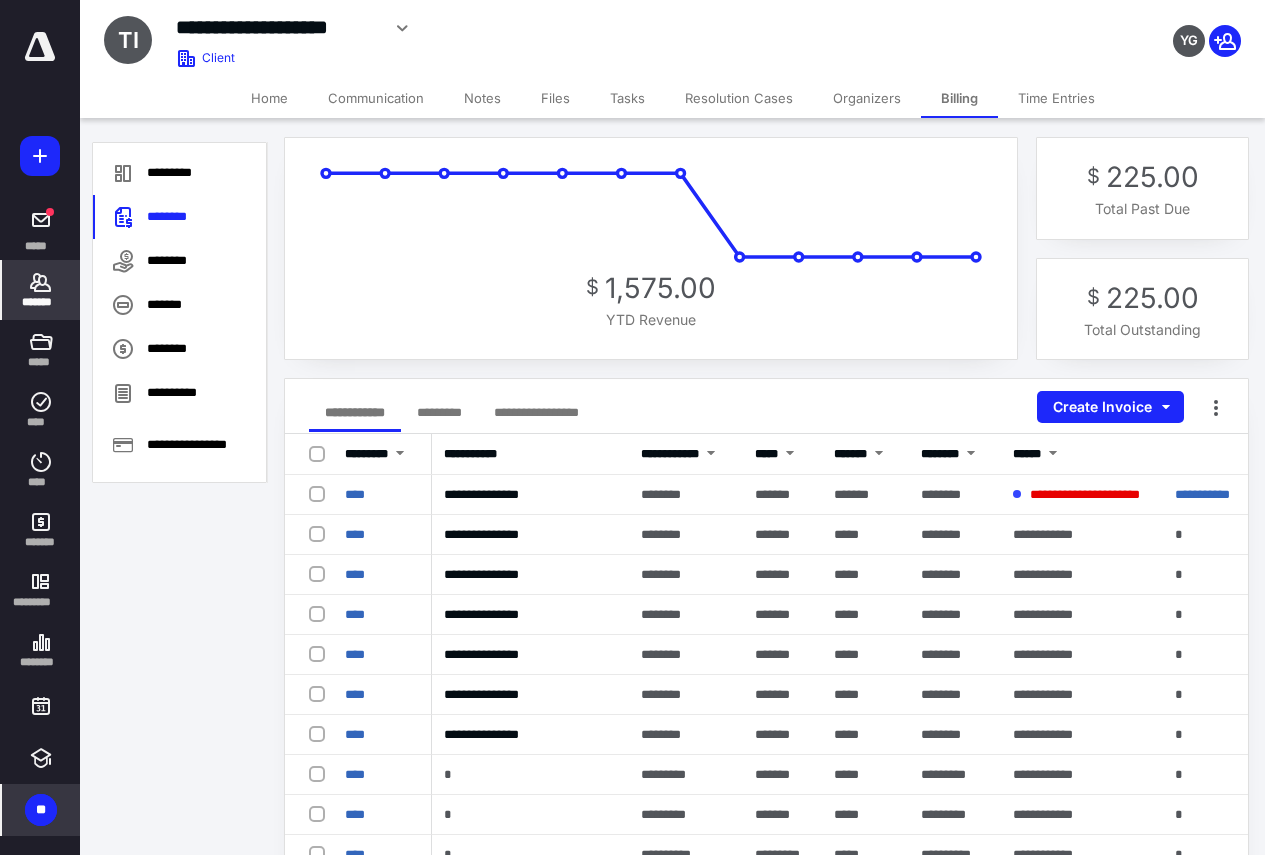 scroll, scrollTop: 4, scrollLeft: 0, axis: vertical 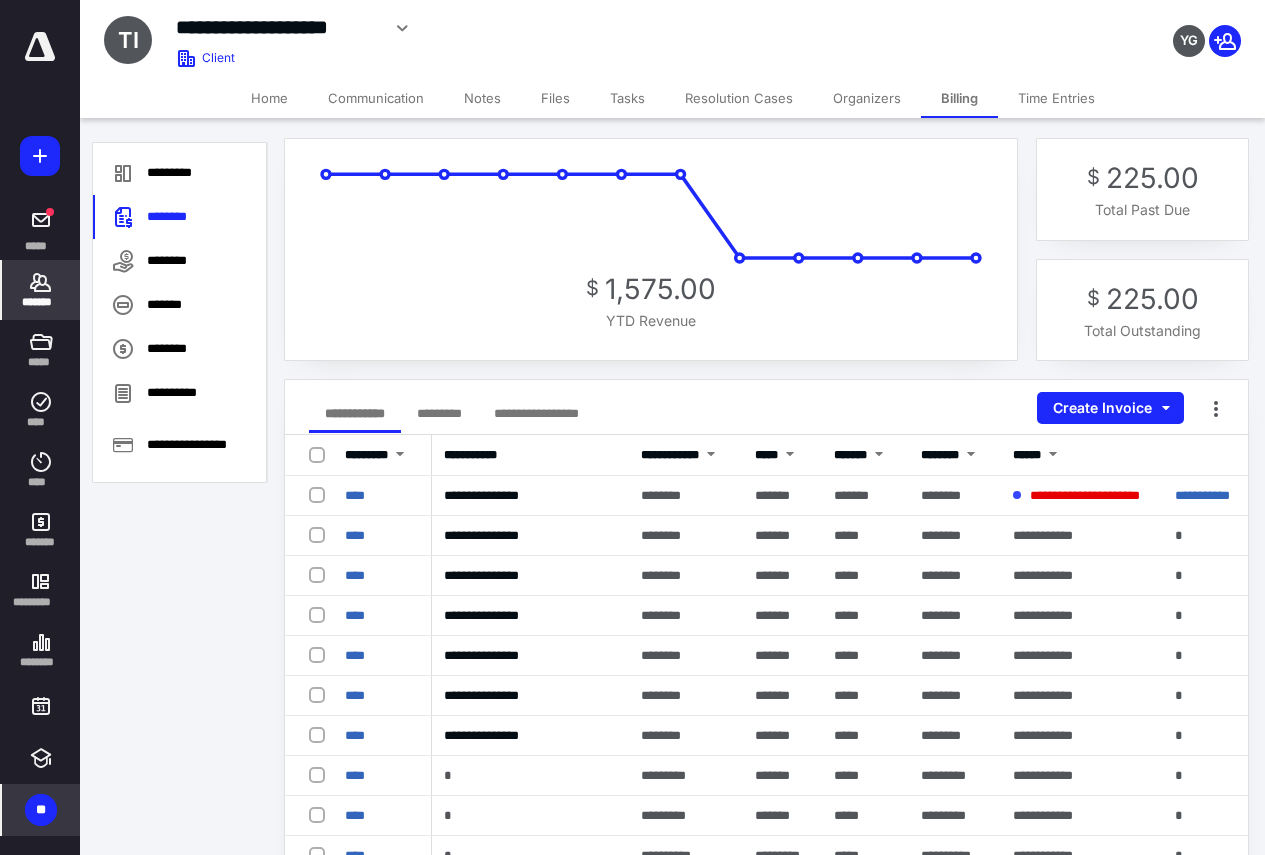 click on "Time Entries" at bounding box center [1056, 98] 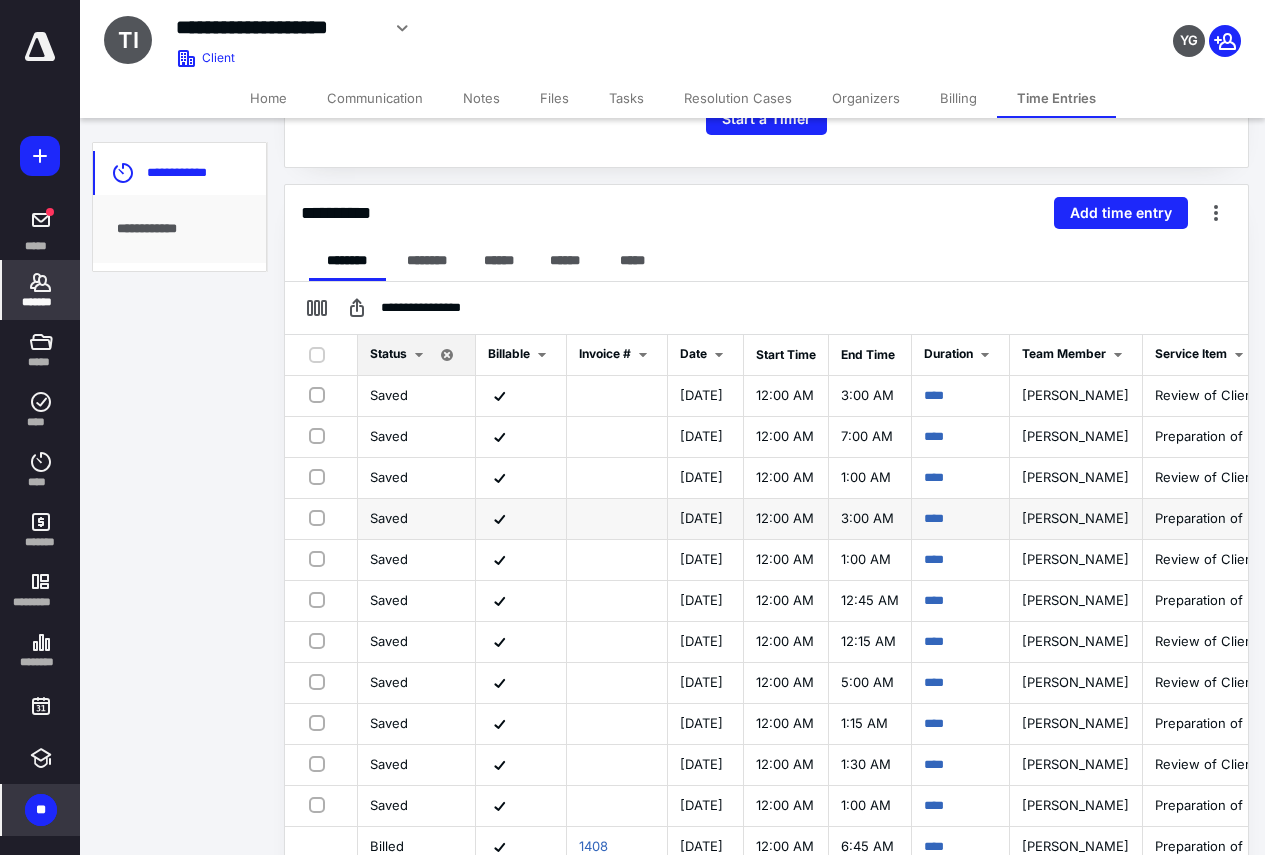 scroll, scrollTop: 486, scrollLeft: 0, axis: vertical 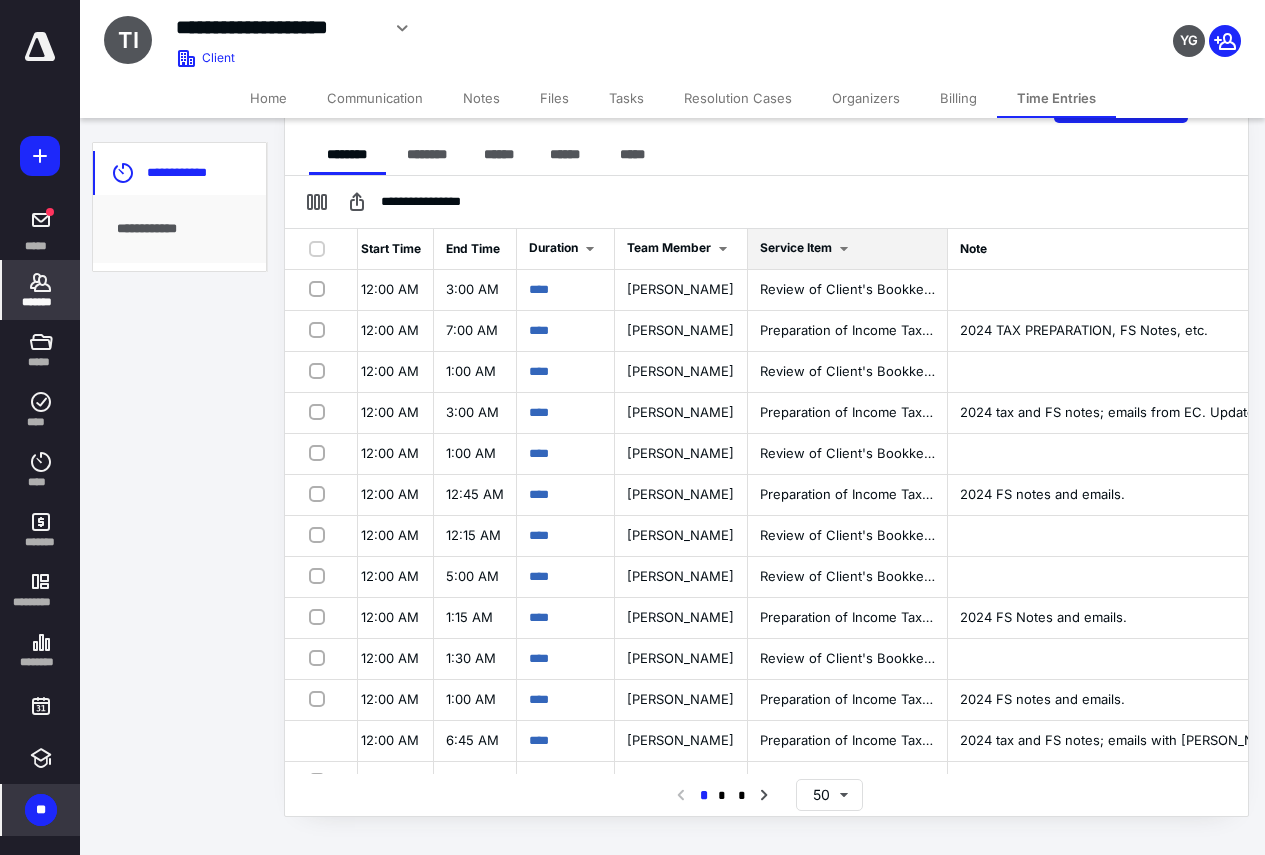 click on "Service Item" at bounding box center (848, 249) 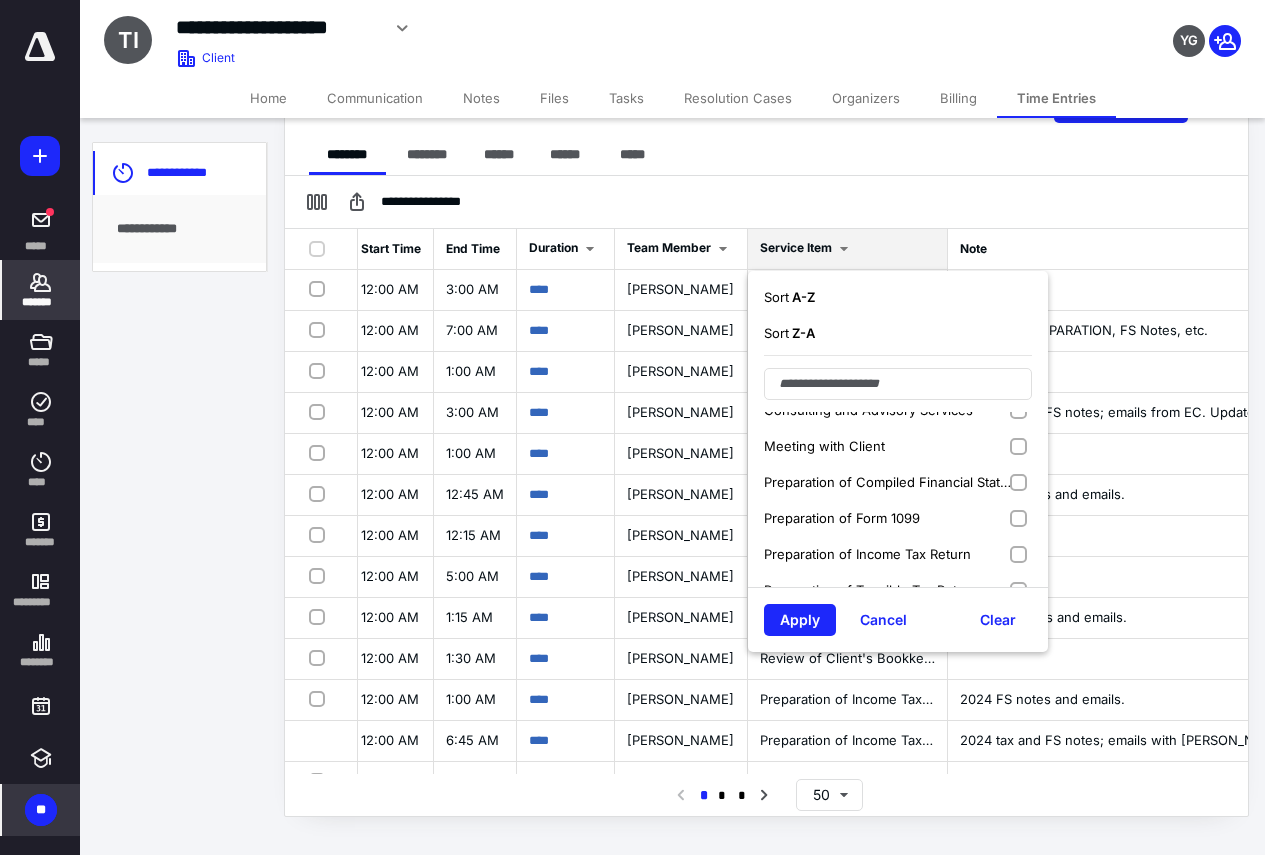 scroll, scrollTop: 293, scrollLeft: 0, axis: vertical 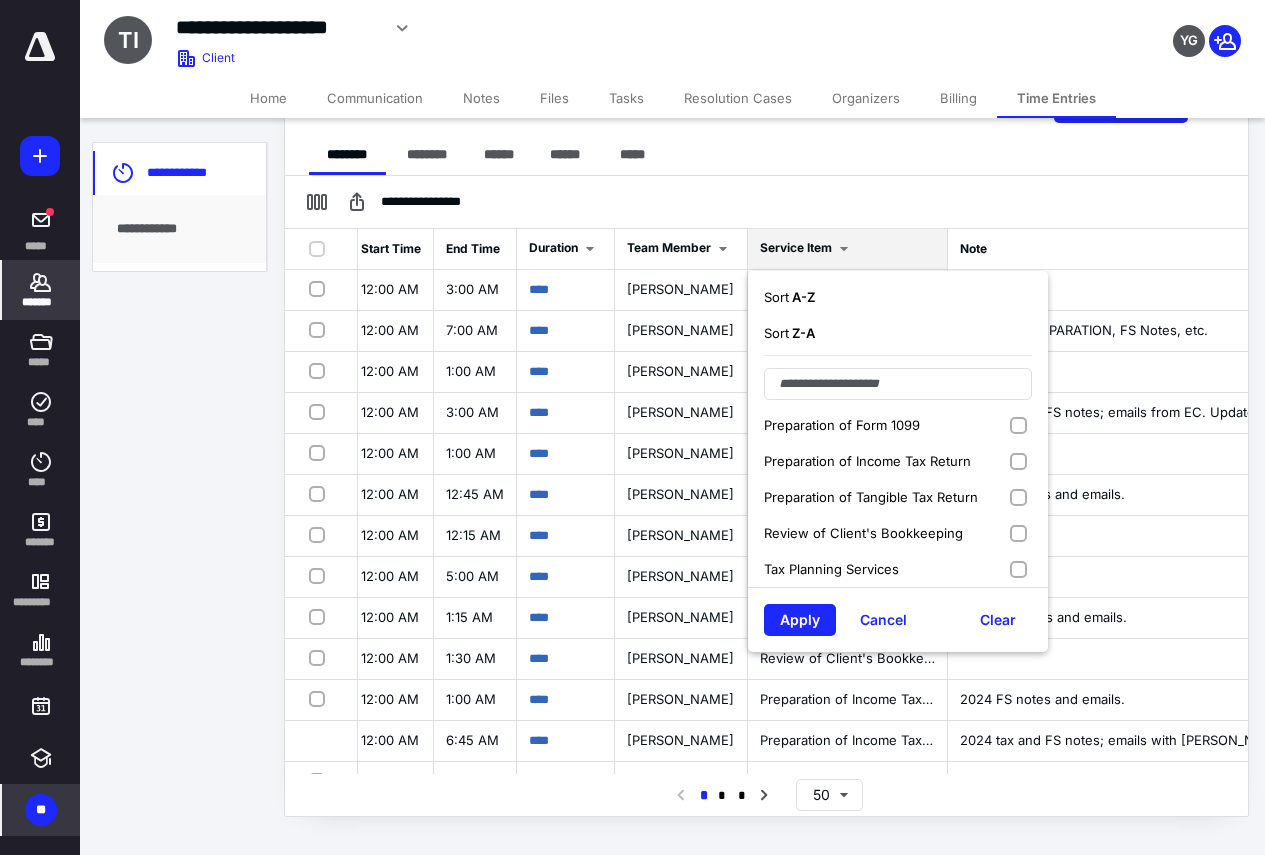 click on "Review of Client's Bookkeeping" at bounding box center [863, 533] 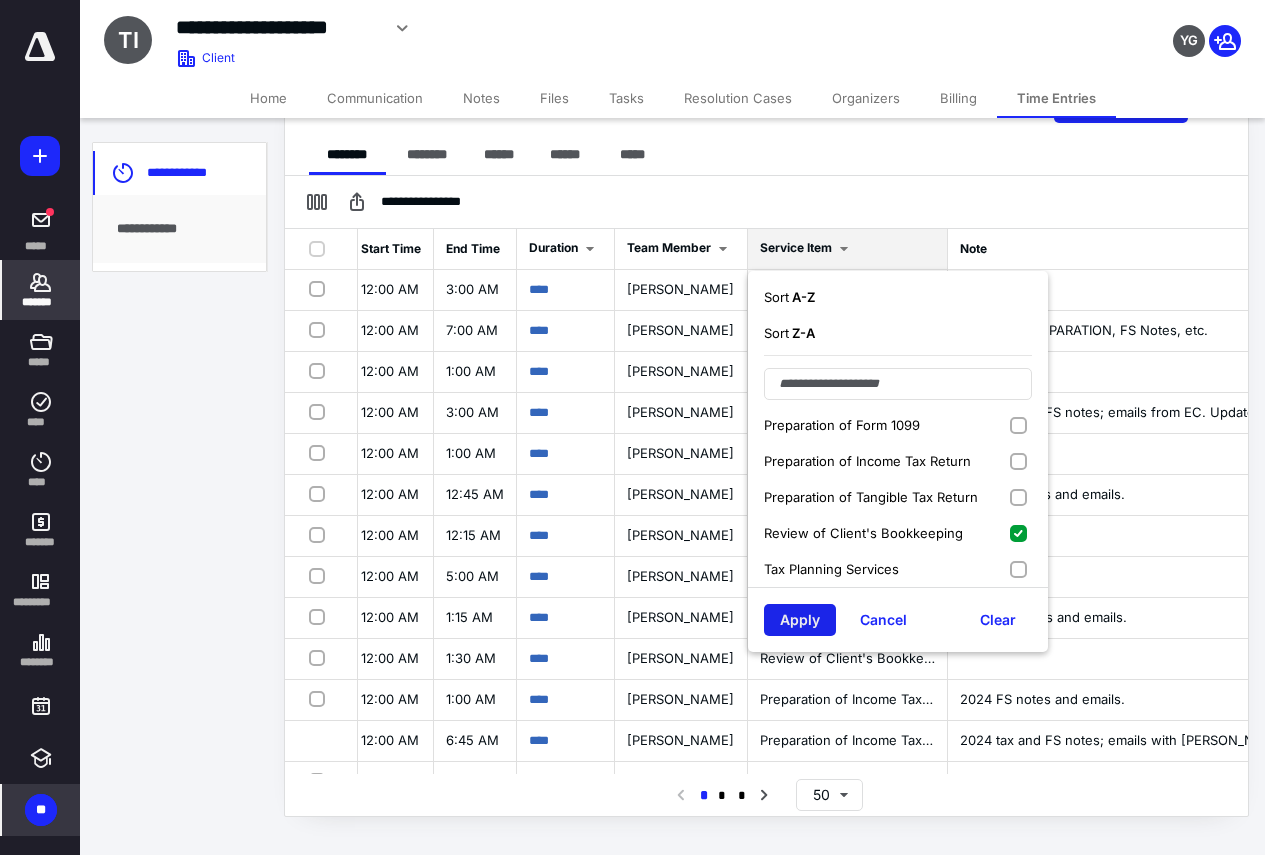 click on "Apply" at bounding box center [800, 620] 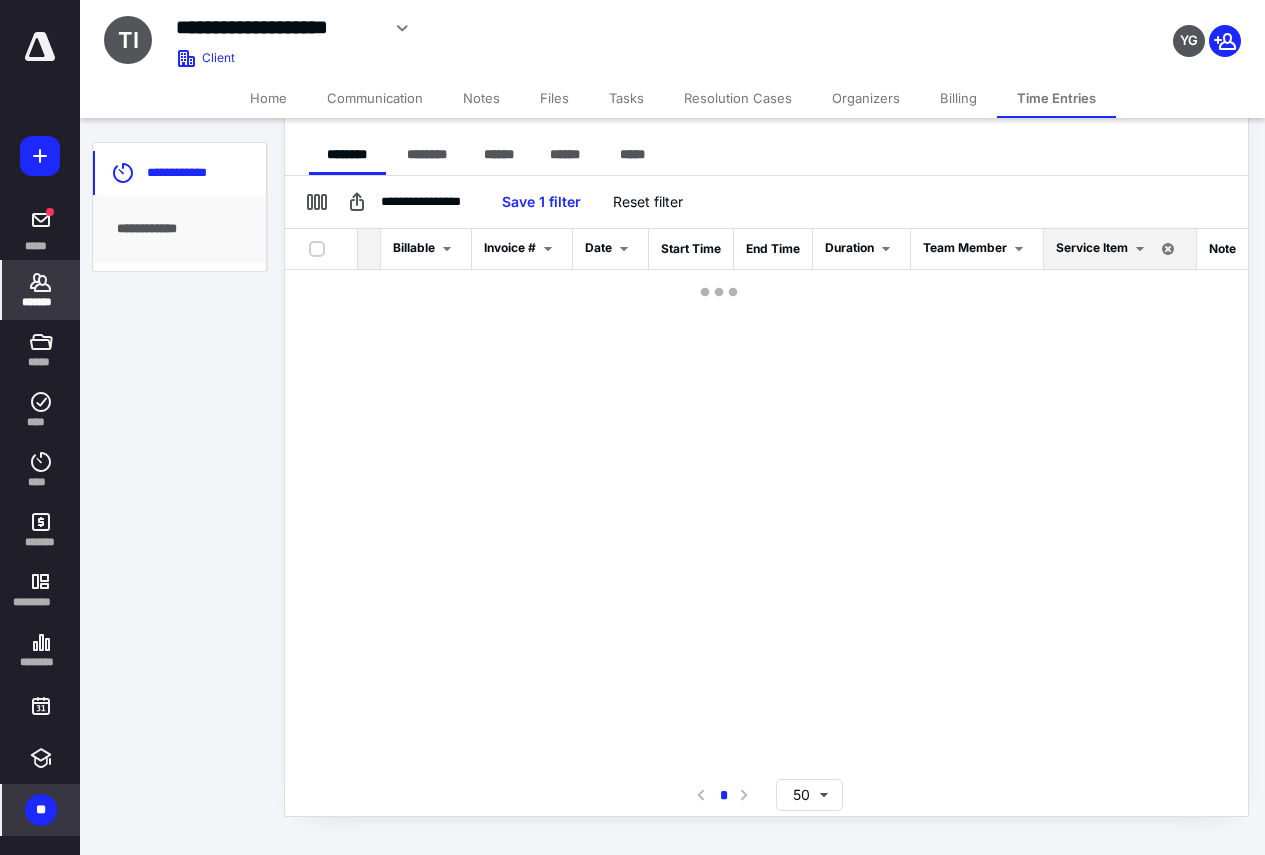 scroll, scrollTop: 0, scrollLeft: 103, axis: horizontal 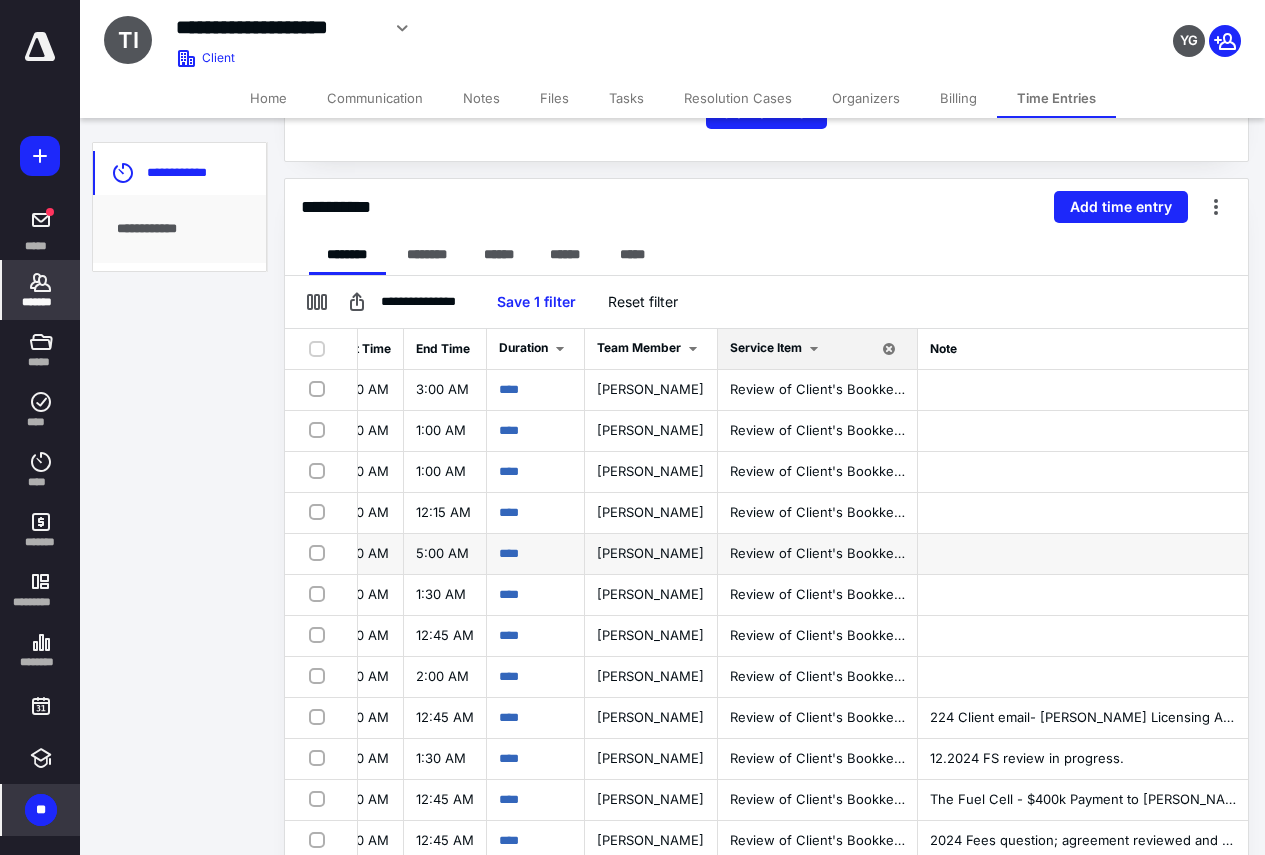 drag, startPoint x: 511, startPoint y: 675, endPoint x: 480, endPoint y: 543, distance: 135.5913 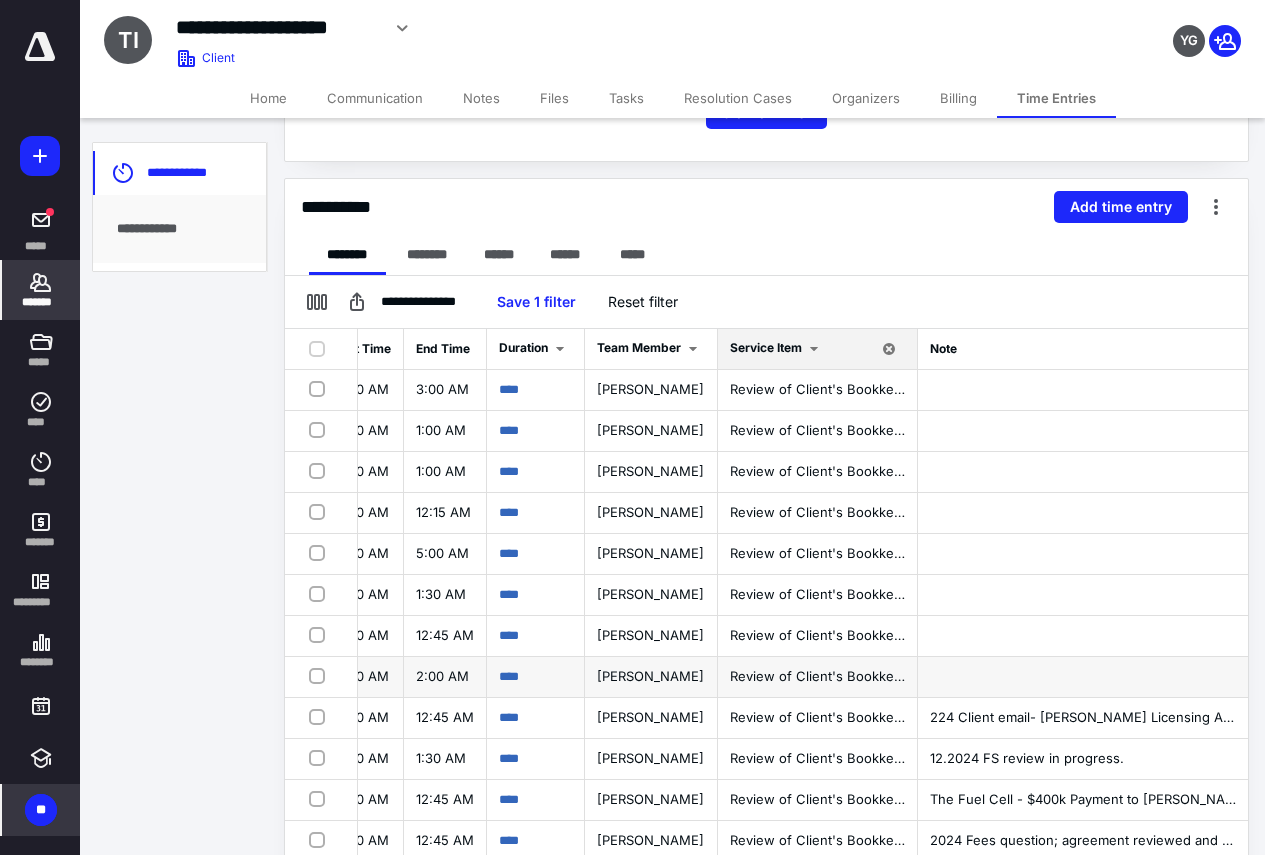 drag, startPoint x: 712, startPoint y: 677, endPoint x: 565, endPoint y: 677, distance: 147 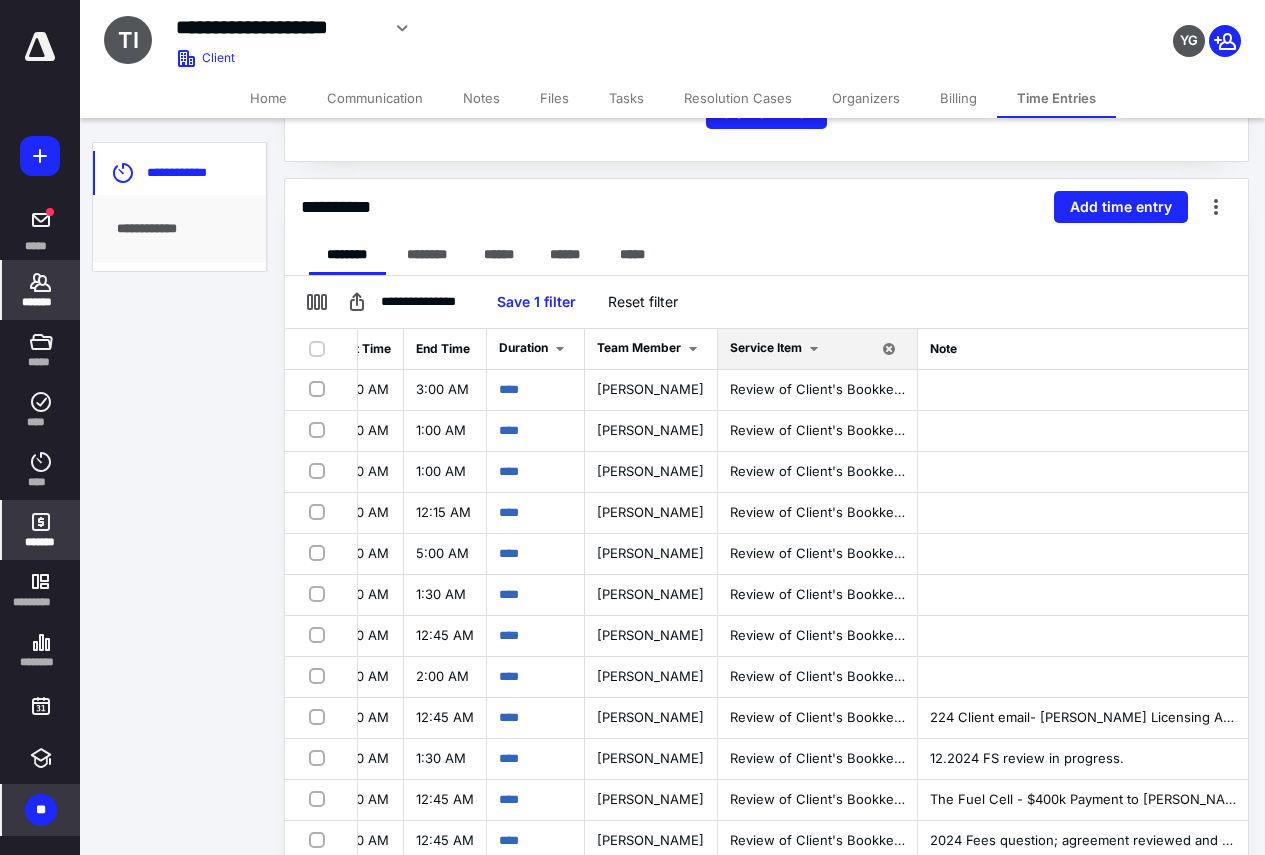 click 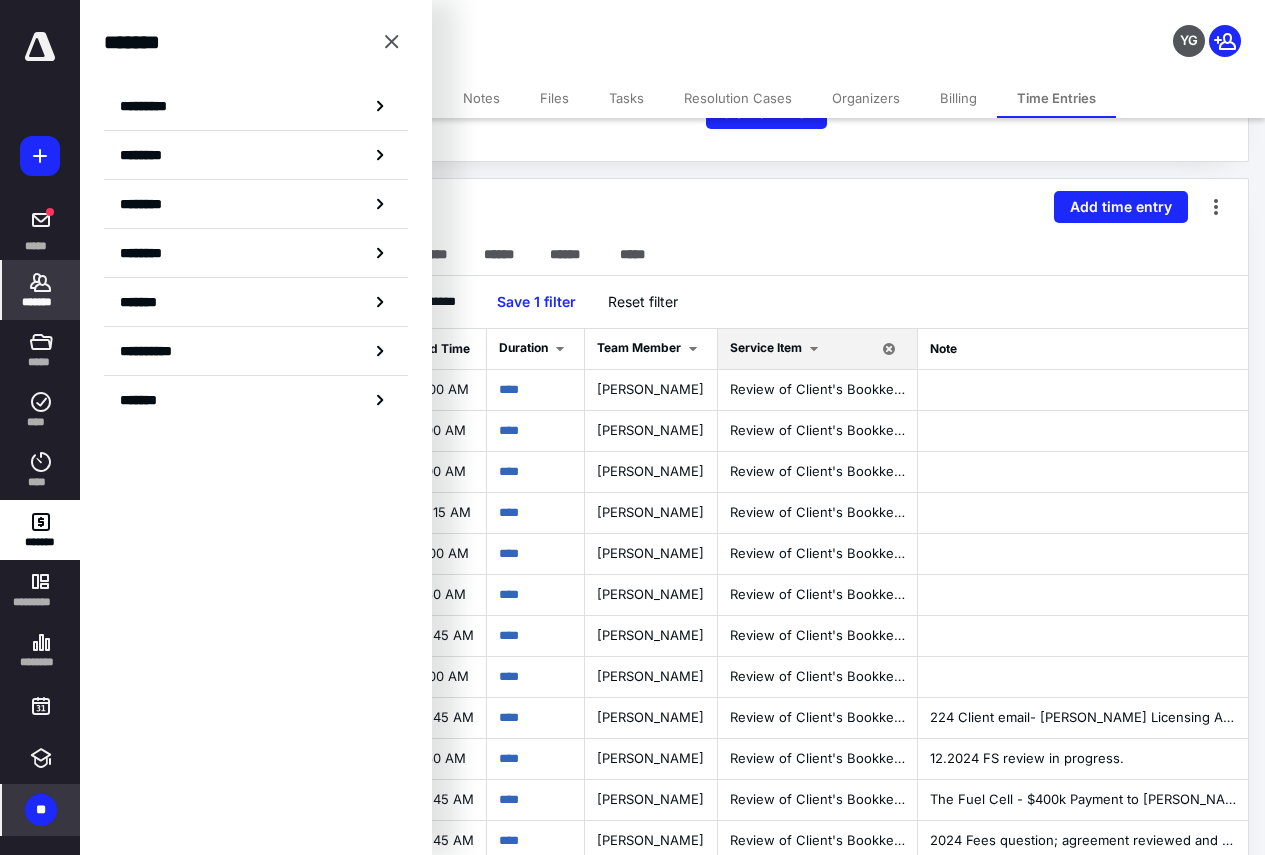 click on "**" at bounding box center (41, 810) 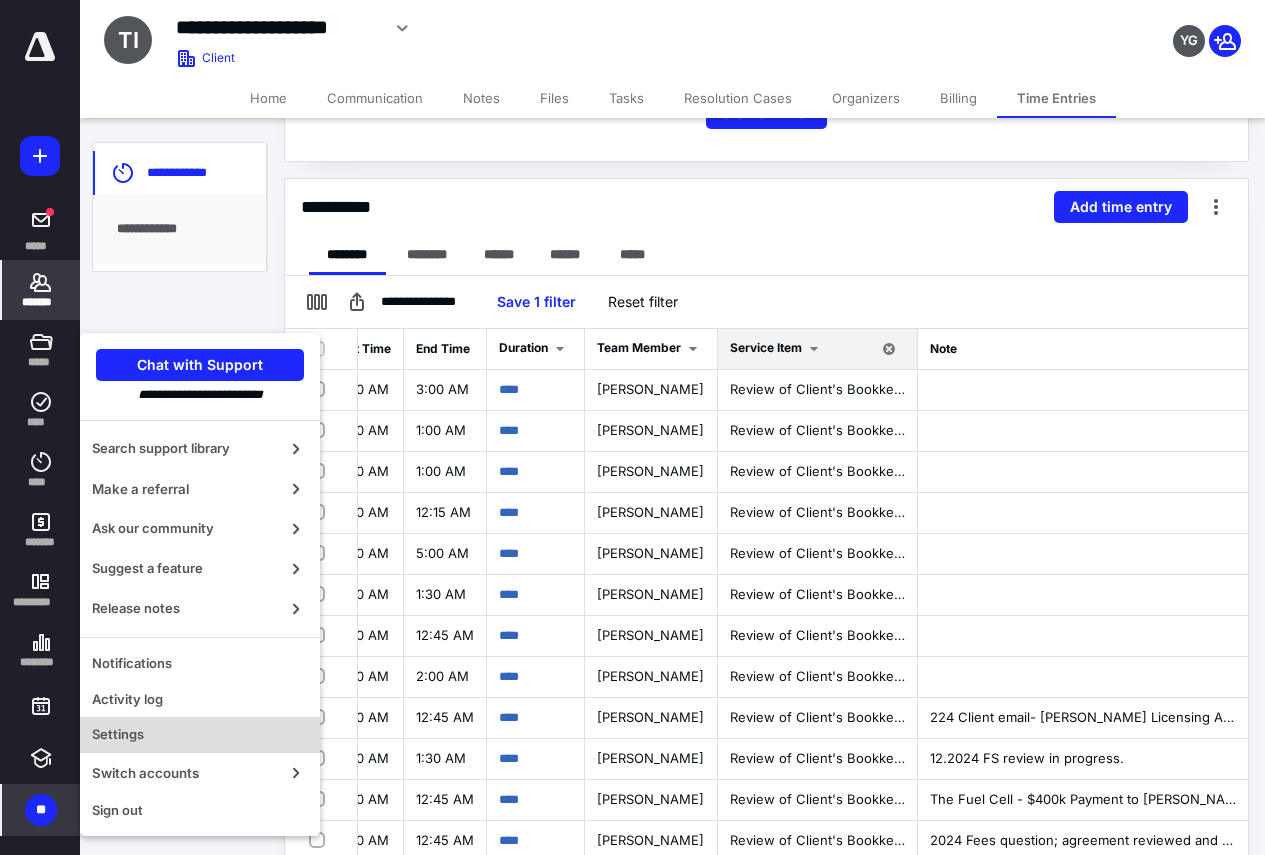 click on "Settings" at bounding box center [200, 735] 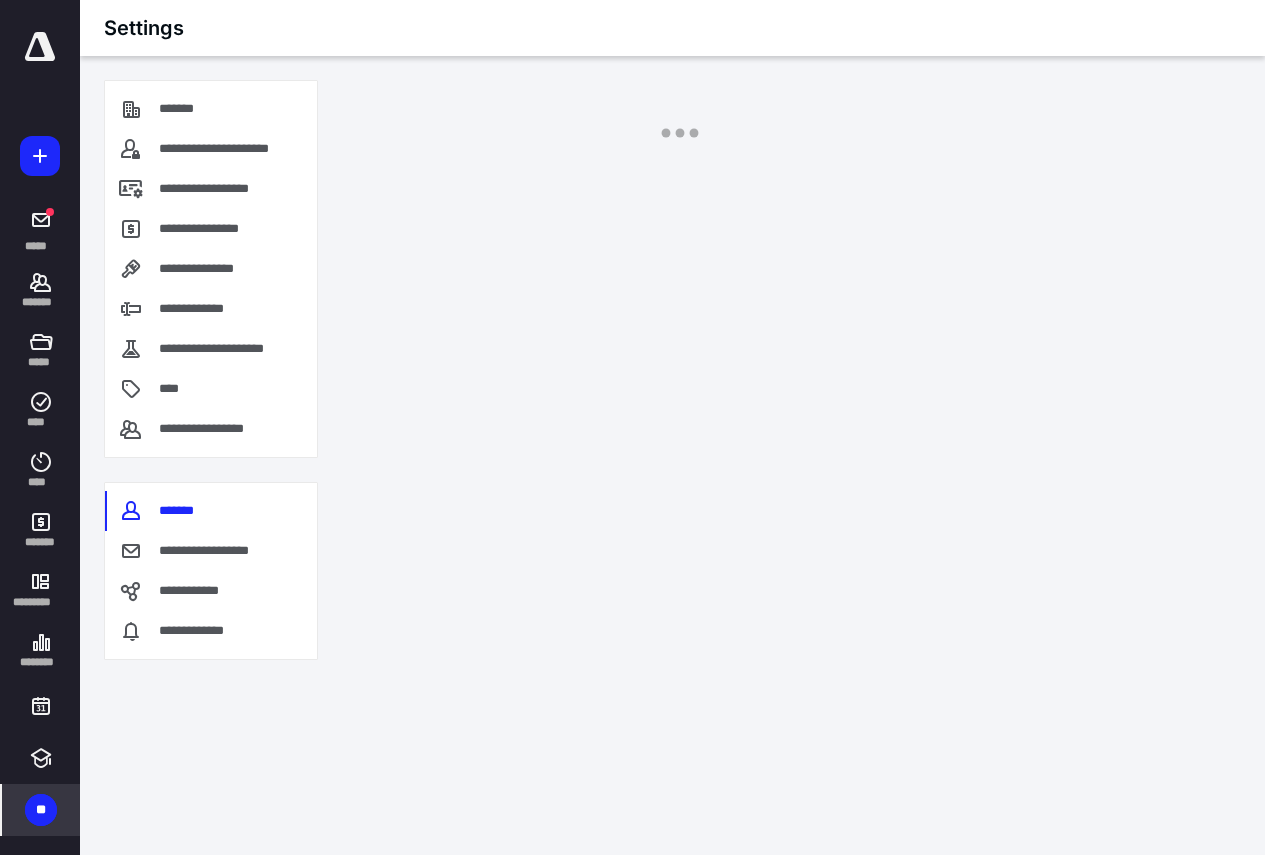 scroll, scrollTop: 0, scrollLeft: 0, axis: both 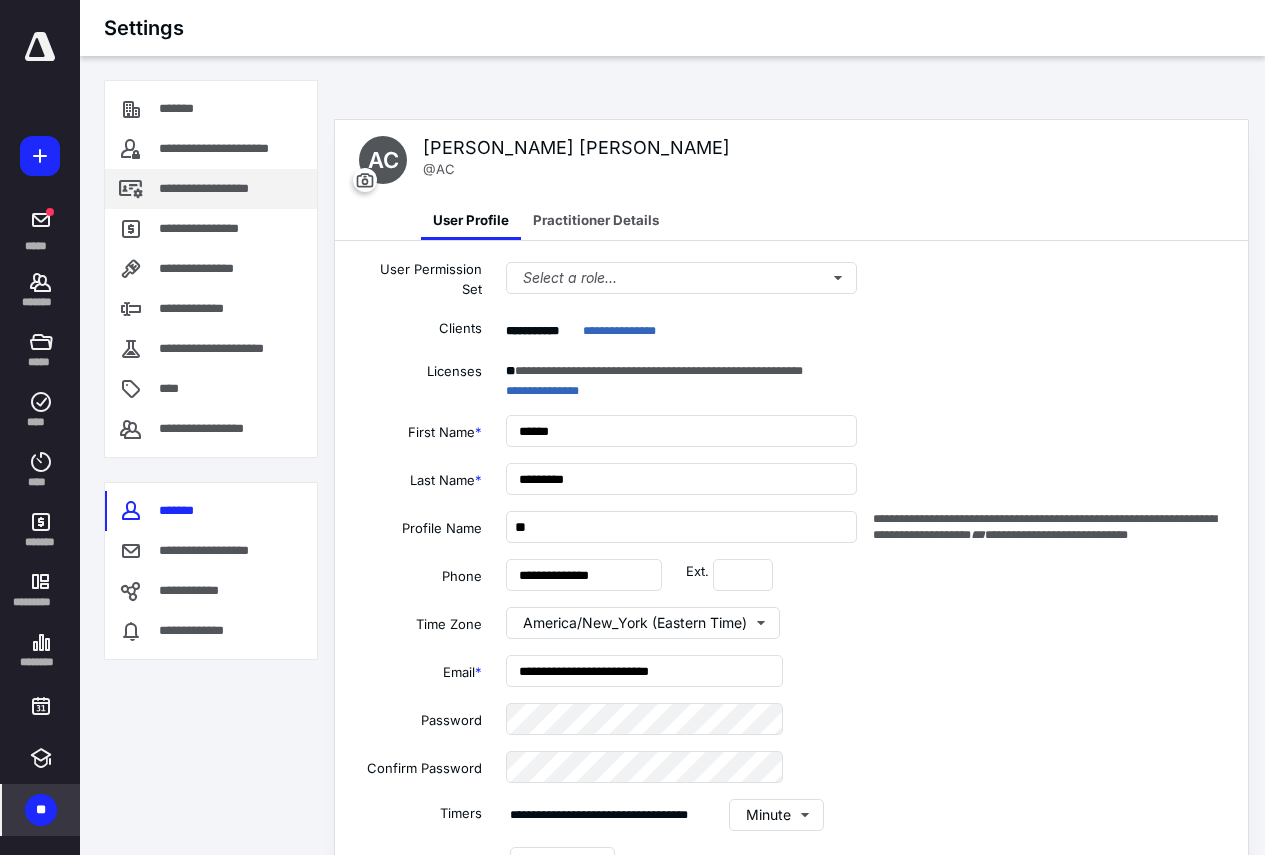 type on "**********" 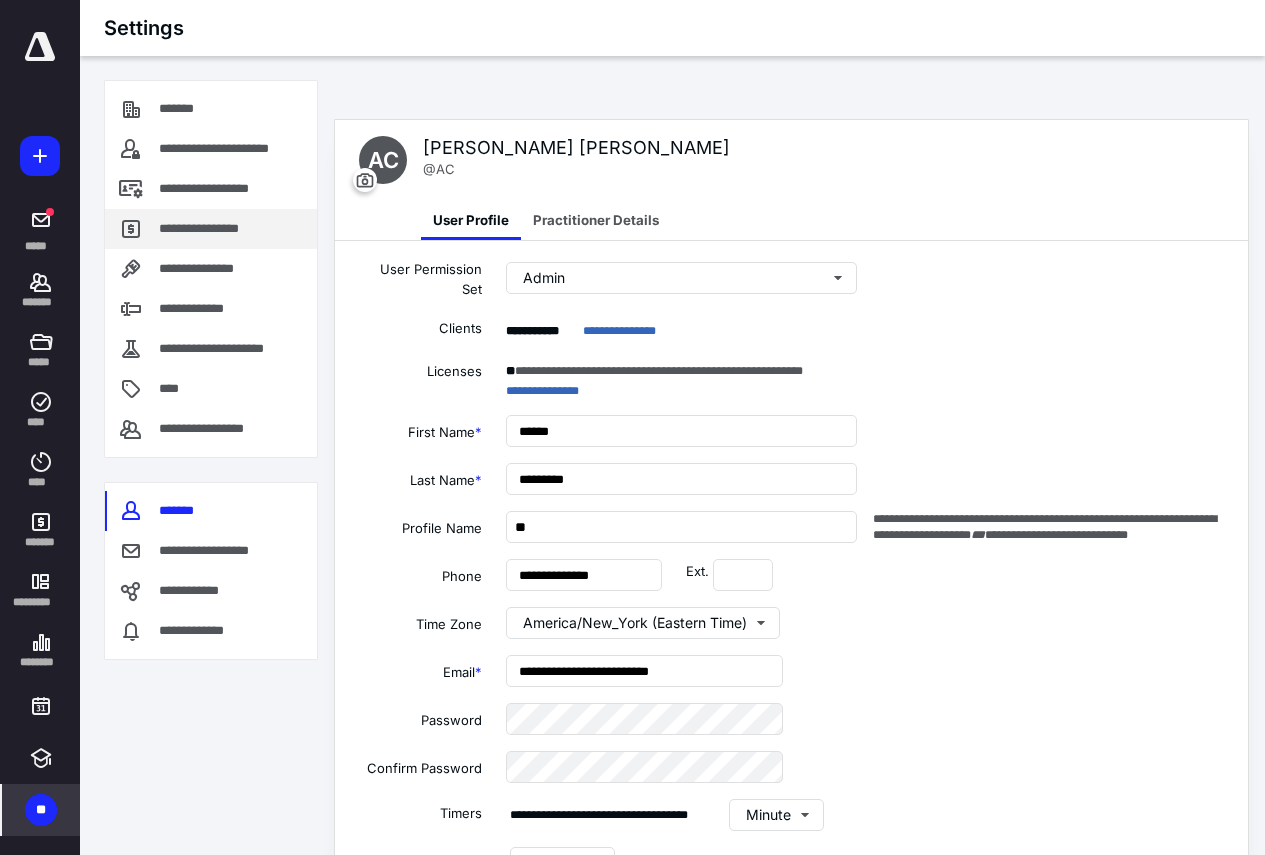 click on "**********" at bounding box center [204, 229] 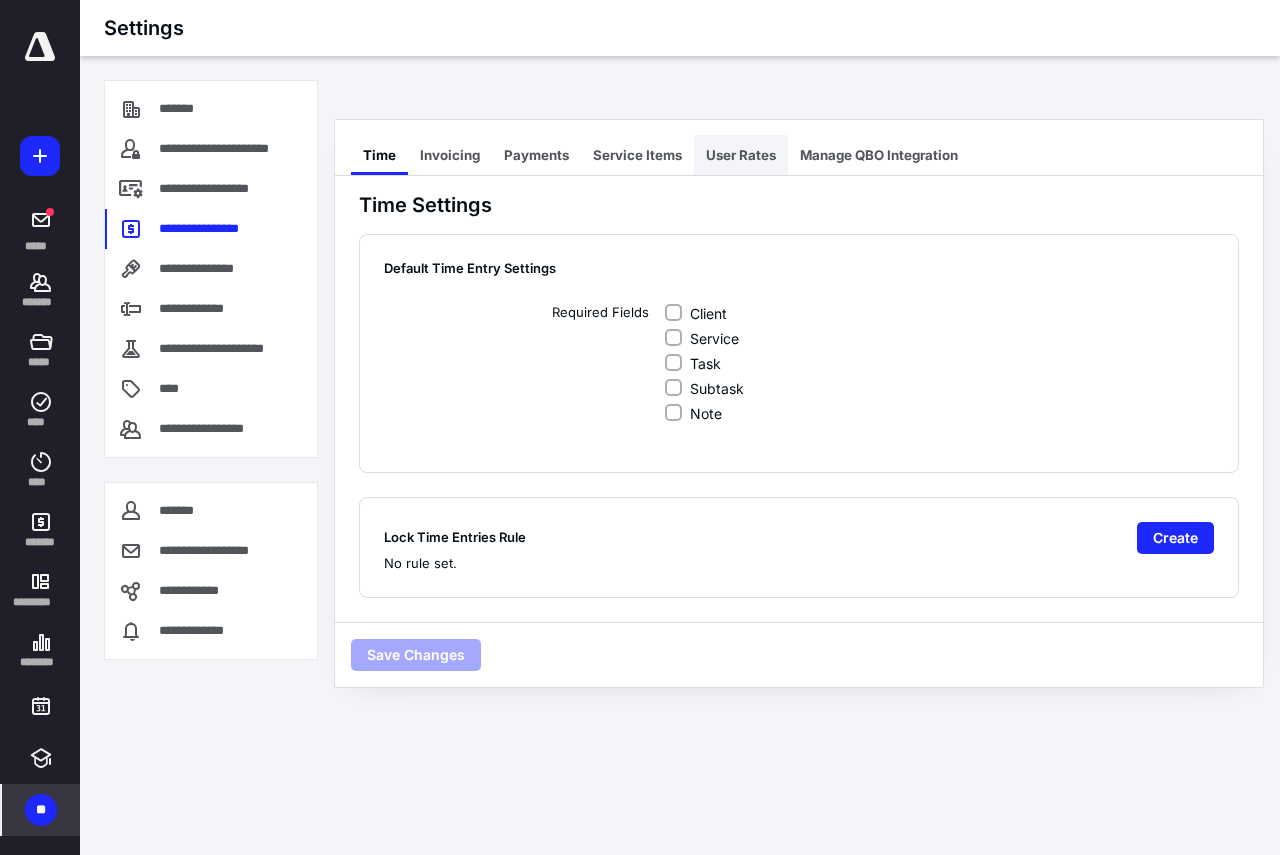 click on "User Rates" at bounding box center (741, 155) 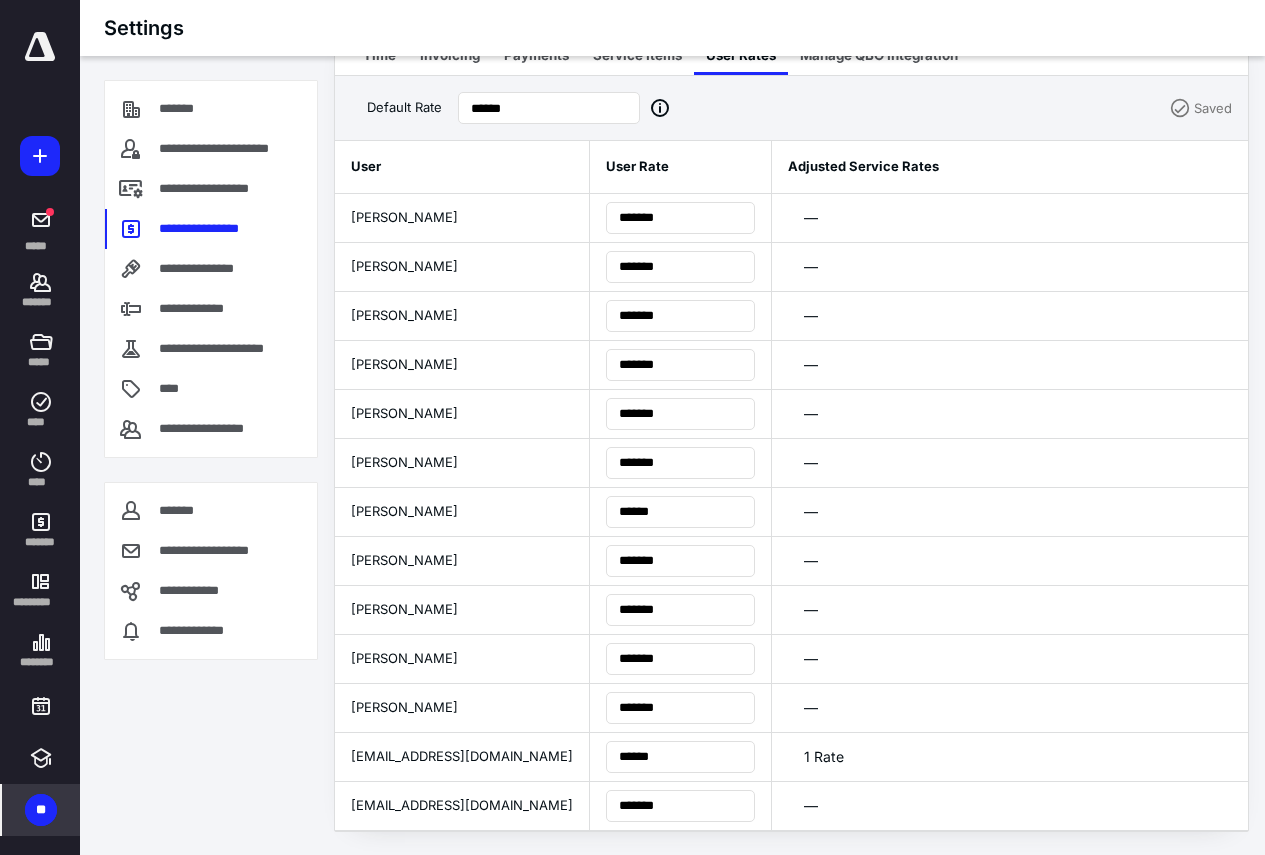 scroll, scrollTop: 101, scrollLeft: 0, axis: vertical 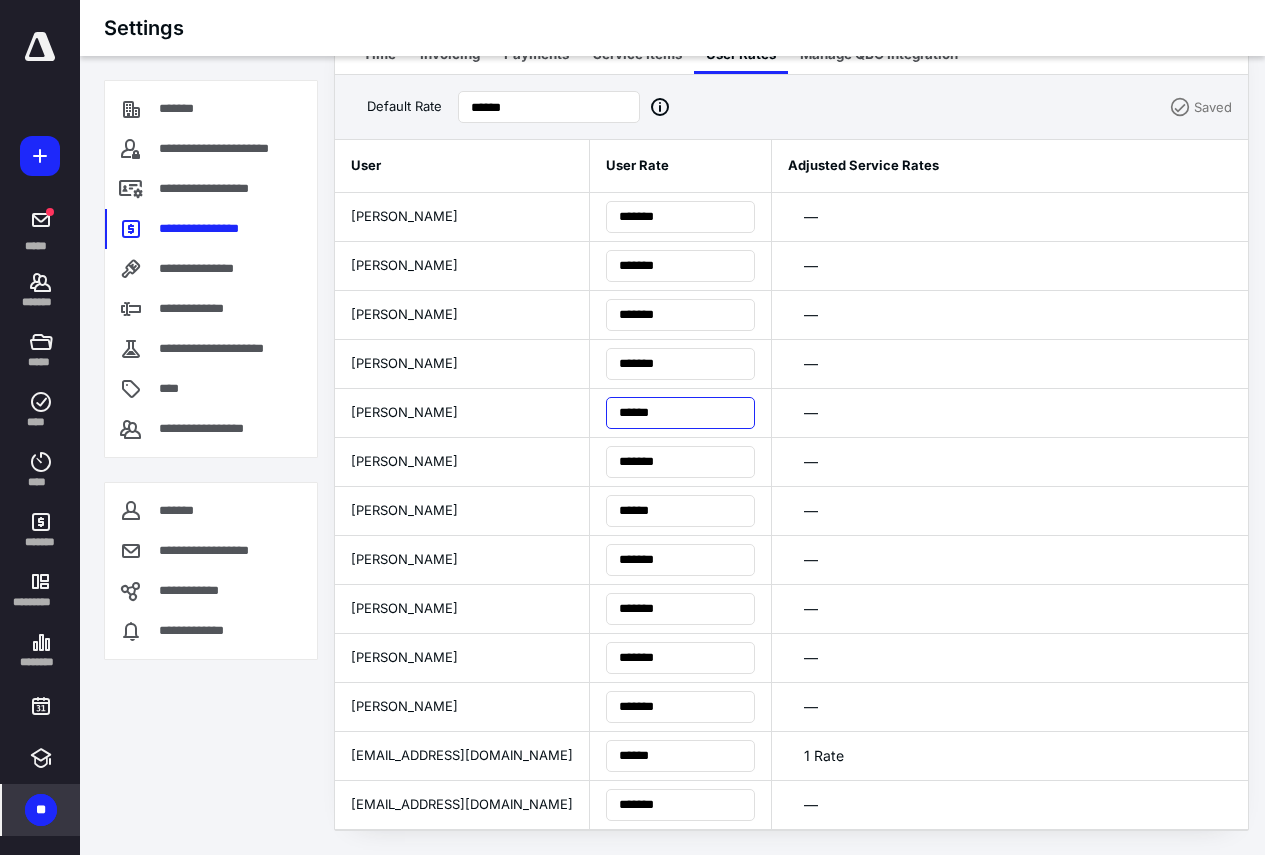 drag, startPoint x: 637, startPoint y: 413, endPoint x: 543, endPoint y: 405, distance: 94.33981 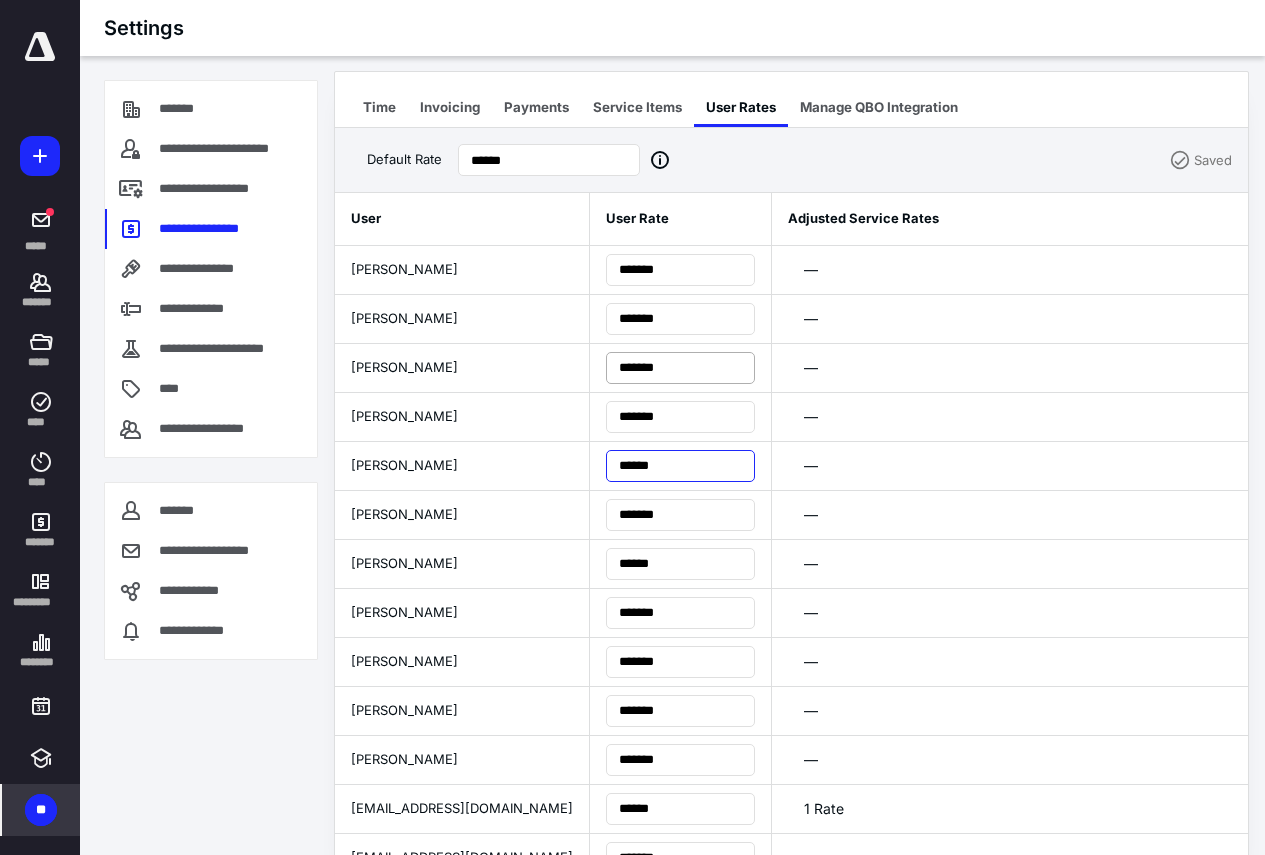 scroll, scrollTop: 0, scrollLeft: 0, axis: both 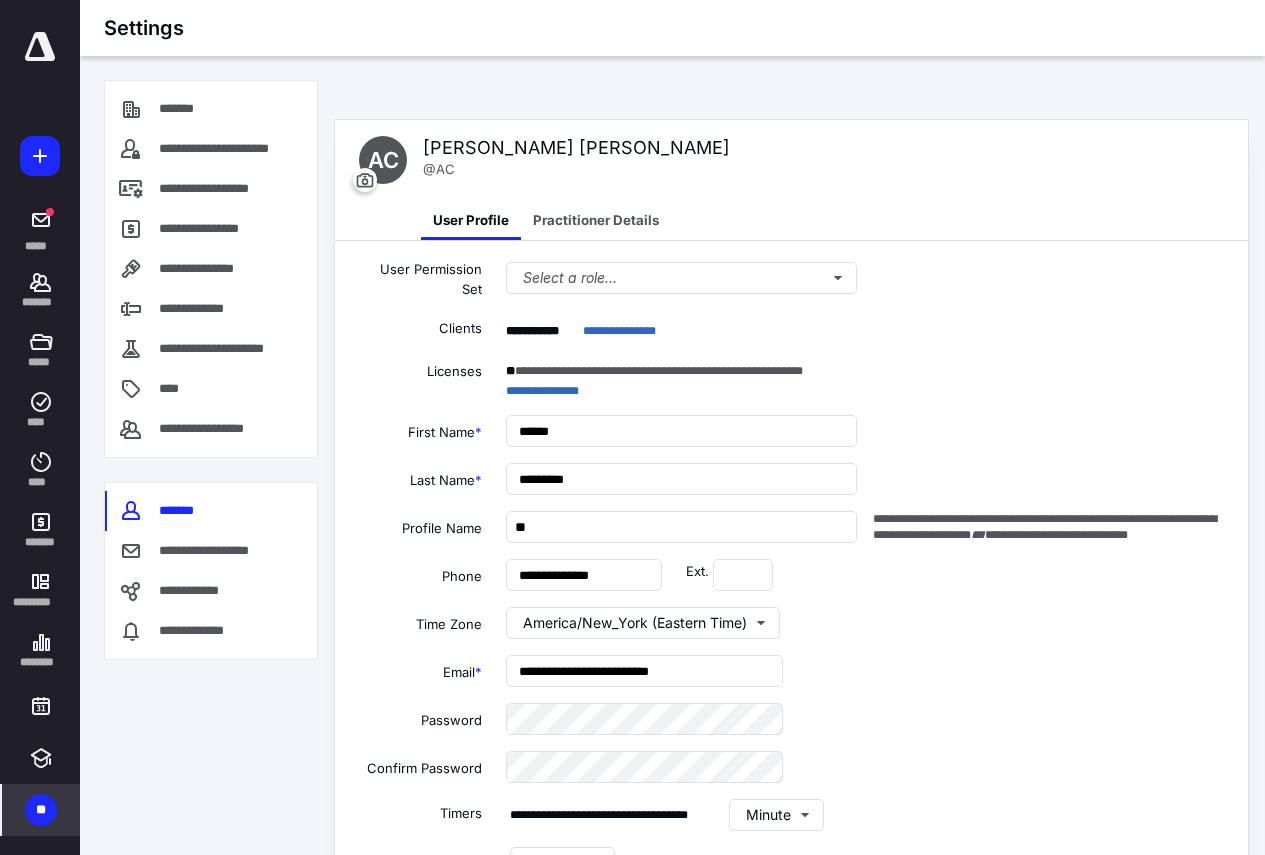 type on "**********" 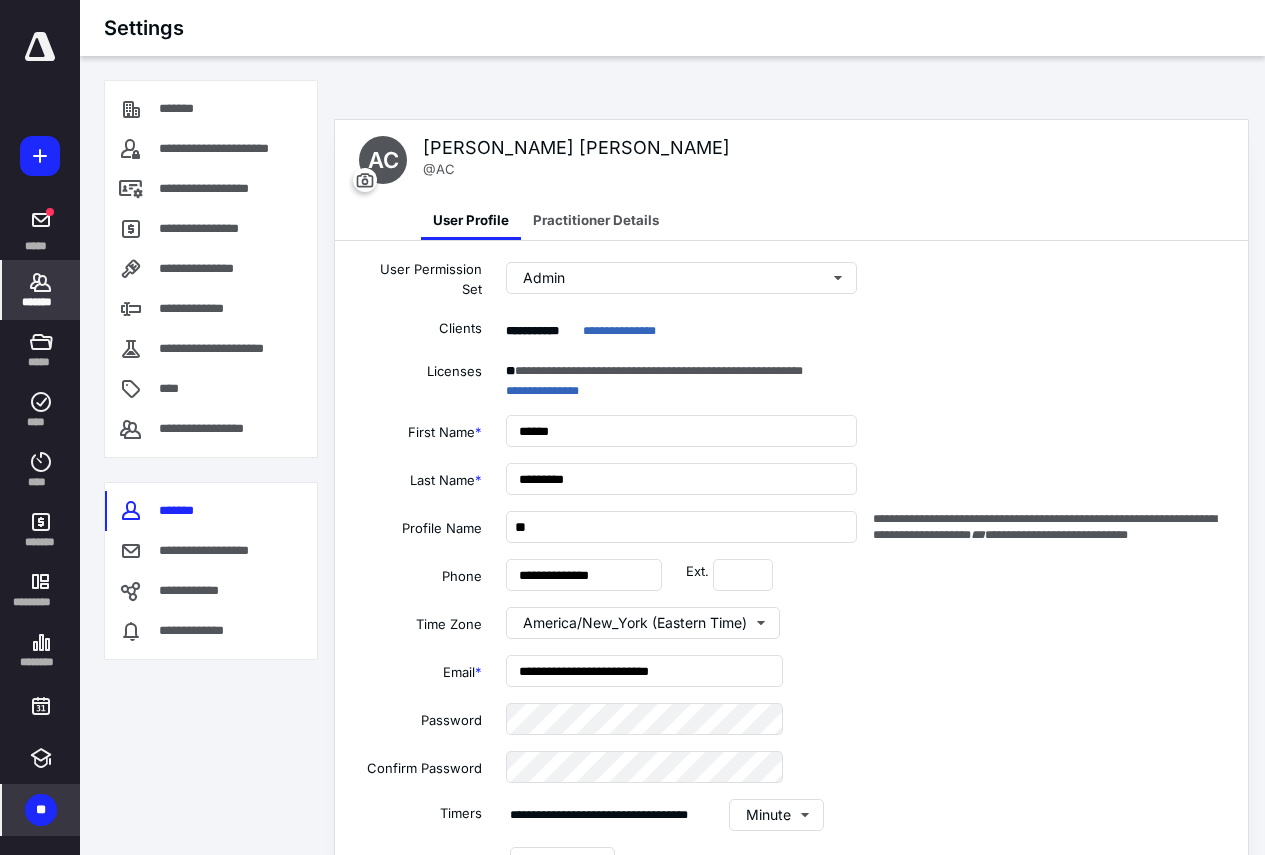 click on "*******" at bounding box center [41, 302] 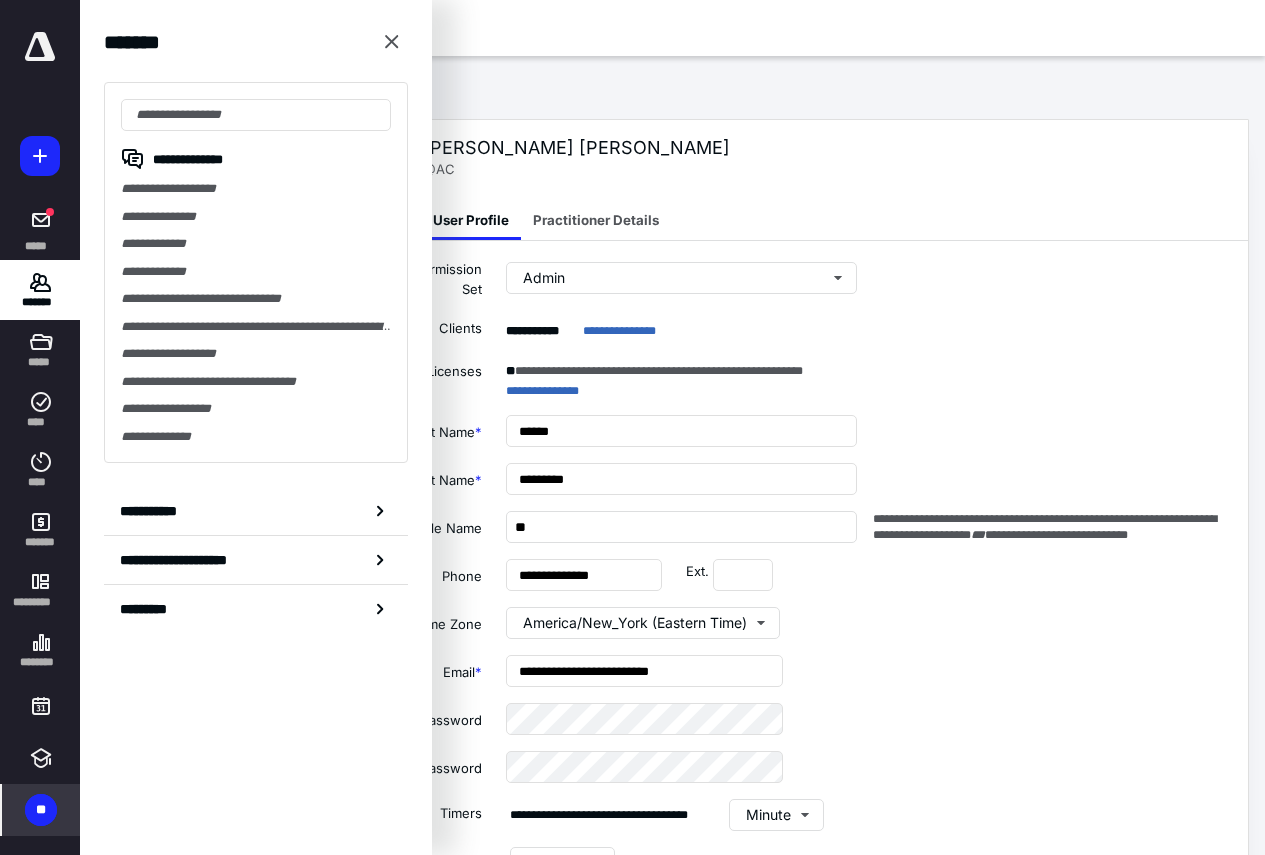 click on "**********" at bounding box center [256, 272] 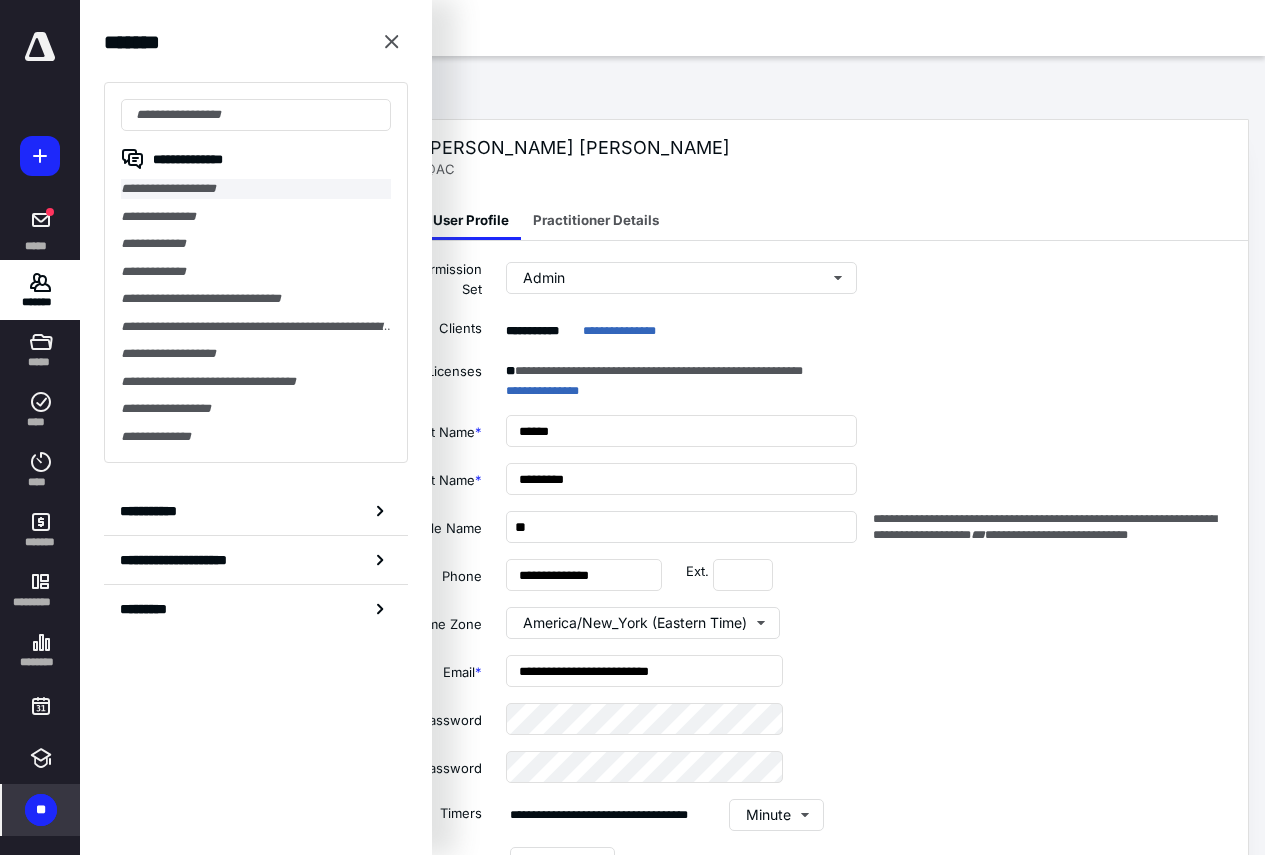 click on "**********" at bounding box center (256, 189) 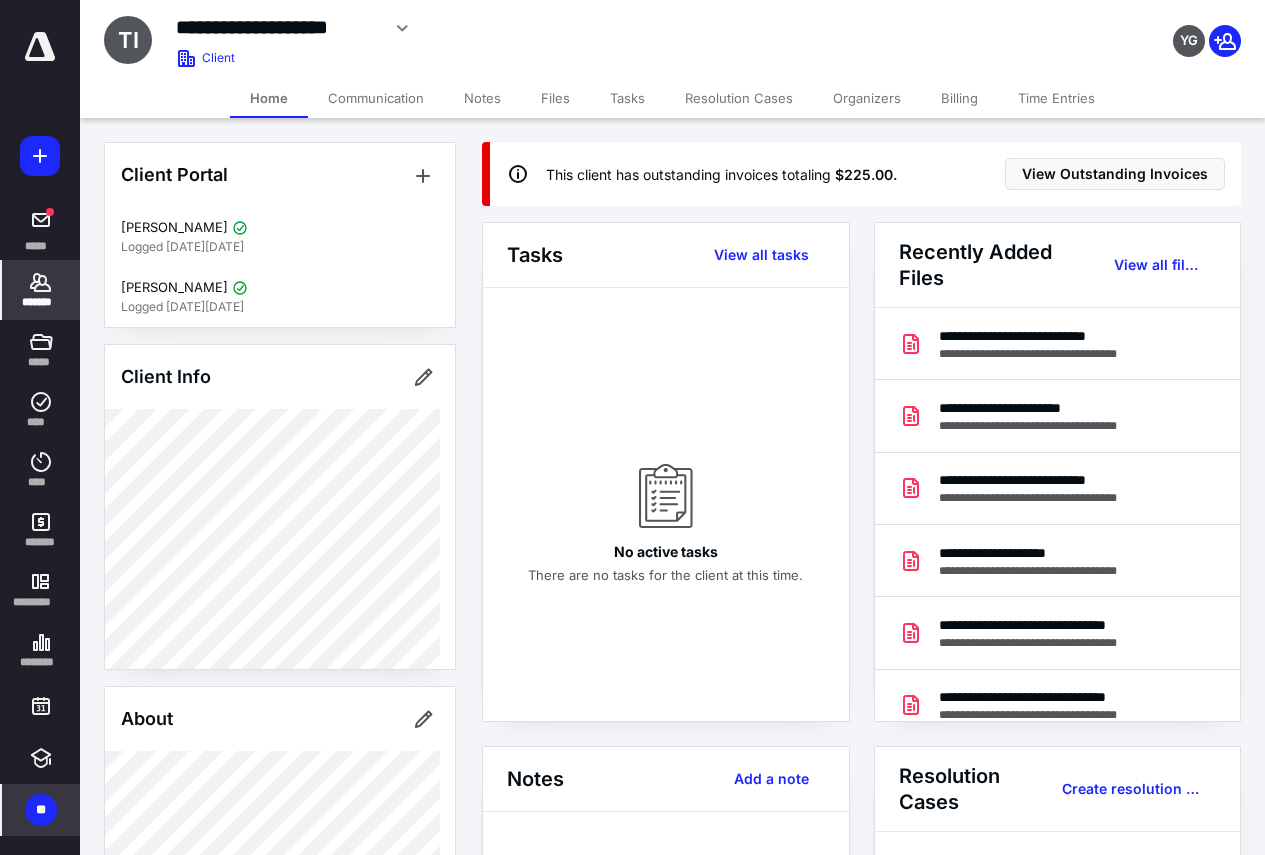 click on "Time Entries" at bounding box center (1056, 98) 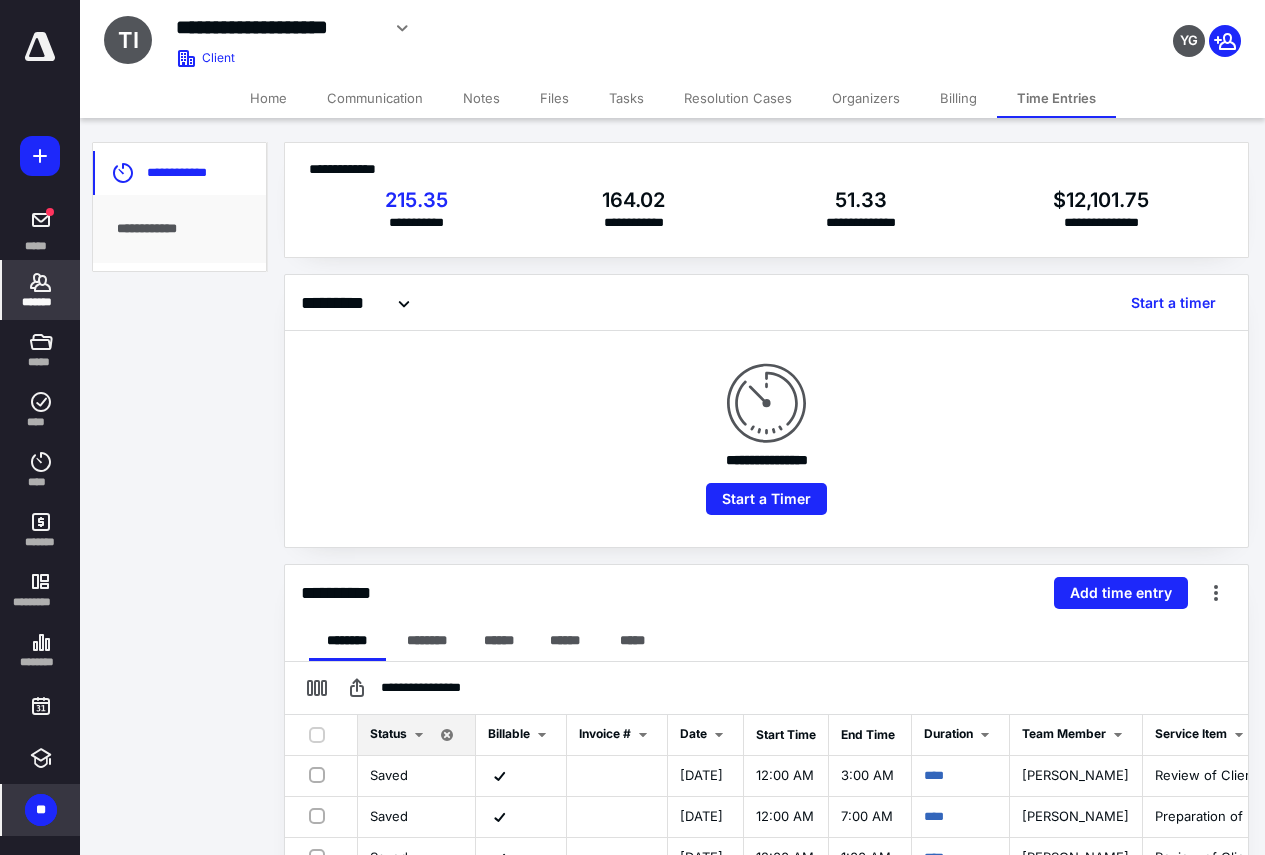 scroll, scrollTop: 486, scrollLeft: 0, axis: vertical 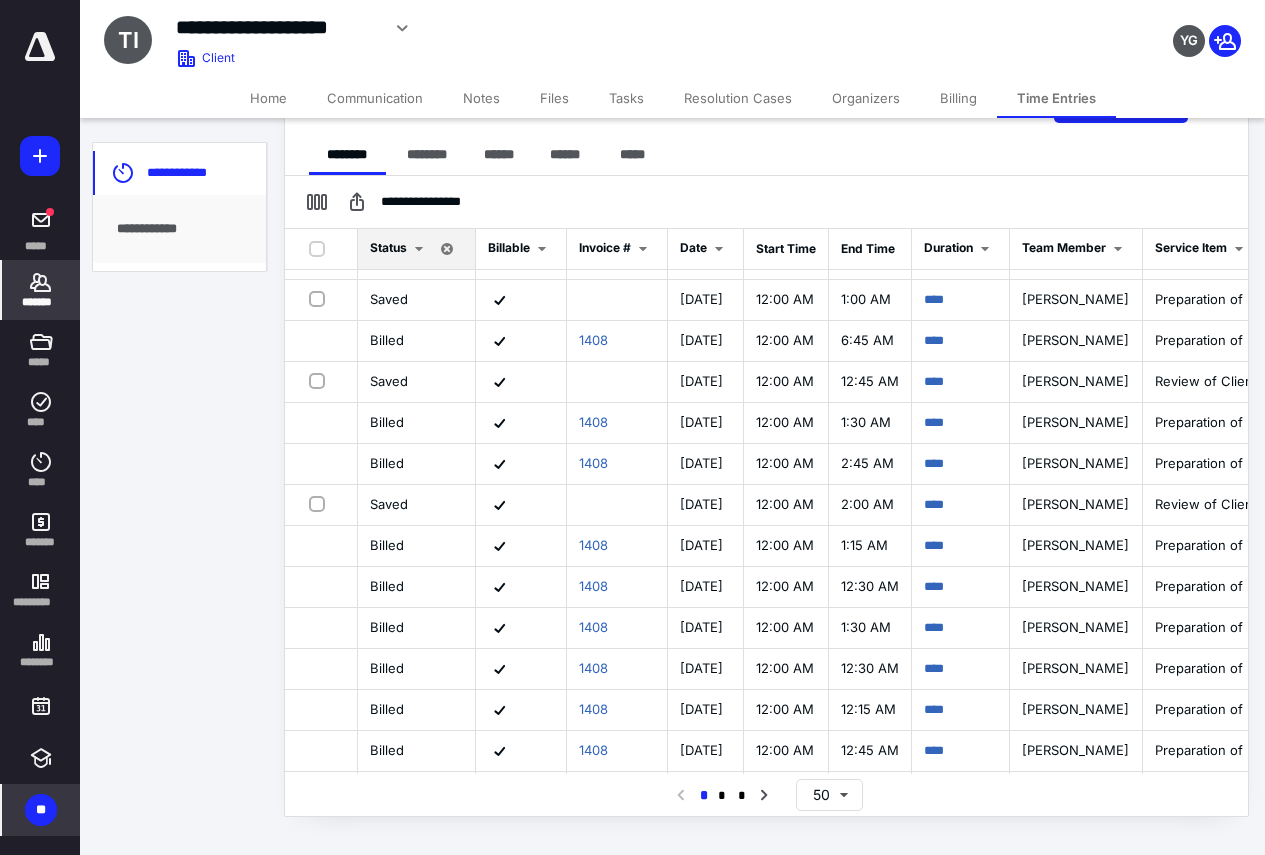 click on "Billing" at bounding box center (958, 98) 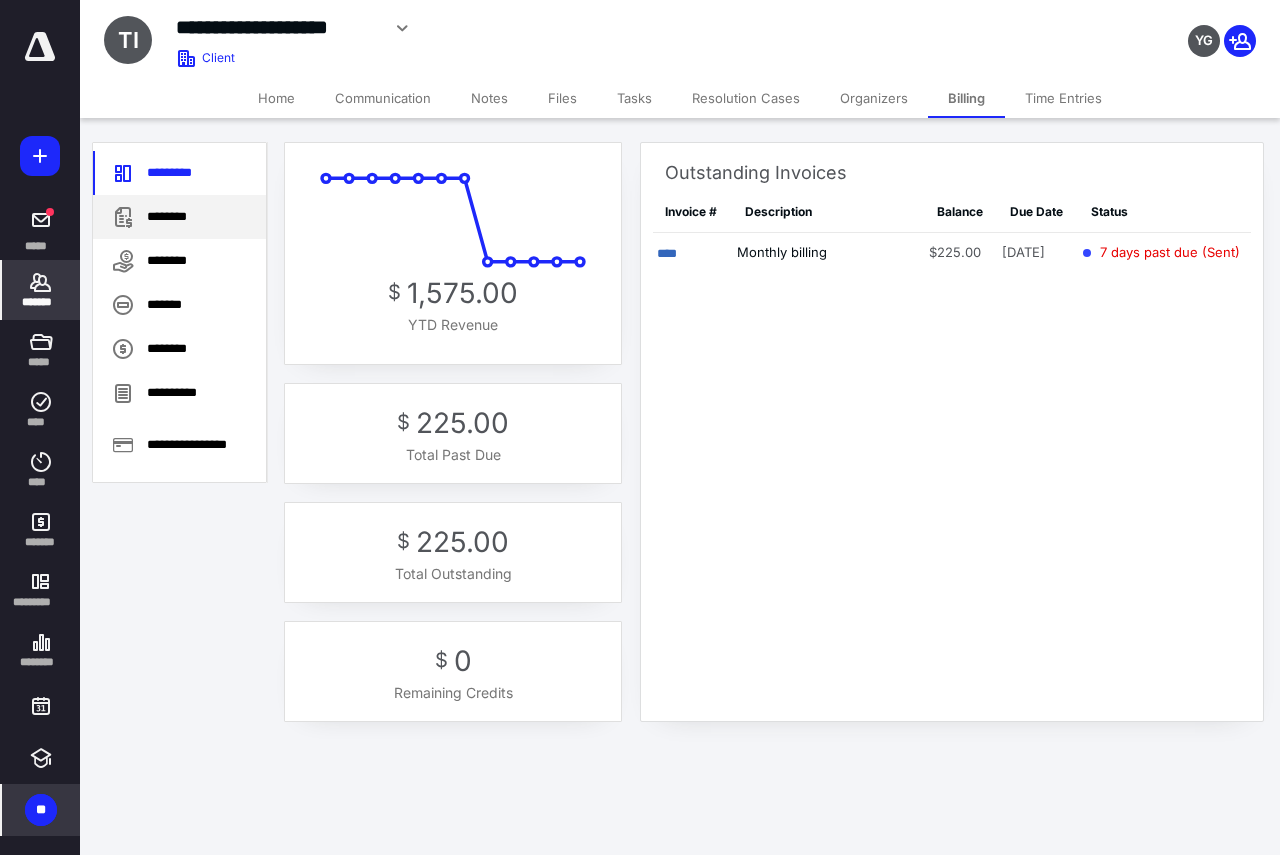 click on "********" at bounding box center [179, 217] 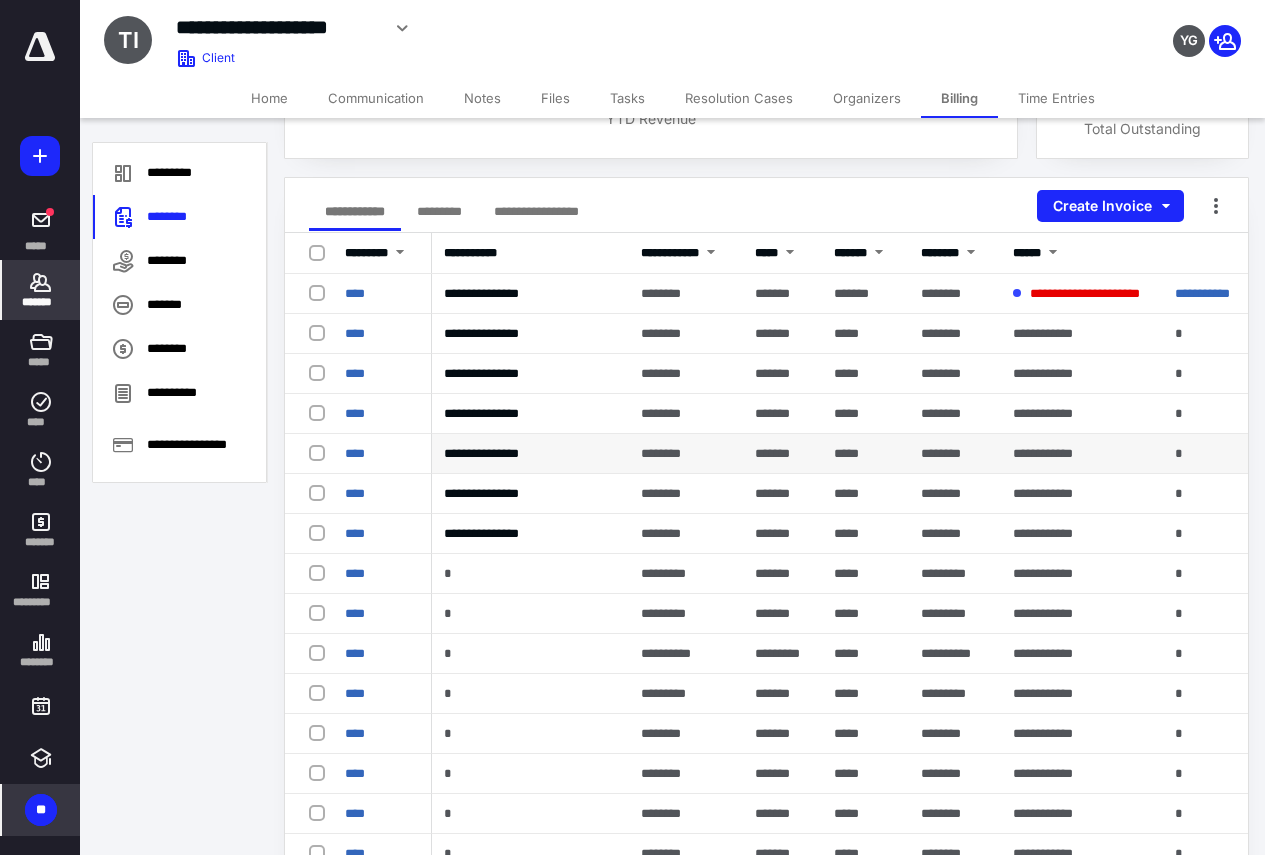 scroll, scrollTop: 0, scrollLeft: 0, axis: both 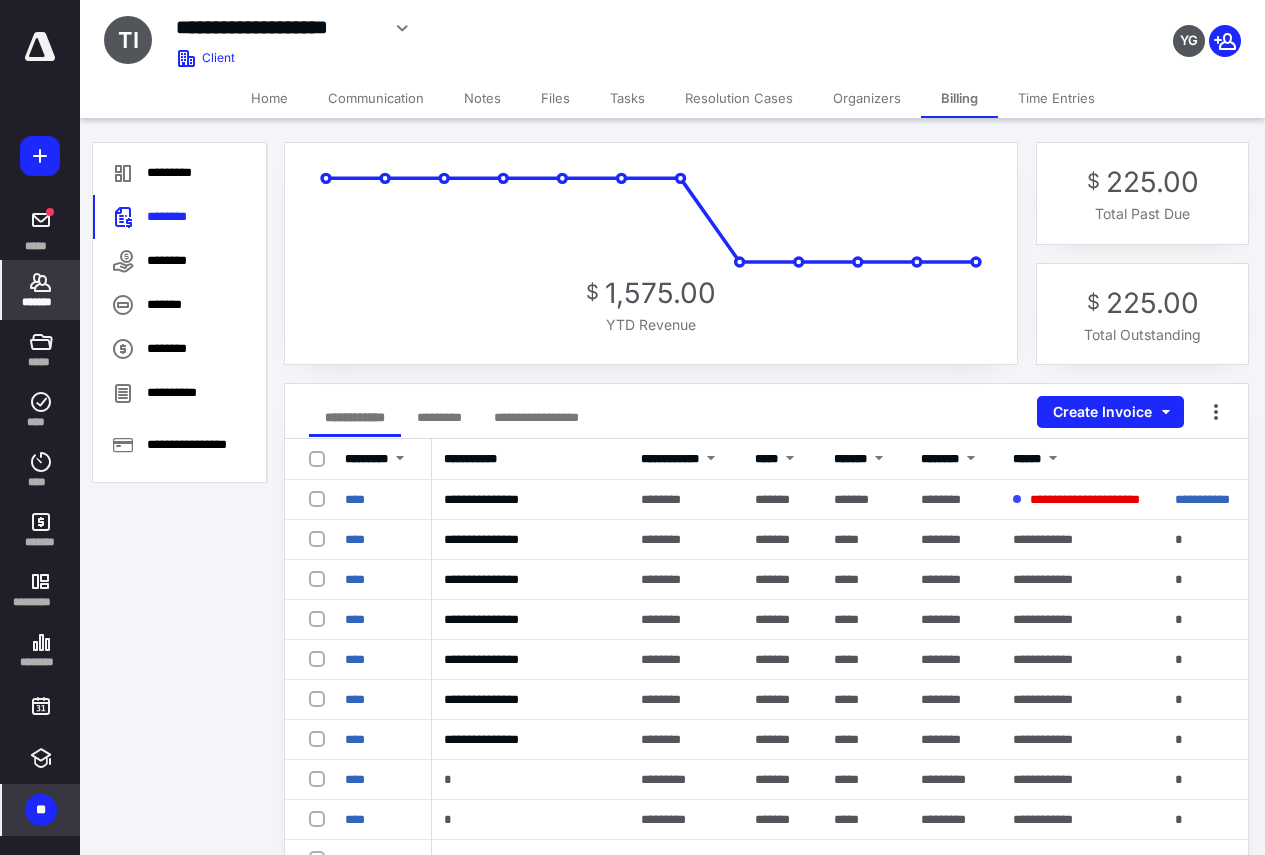 click on "**" at bounding box center (41, 810) 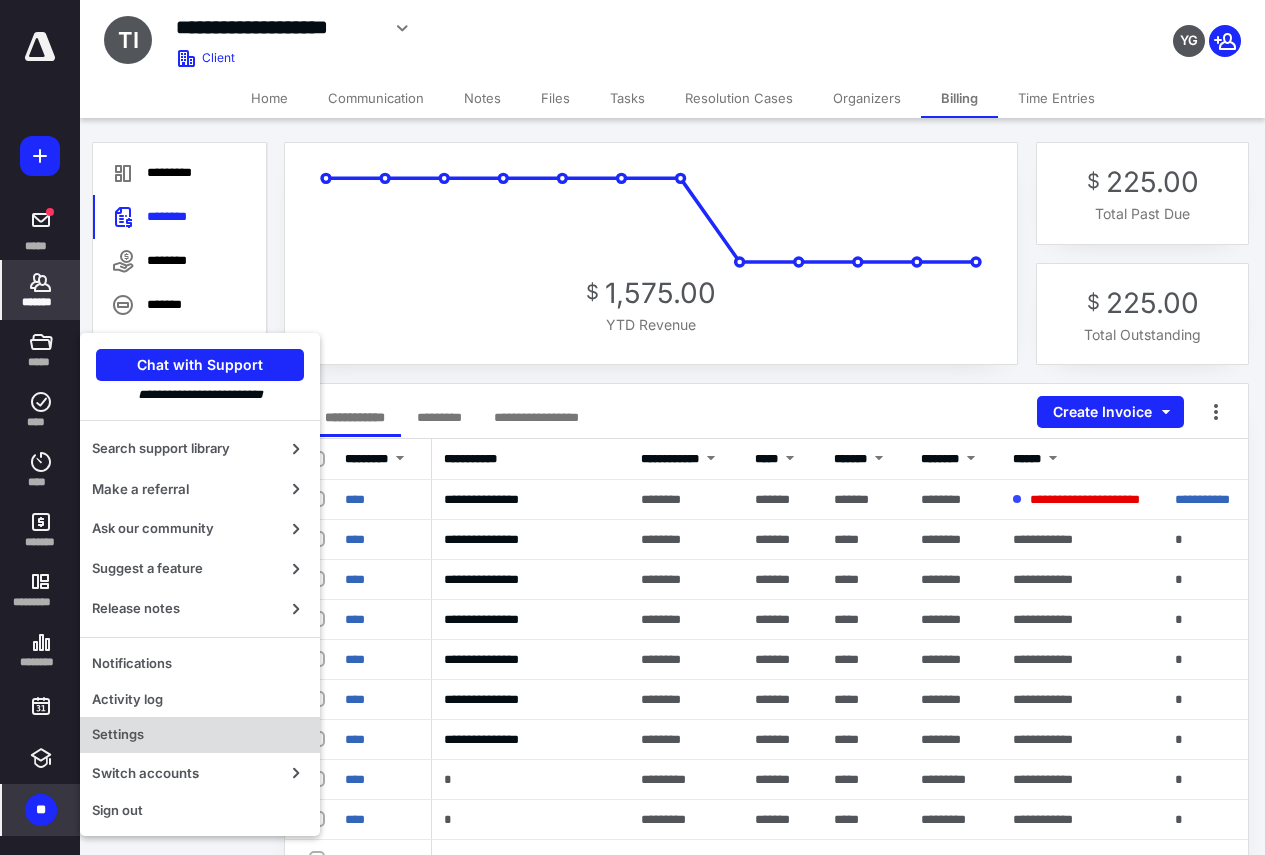click on "Settings" at bounding box center [200, 735] 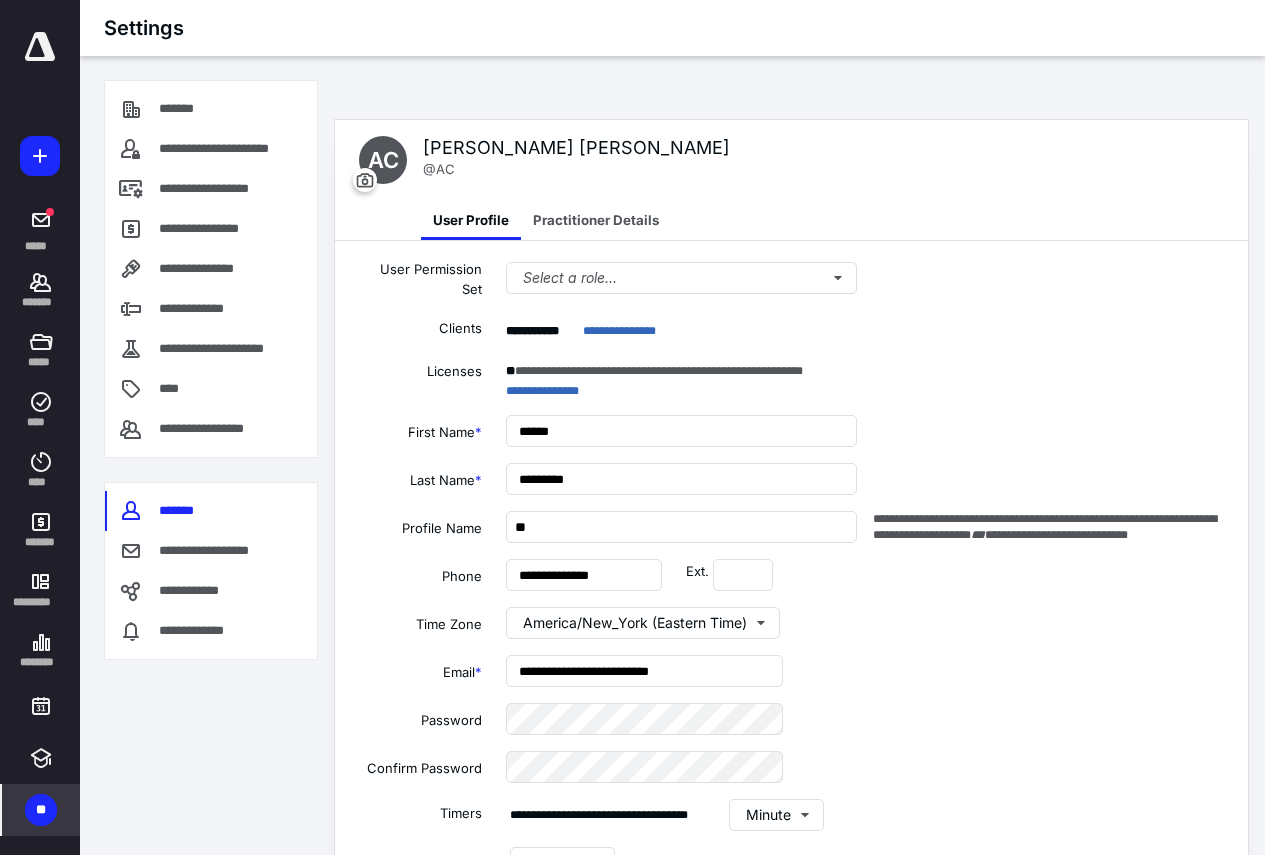 type on "**********" 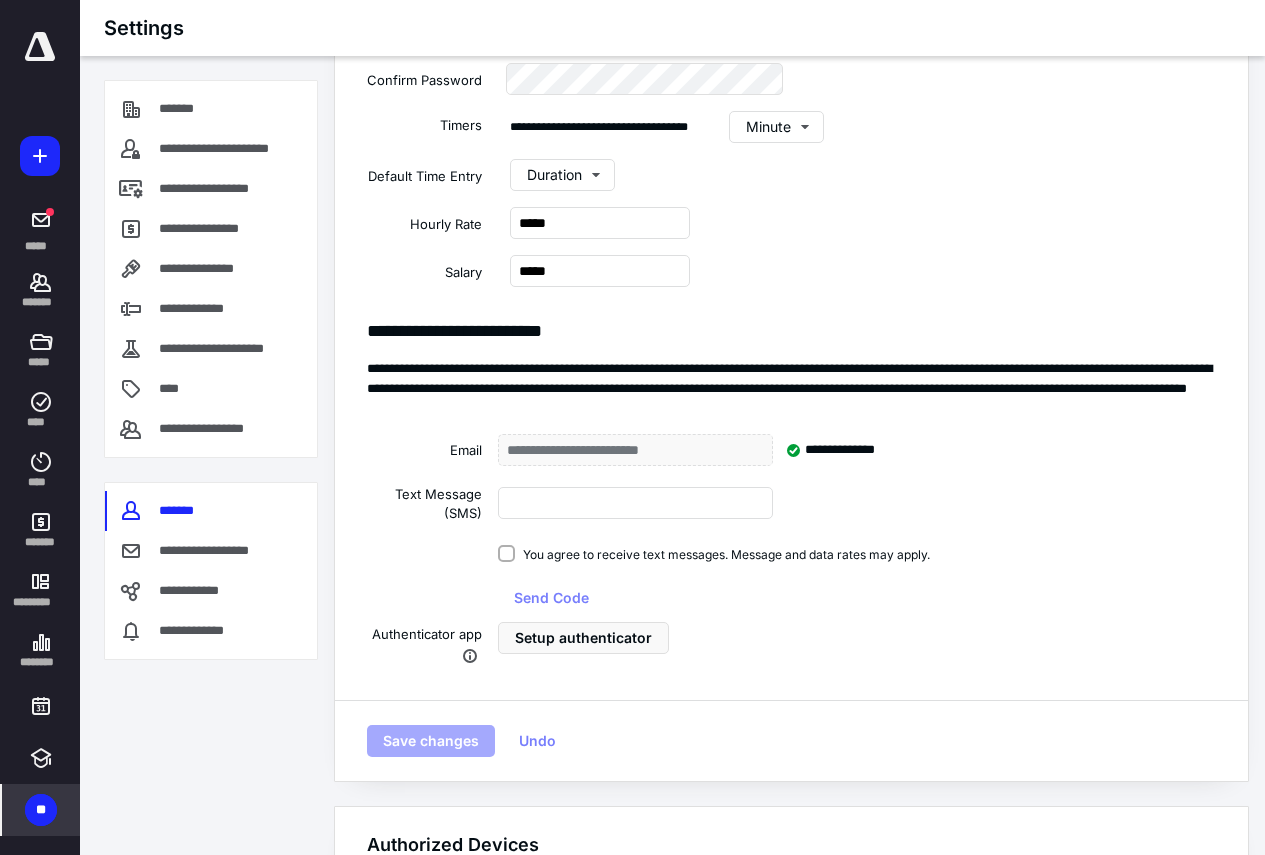 scroll, scrollTop: 772, scrollLeft: 0, axis: vertical 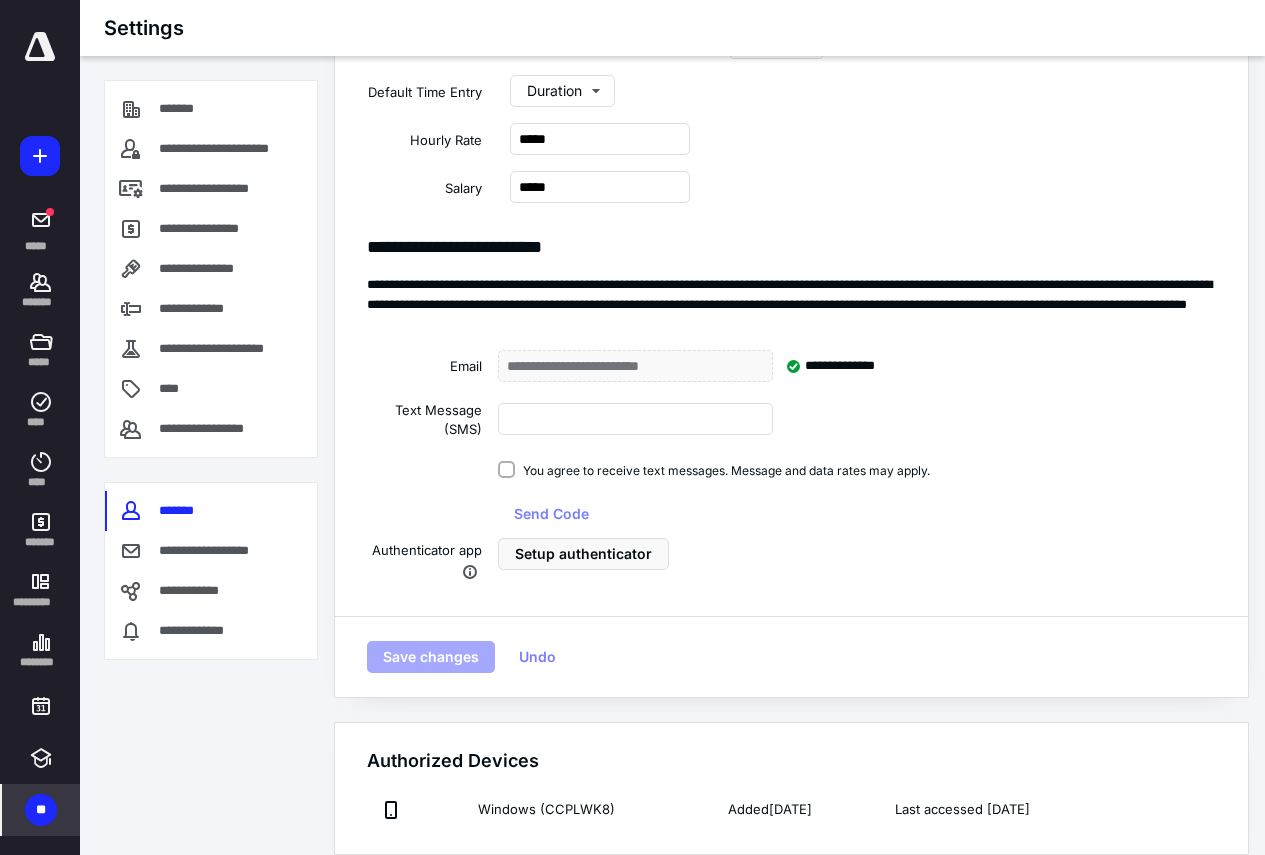 click on "**" at bounding box center [41, 810] 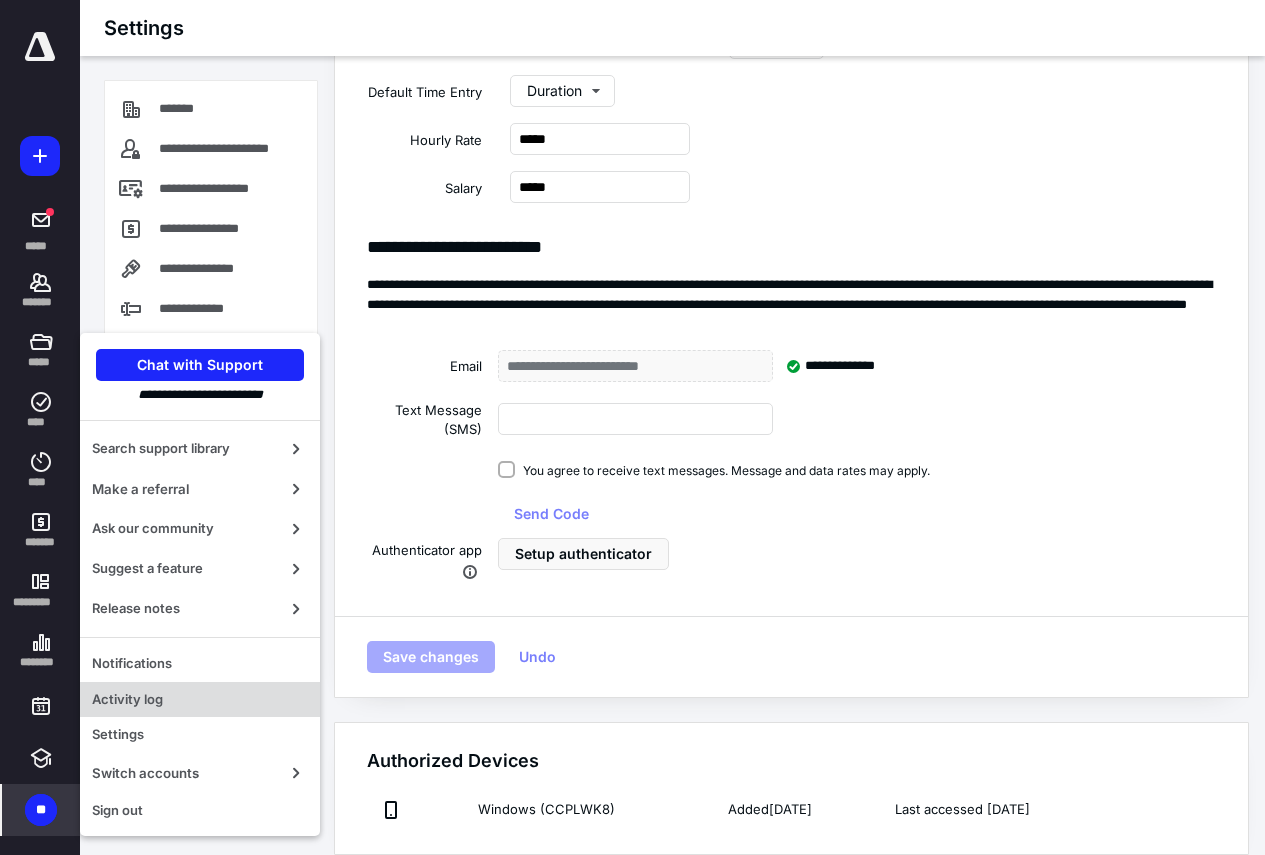 click on "Activity log" at bounding box center [200, 700] 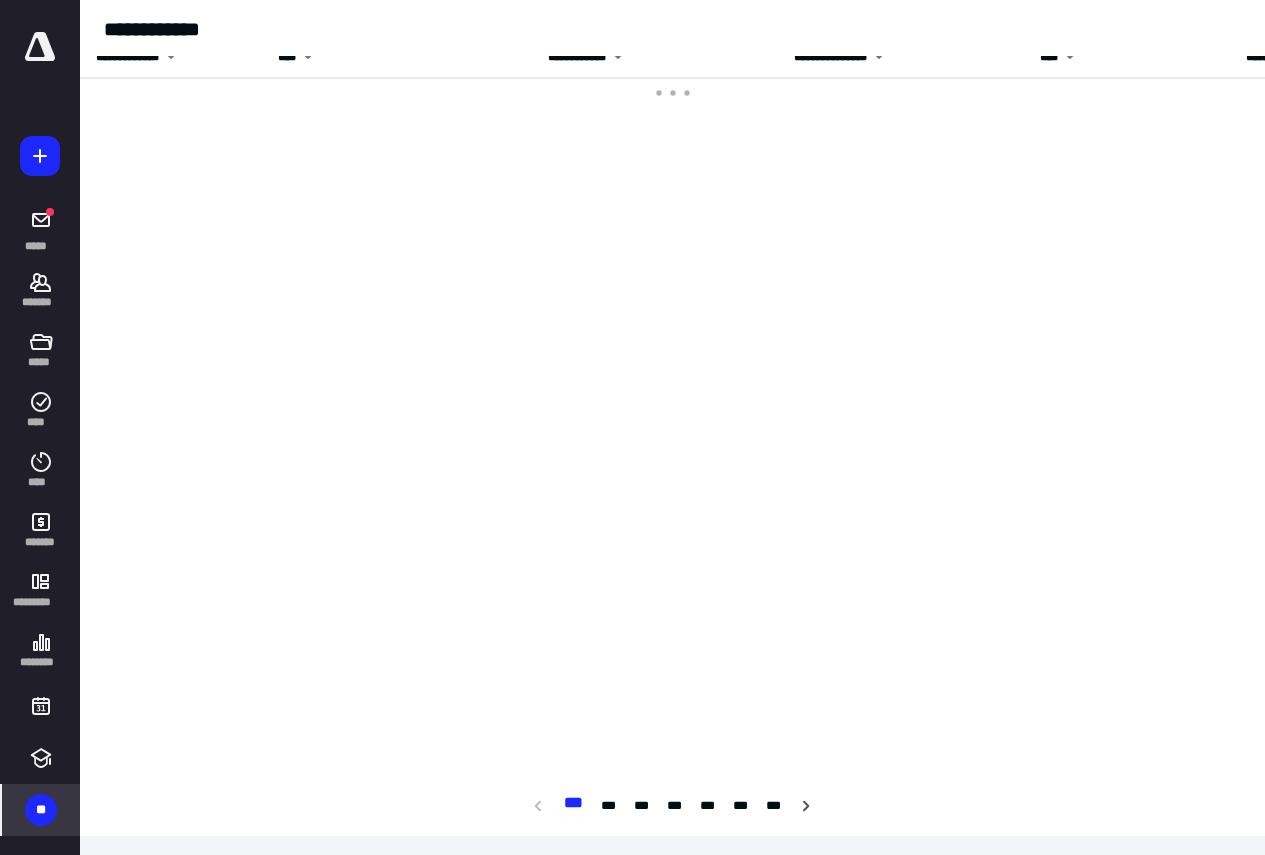 scroll, scrollTop: 0, scrollLeft: 0, axis: both 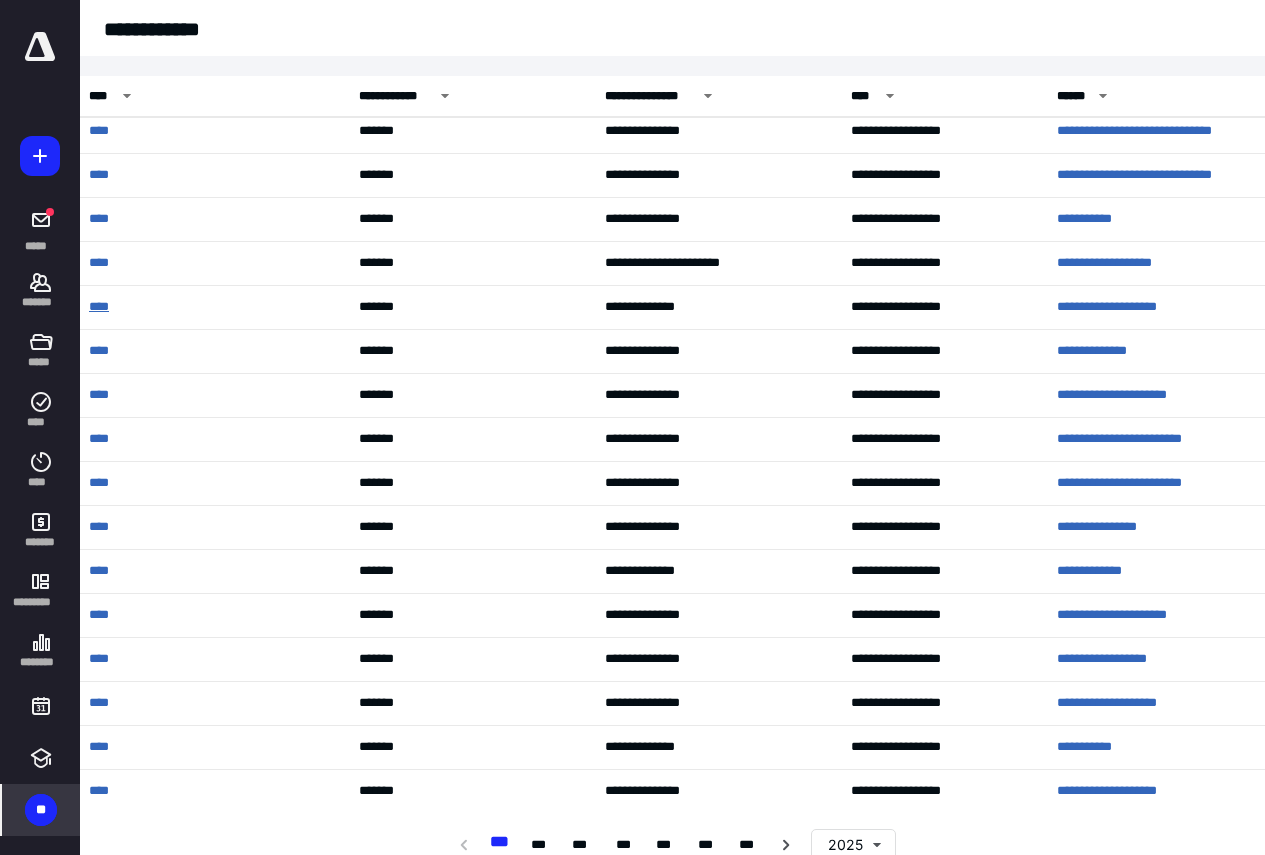 click on "****" at bounding box center [101, 307] 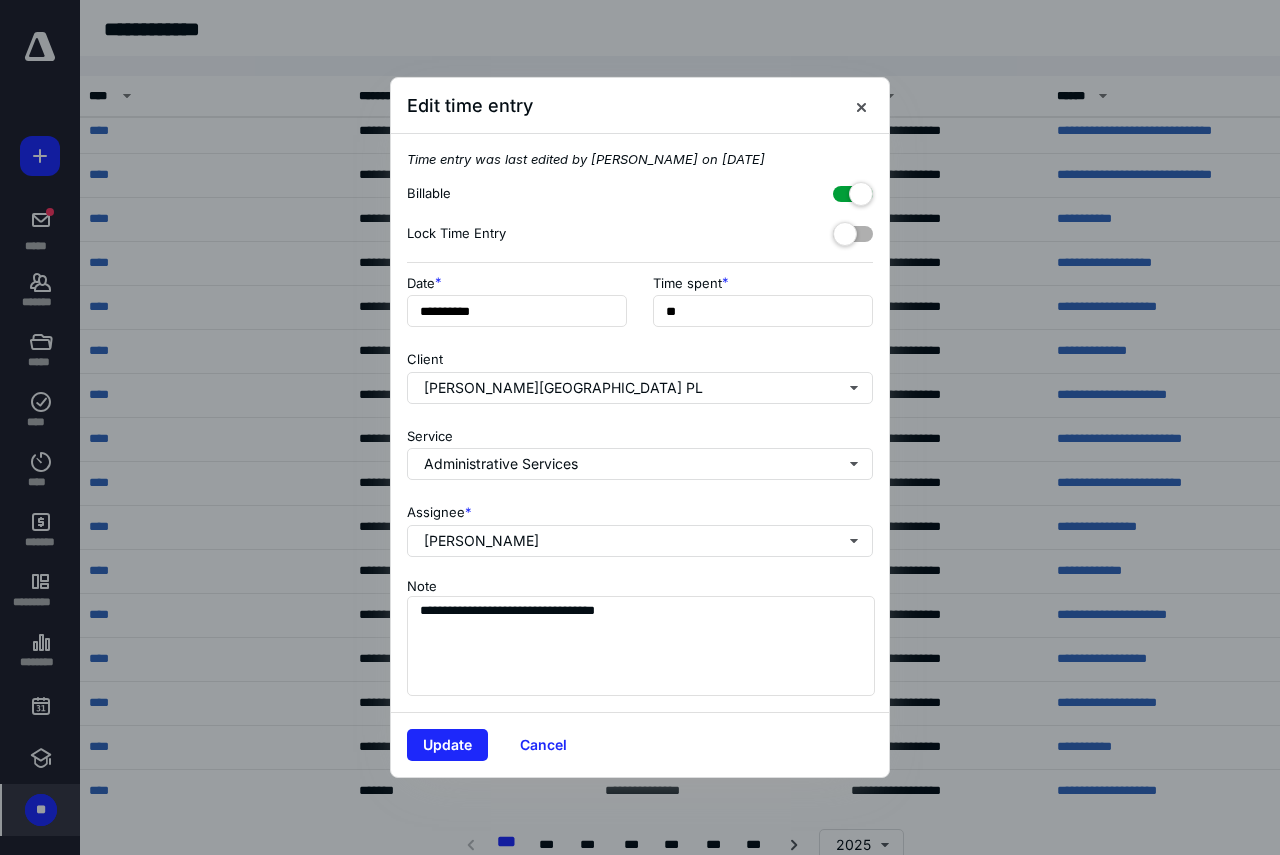 click at bounding box center (853, 106) 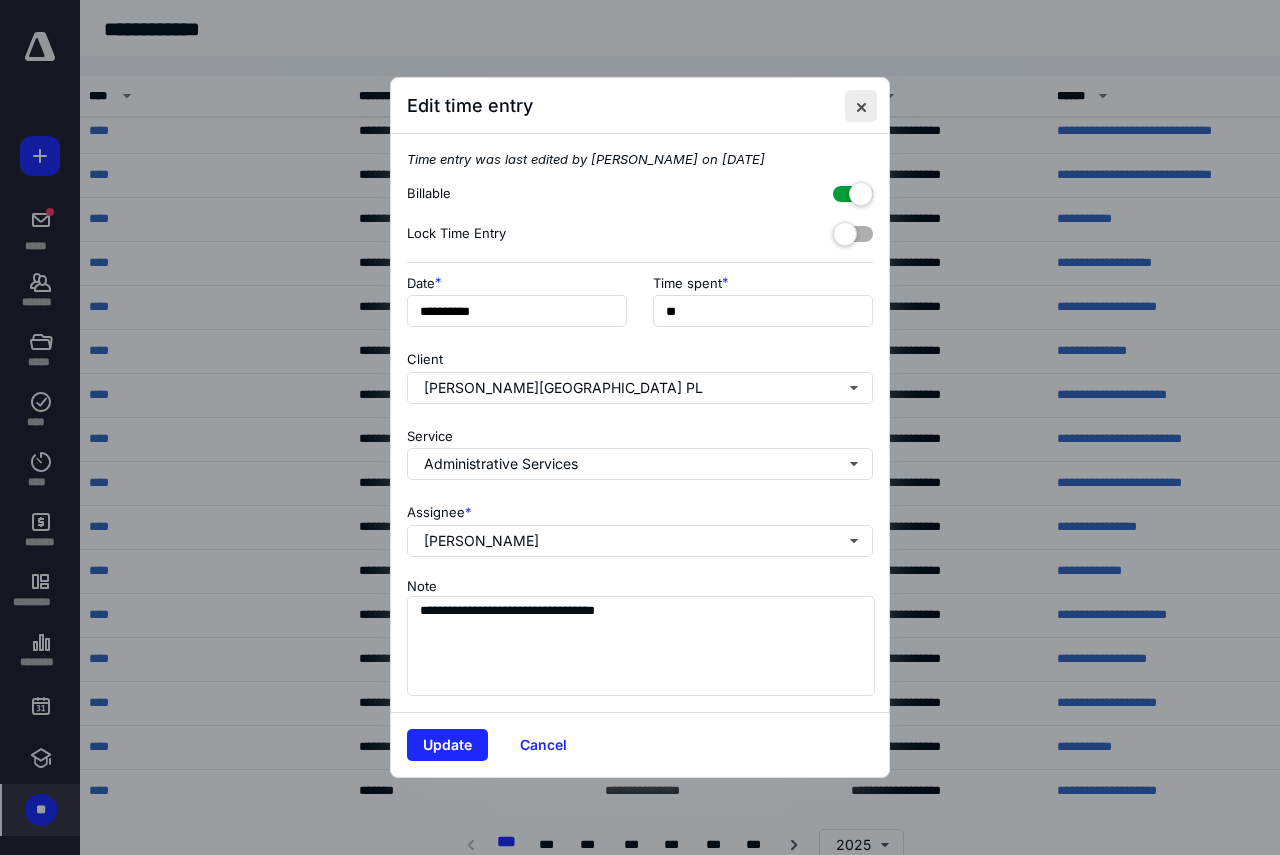 click at bounding box center (861, 106) 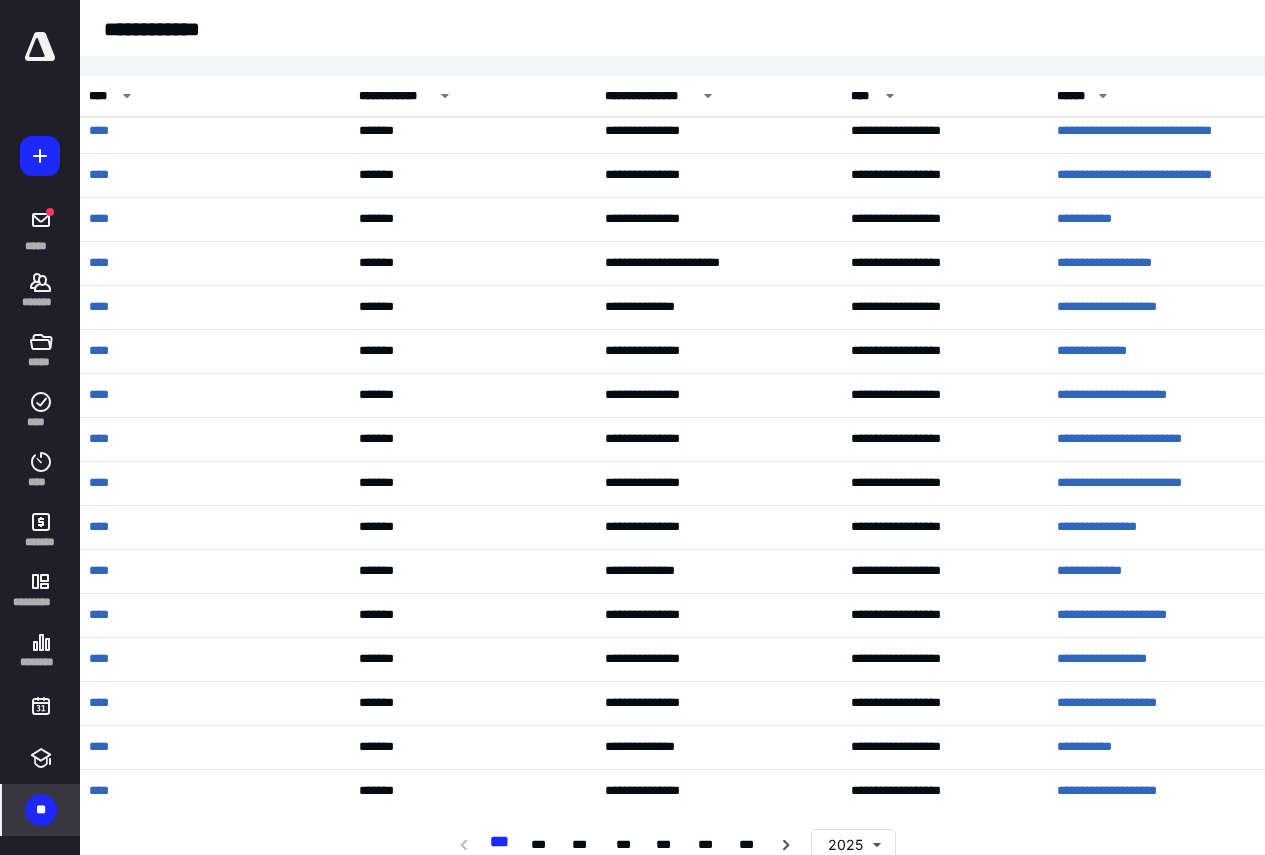 click on "**********" at bounding box center (1164, 439) 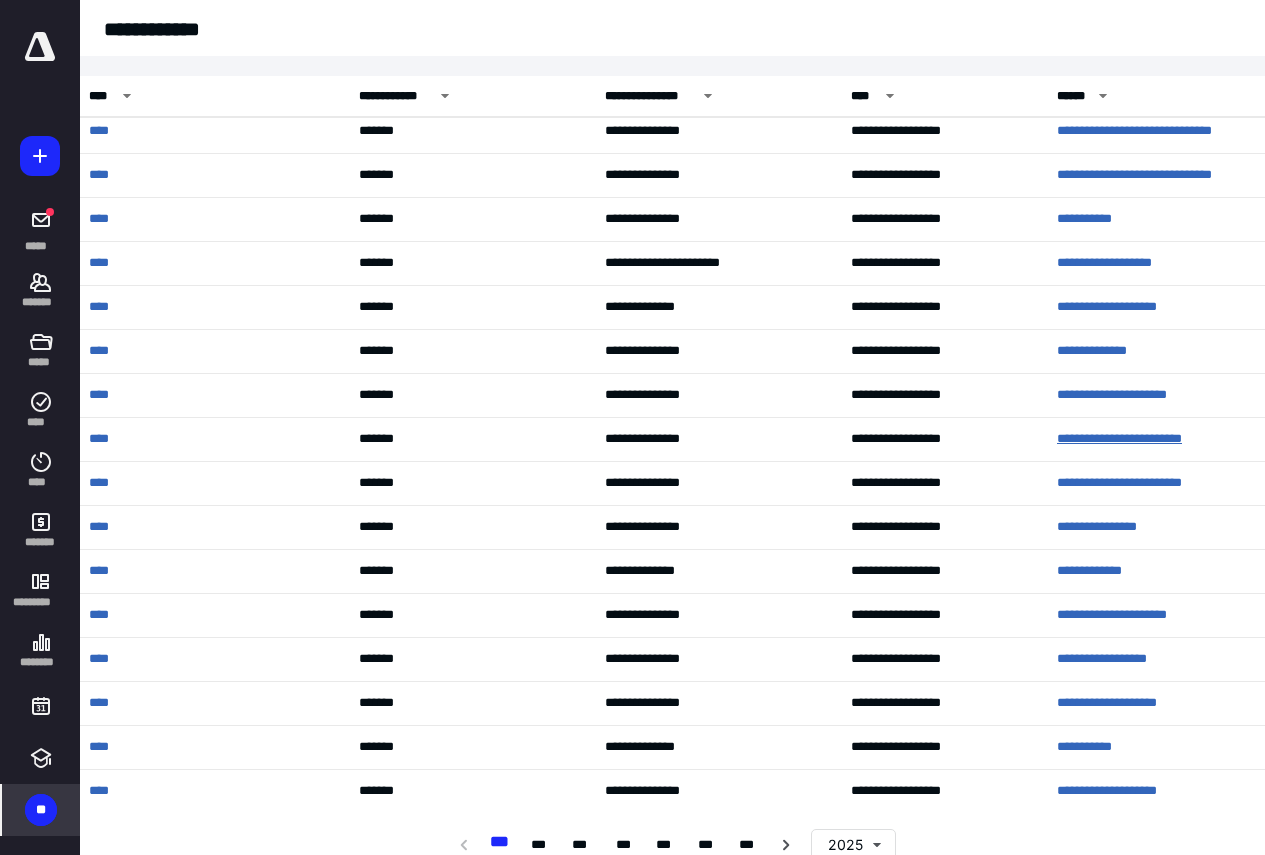 click on "**********" at bounding box center (1148, 439) 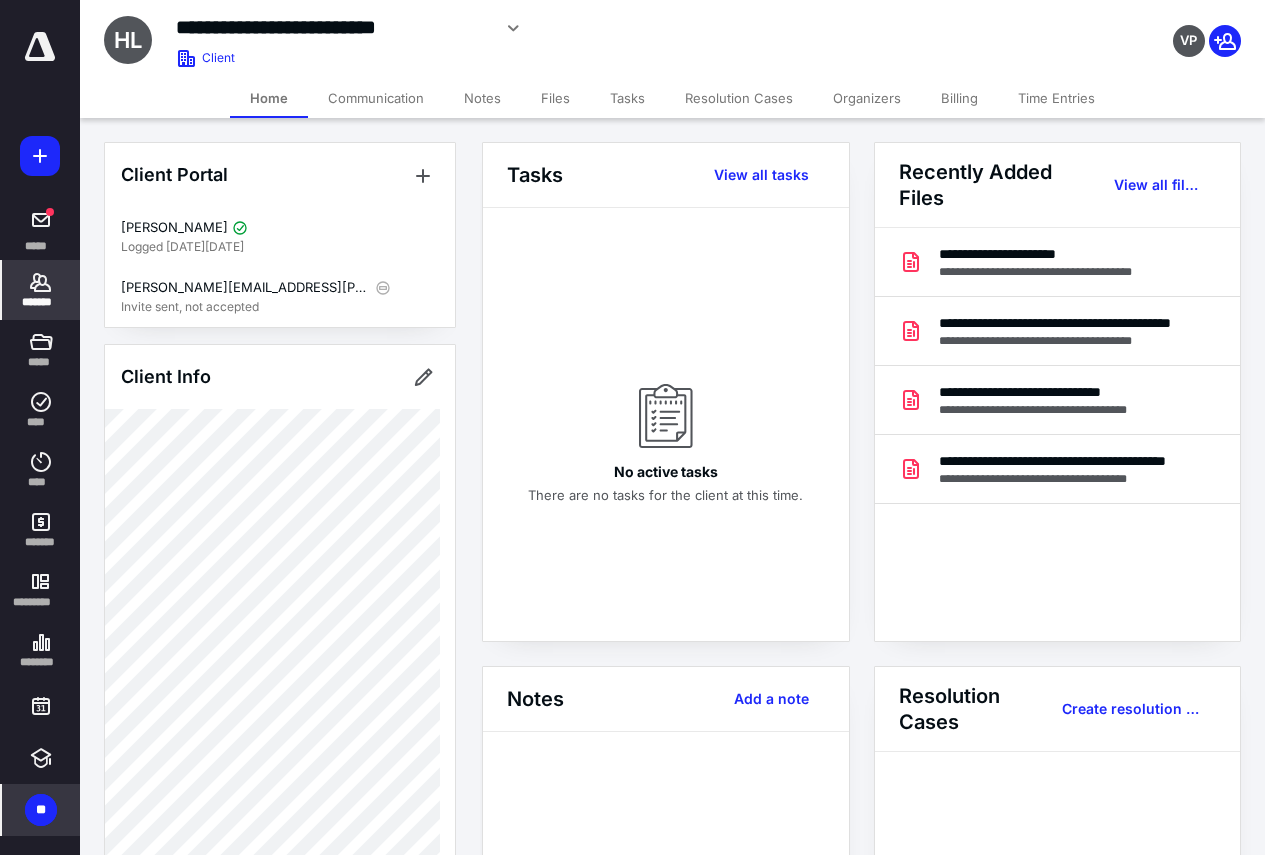 click on "Time Entries" at bounding box center (1056, 98) 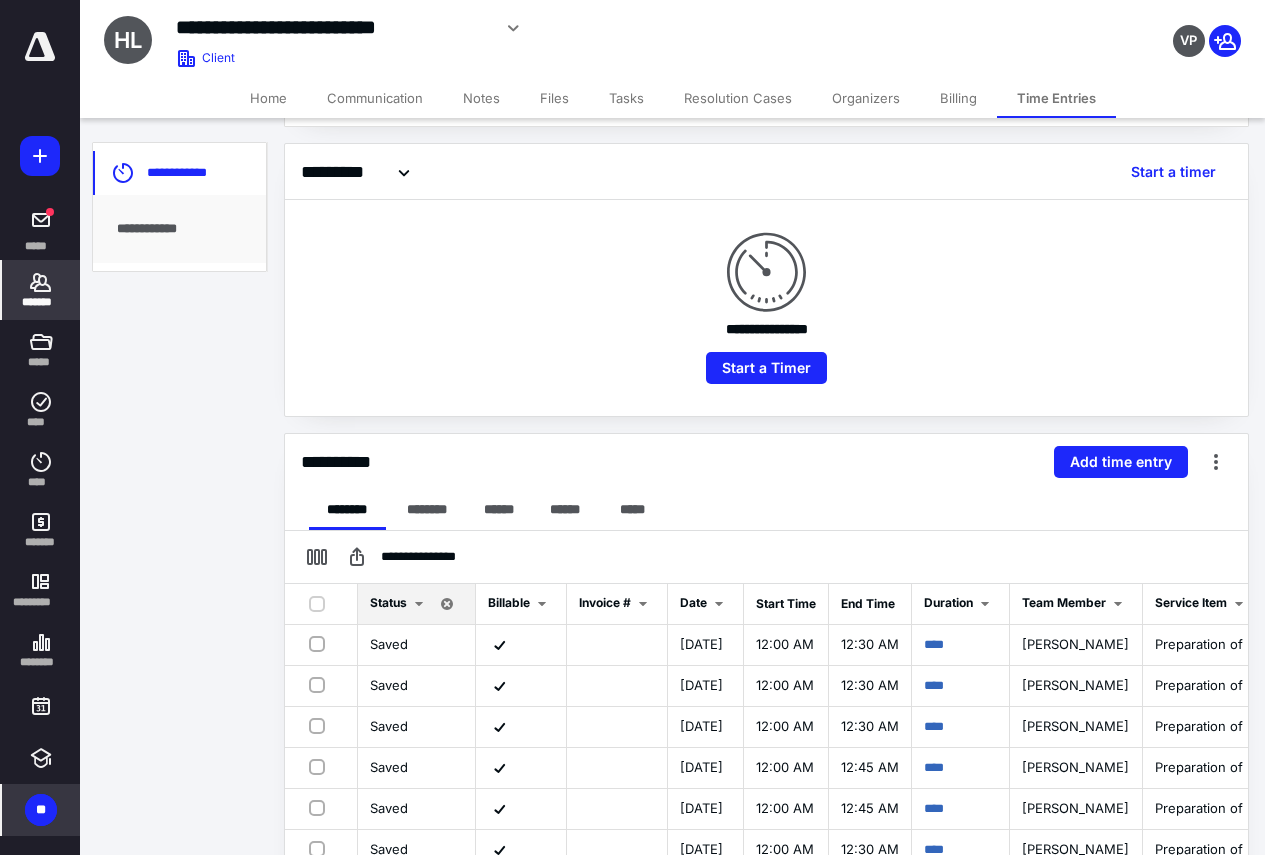 scroll, scrollTop: 300, scrollLeft: 0, axis: vertical 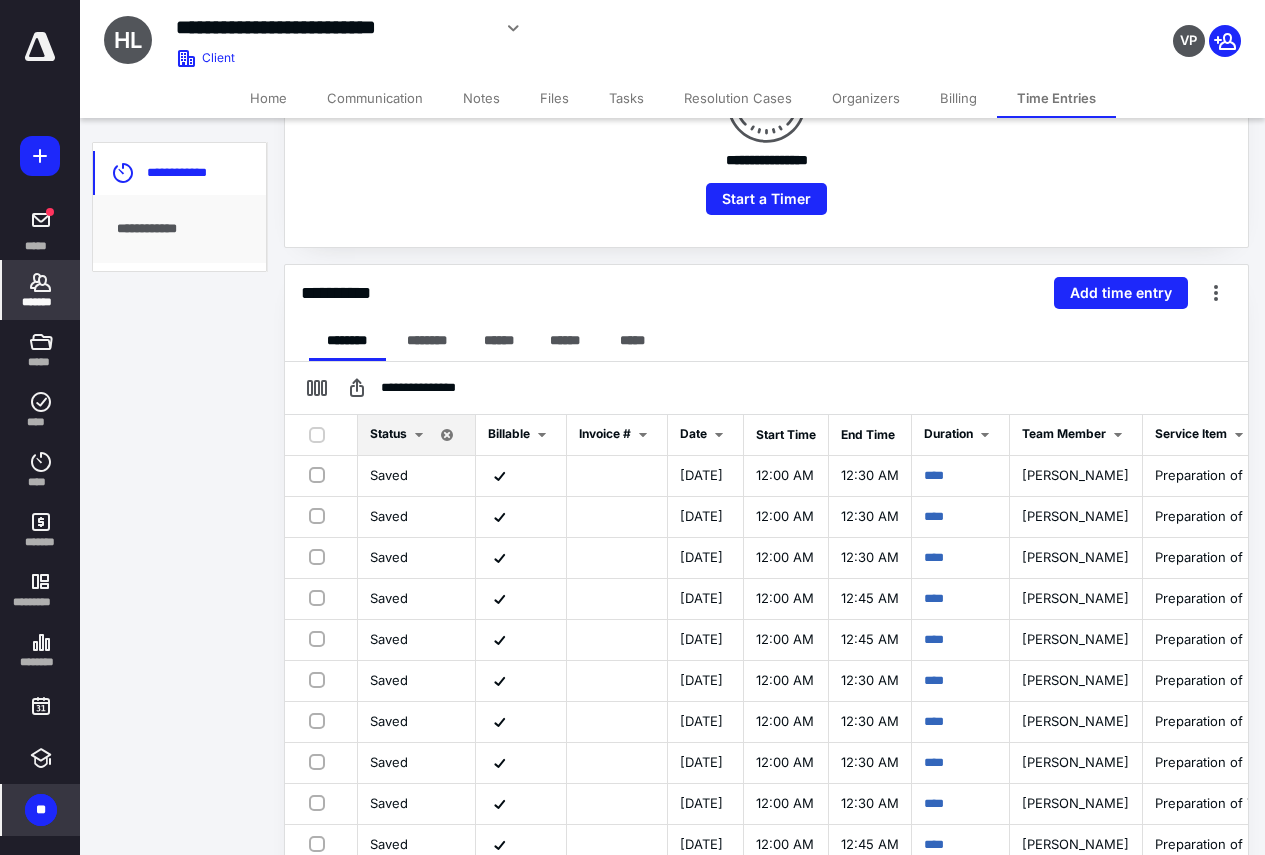 click on "Billing" at bounding box center [958, 98] 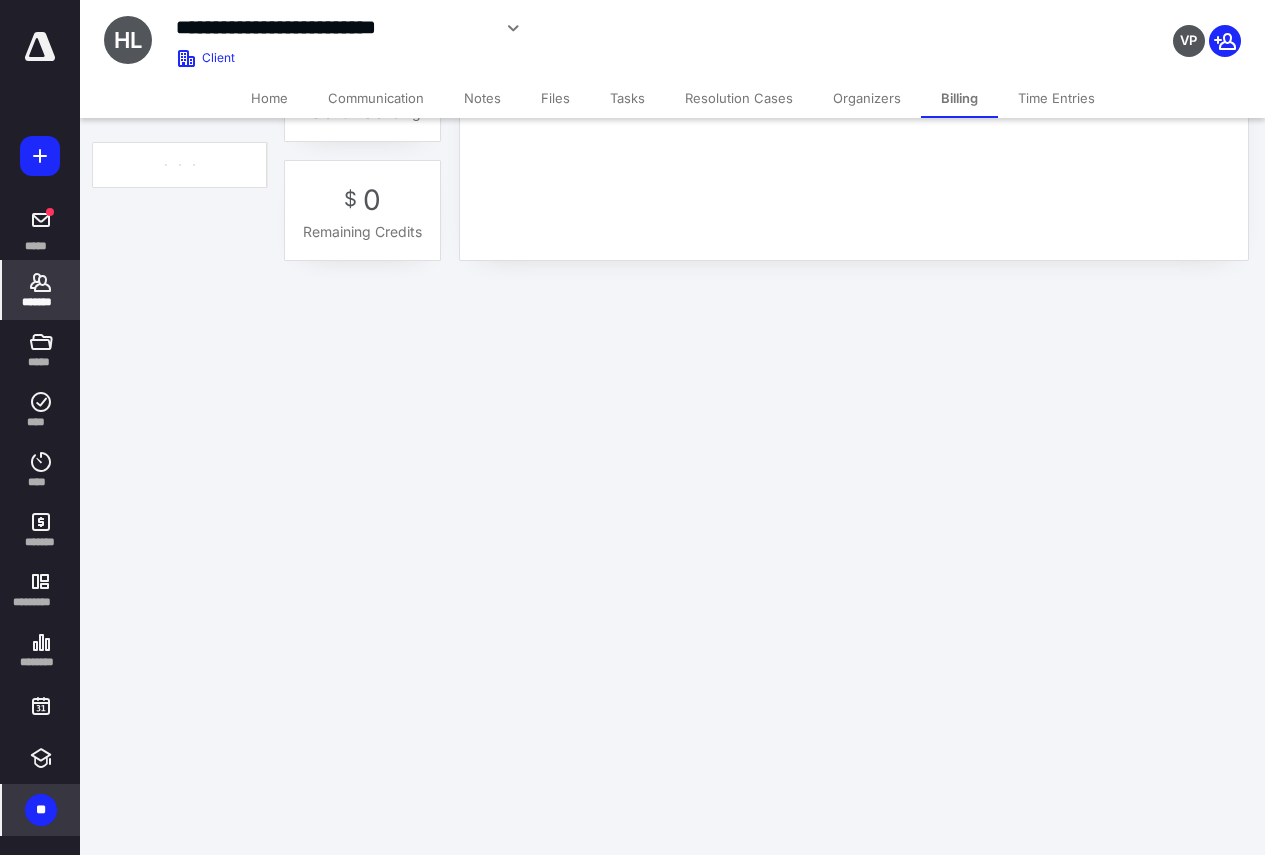 scroll, scrollTop: 0, scrollLeft: 0, axis: both 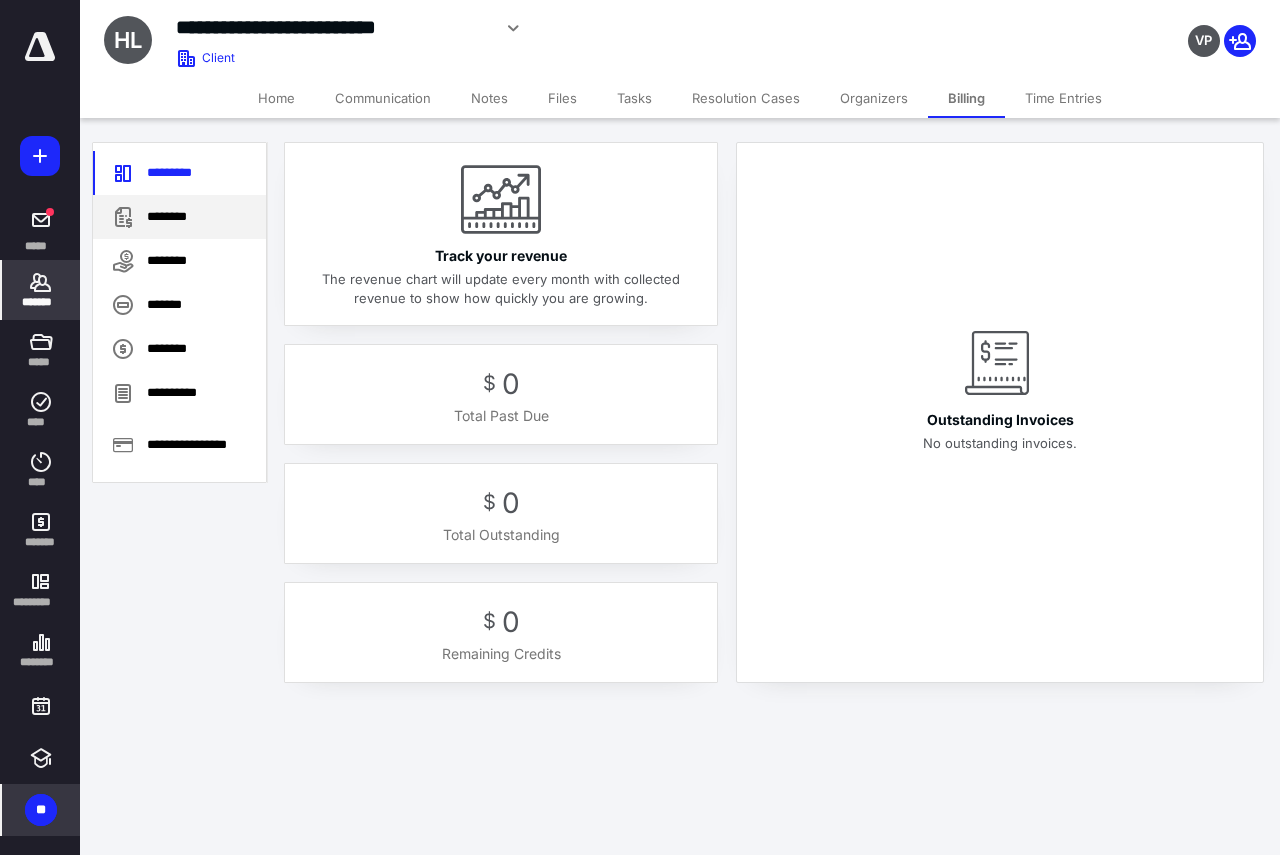 click on "********" at bounding box center (179, 217) 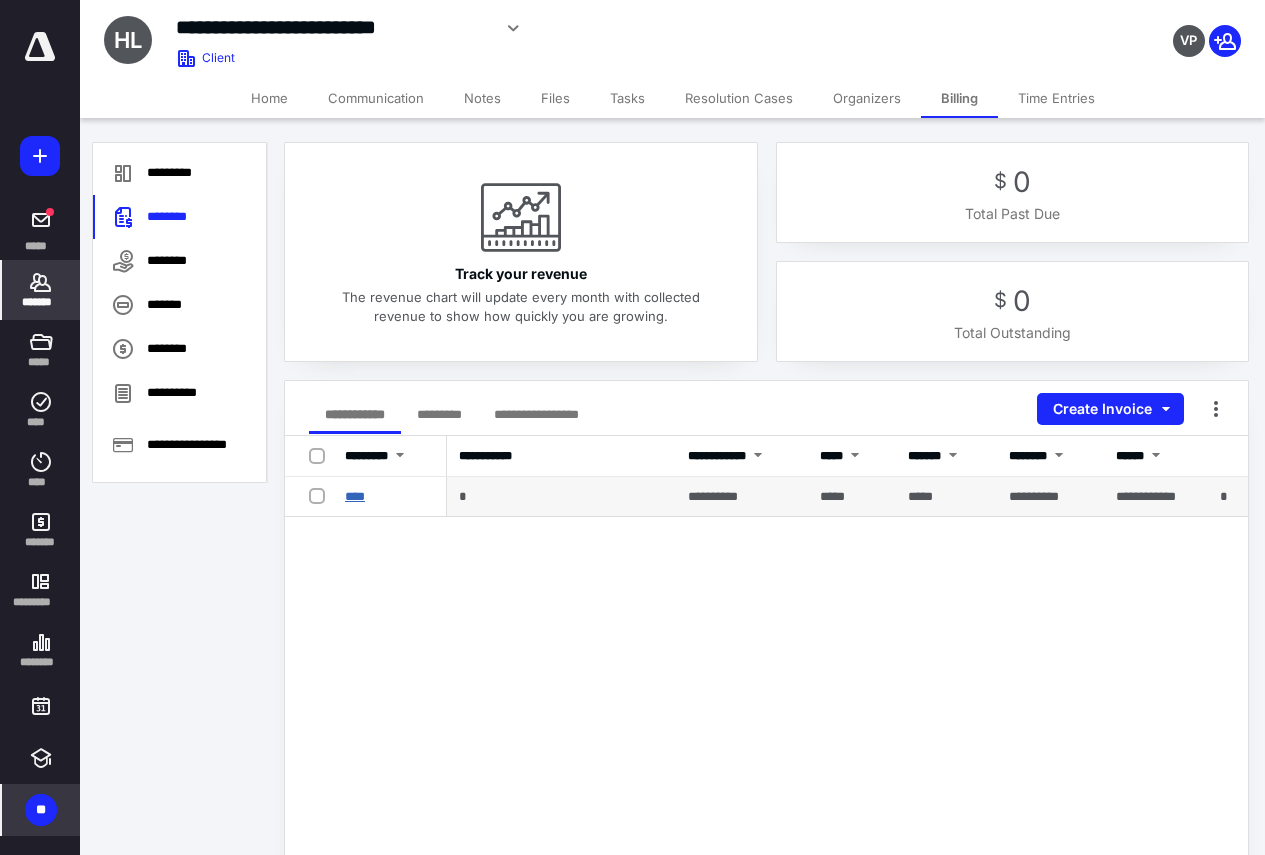 click on "****" at bounding box center [355, 496] 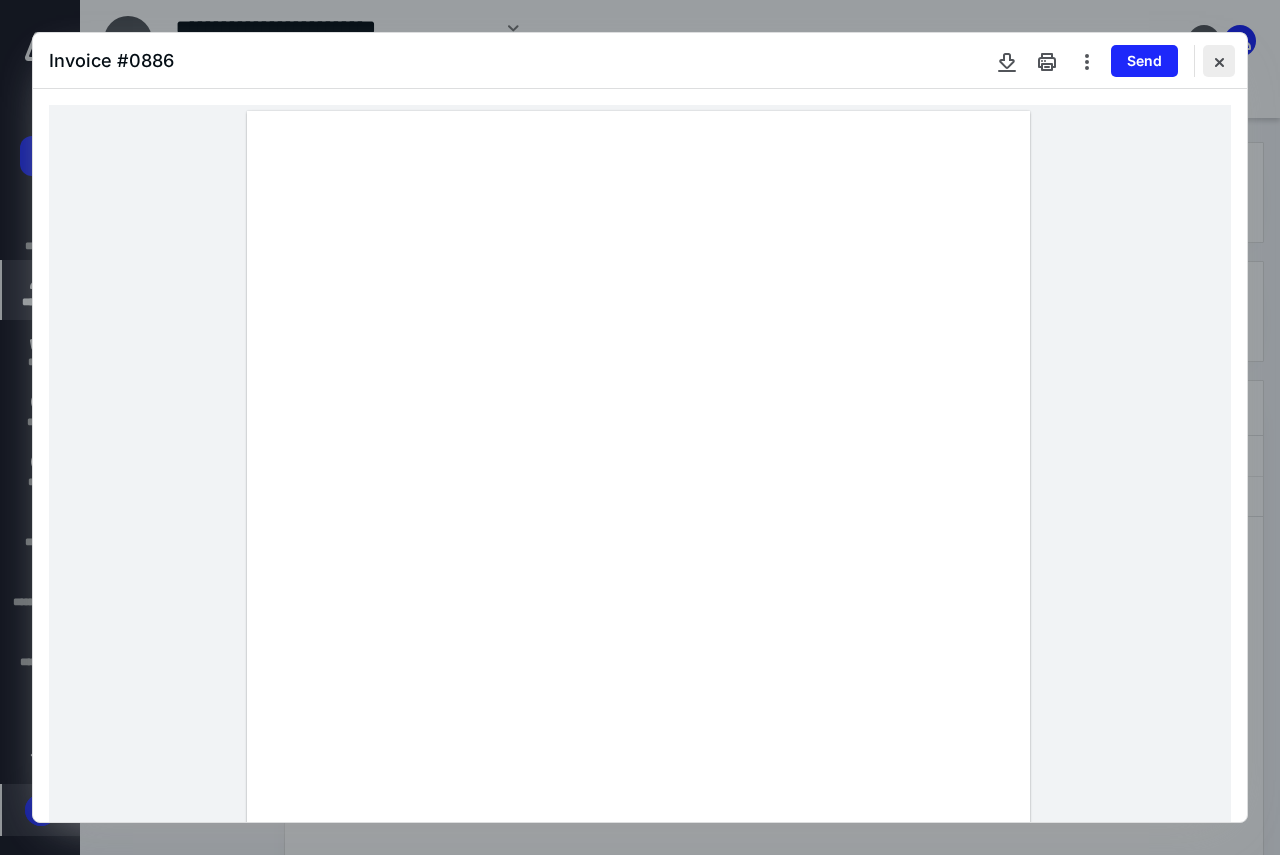 click at bounding box center [1219, 61] 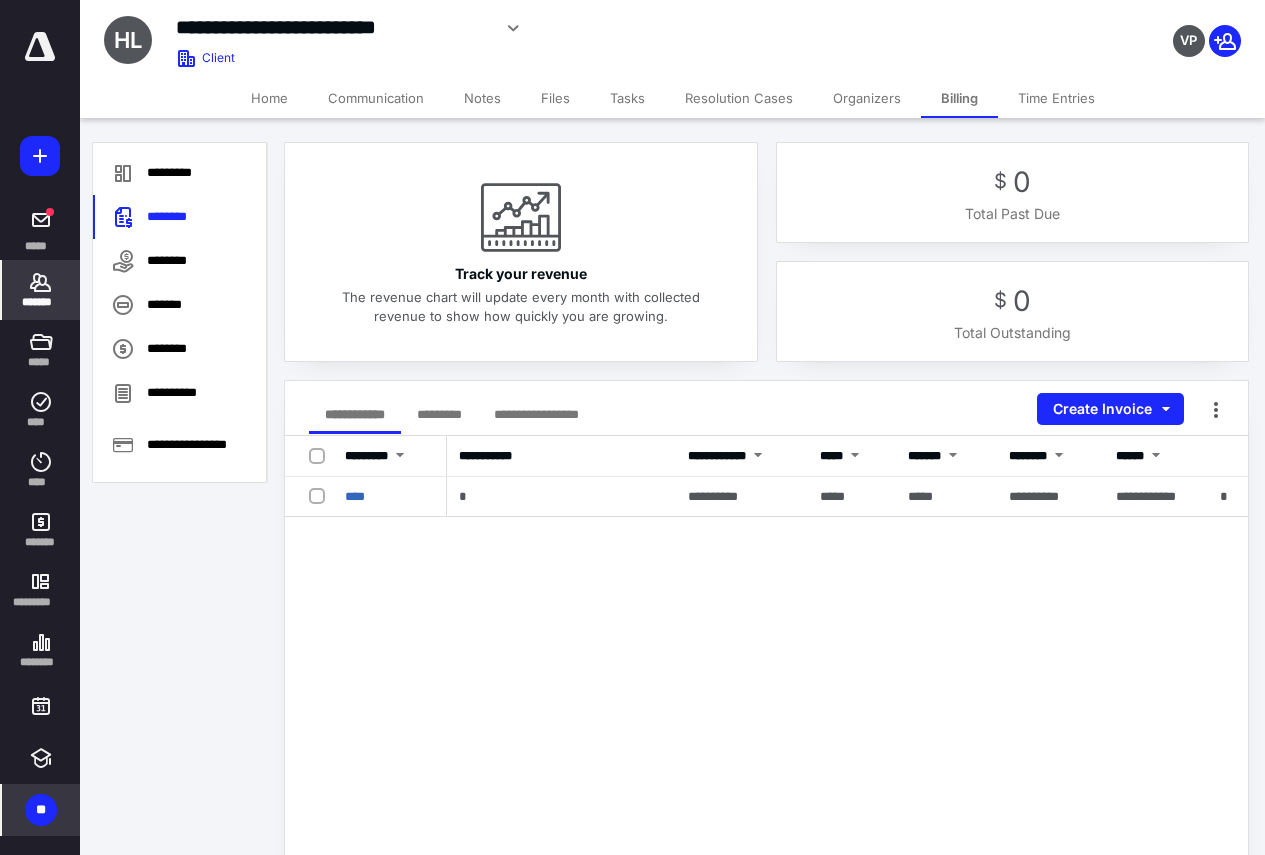 click on "Home" at bounding box center (269, 98) 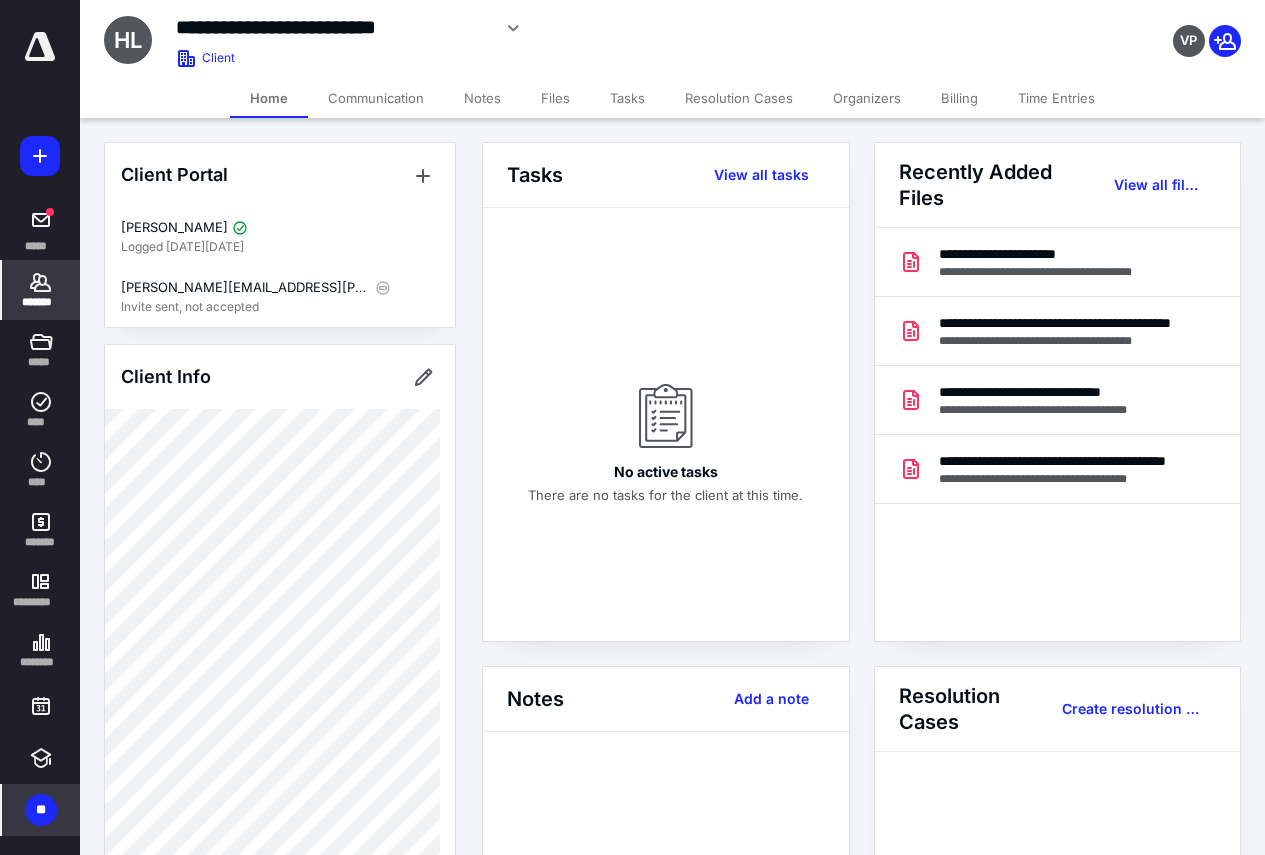click on "*******" at bounding box center [41, 302] 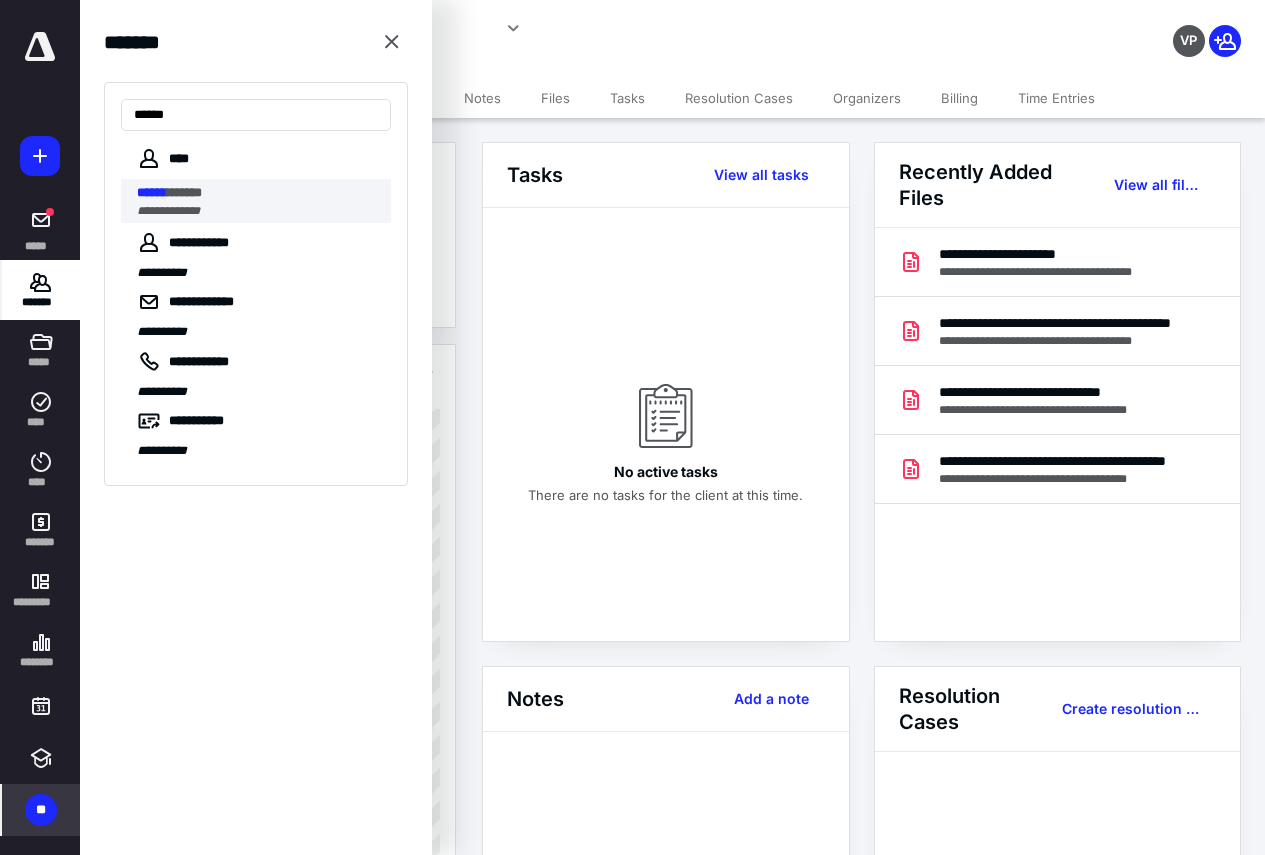type on "******" 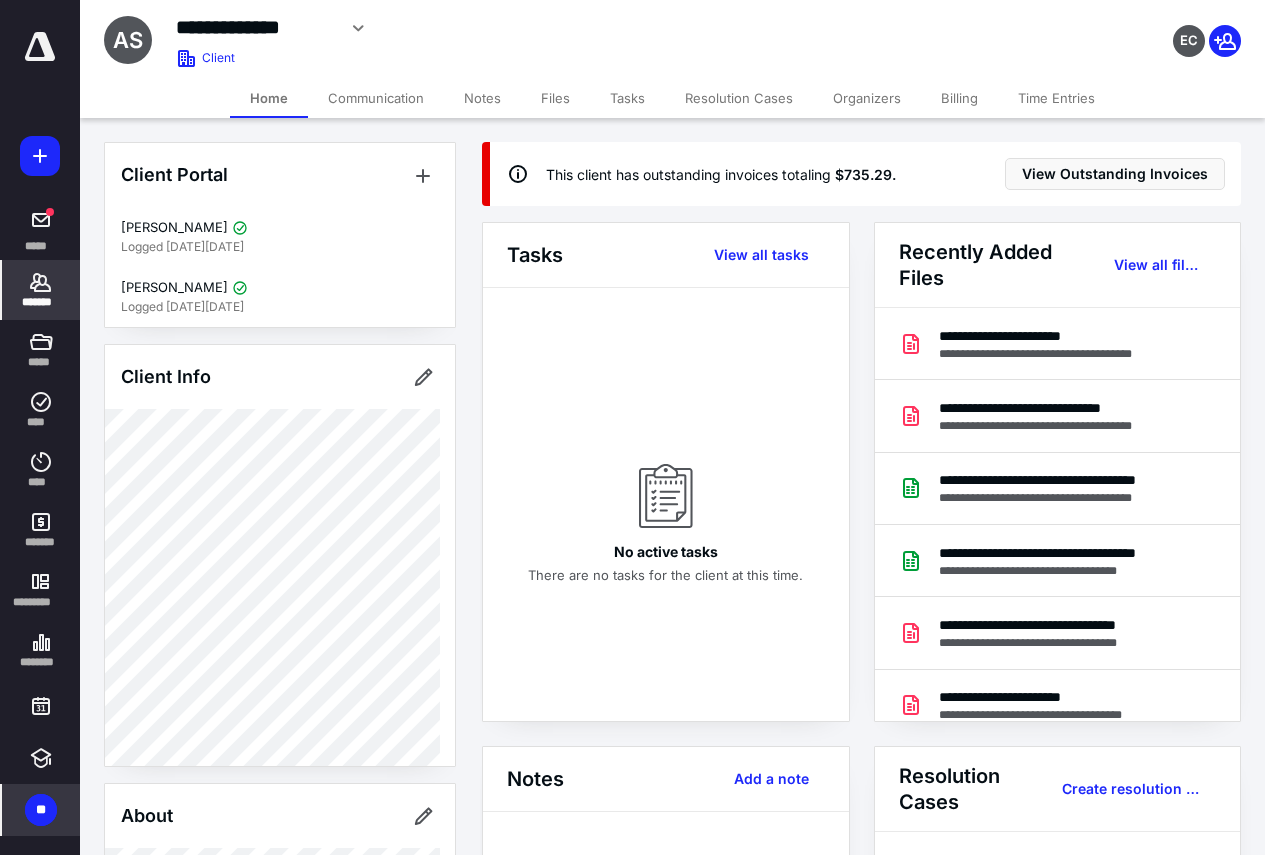 click on "Billing" at bounding box center (959, 98) 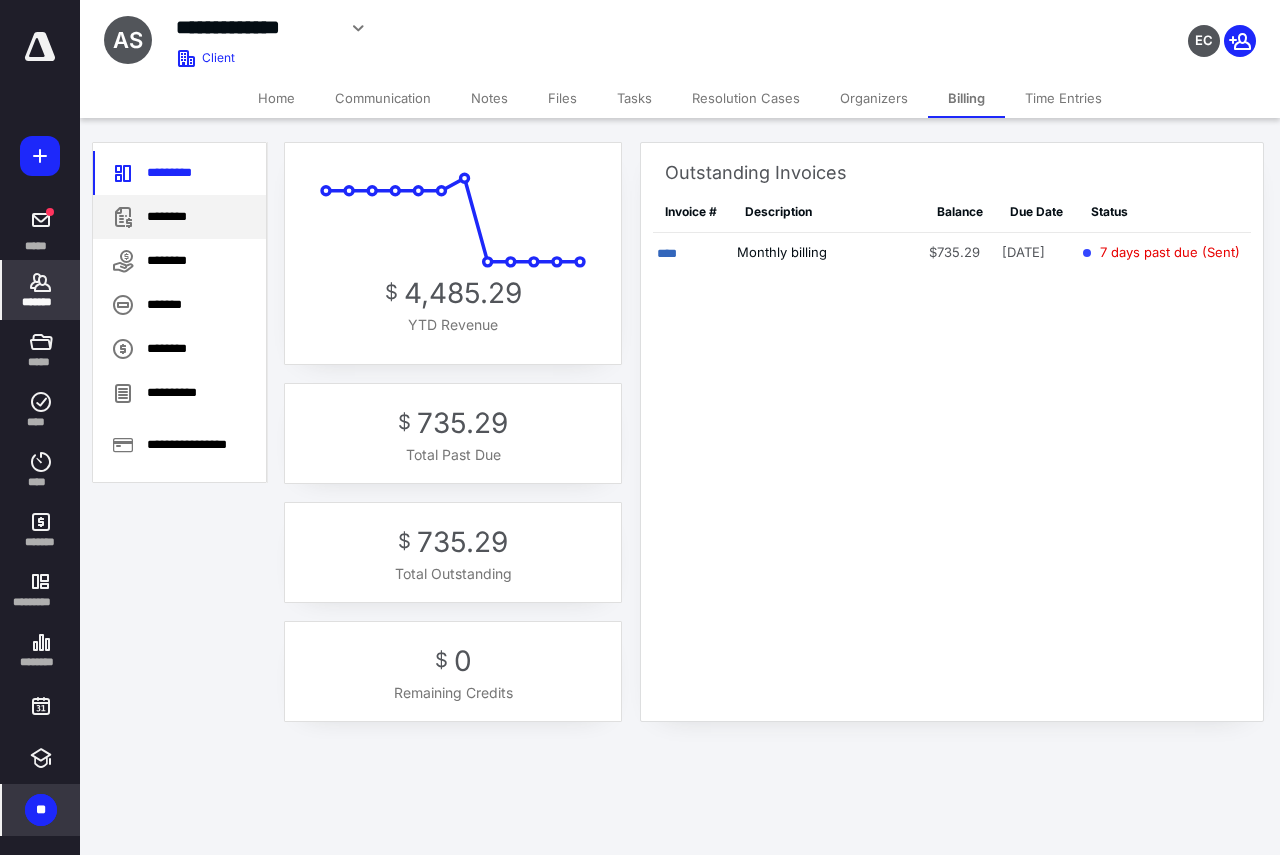 click on "********" at bounding box center [179, 217] 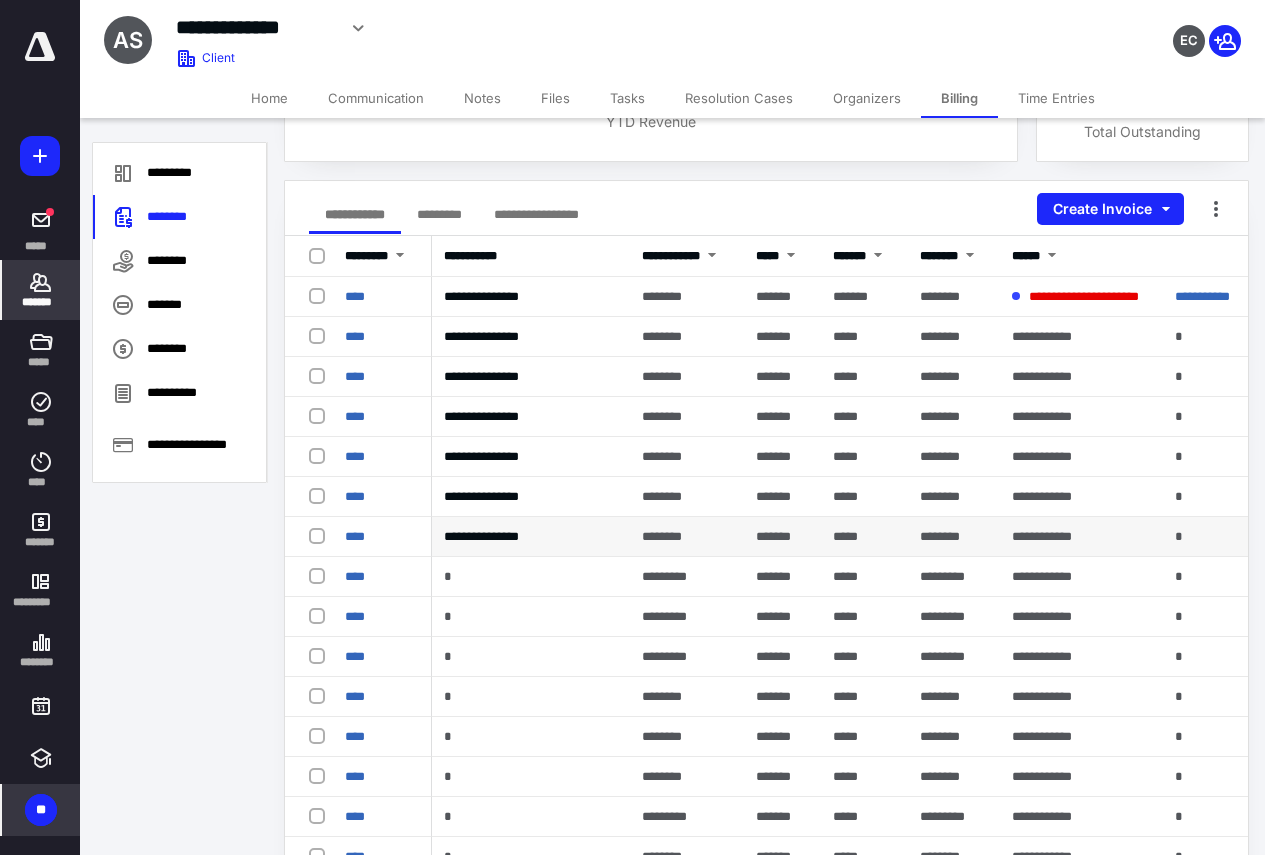 scroll, scrollTop: 168, scrollLeft: 0, axis: vertical 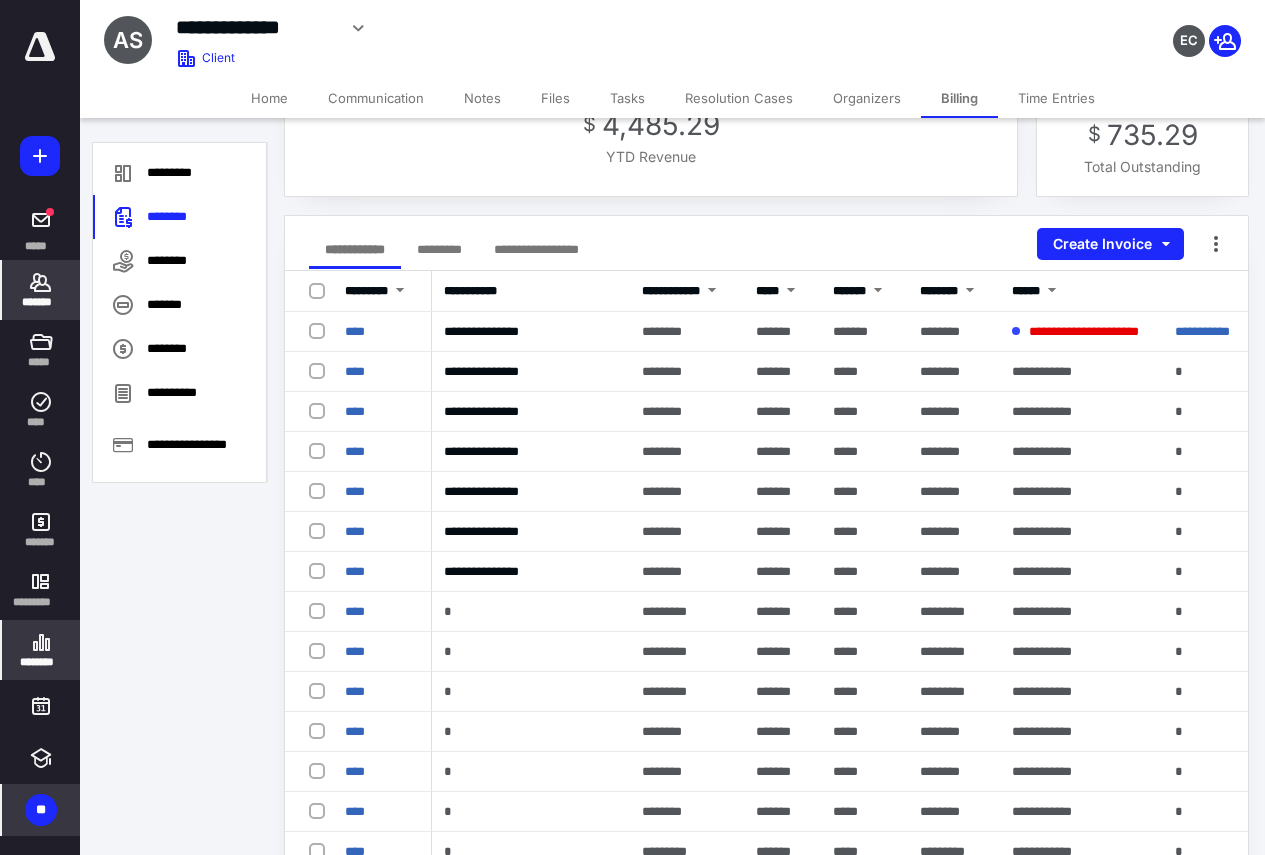 click on "********" at bounding box center [41, 650] 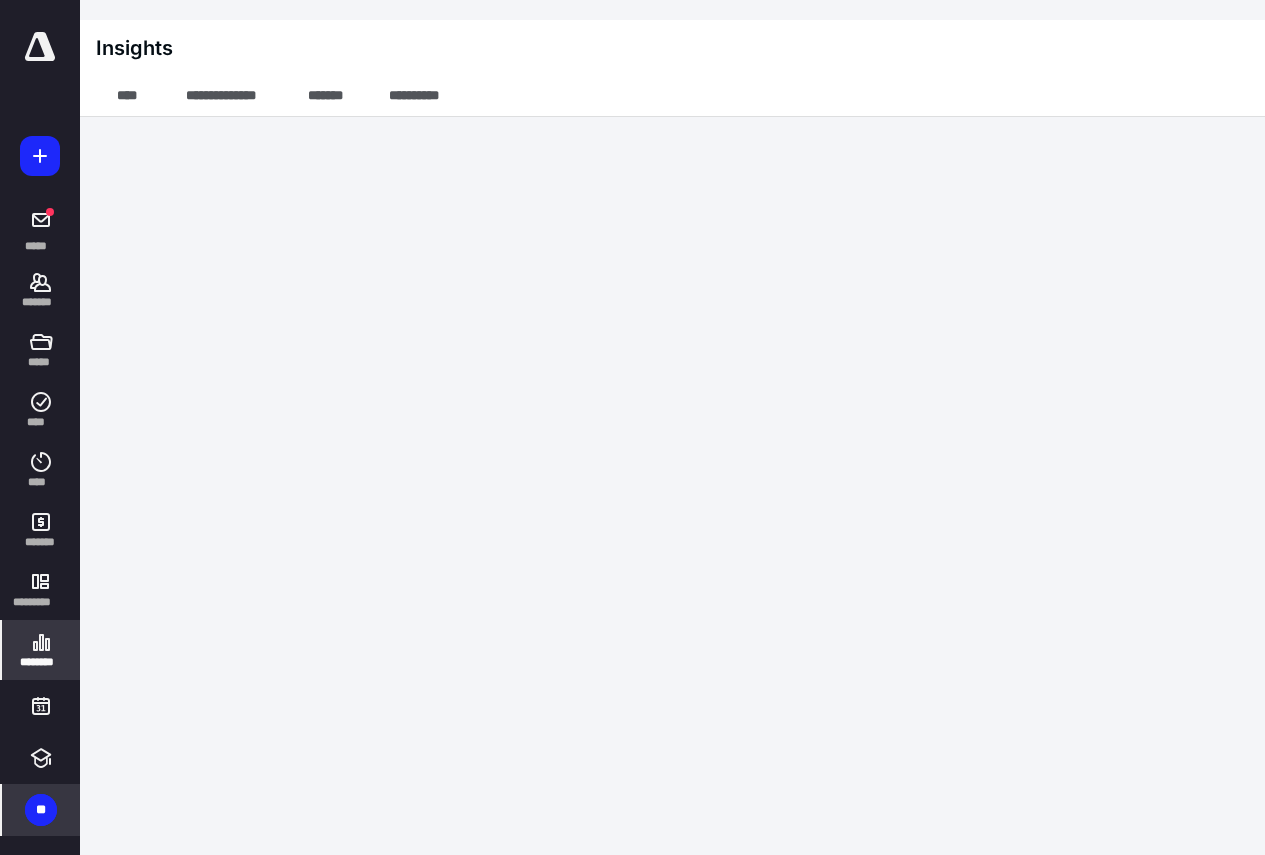 scroll, scrollTop: 59, scrollLeft: 0, axis: vertical 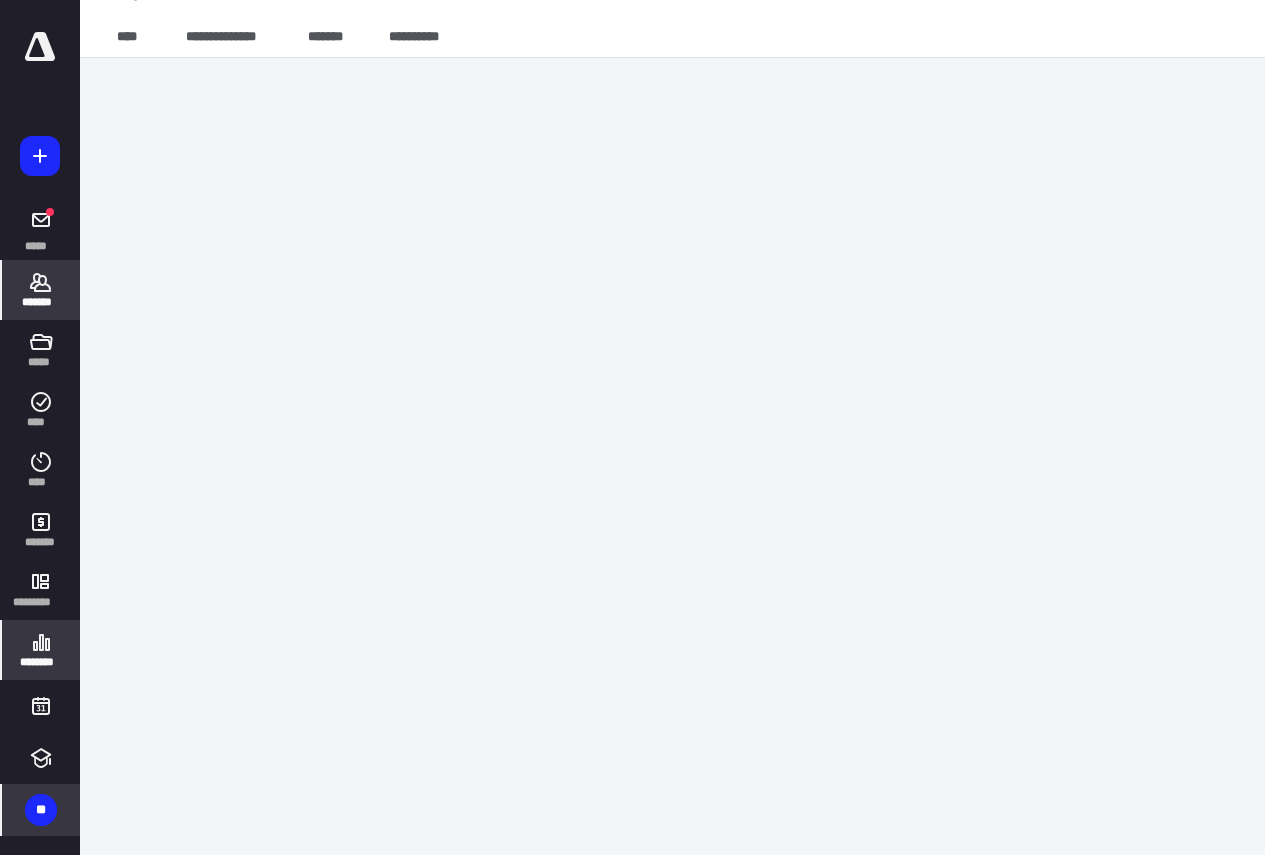 click 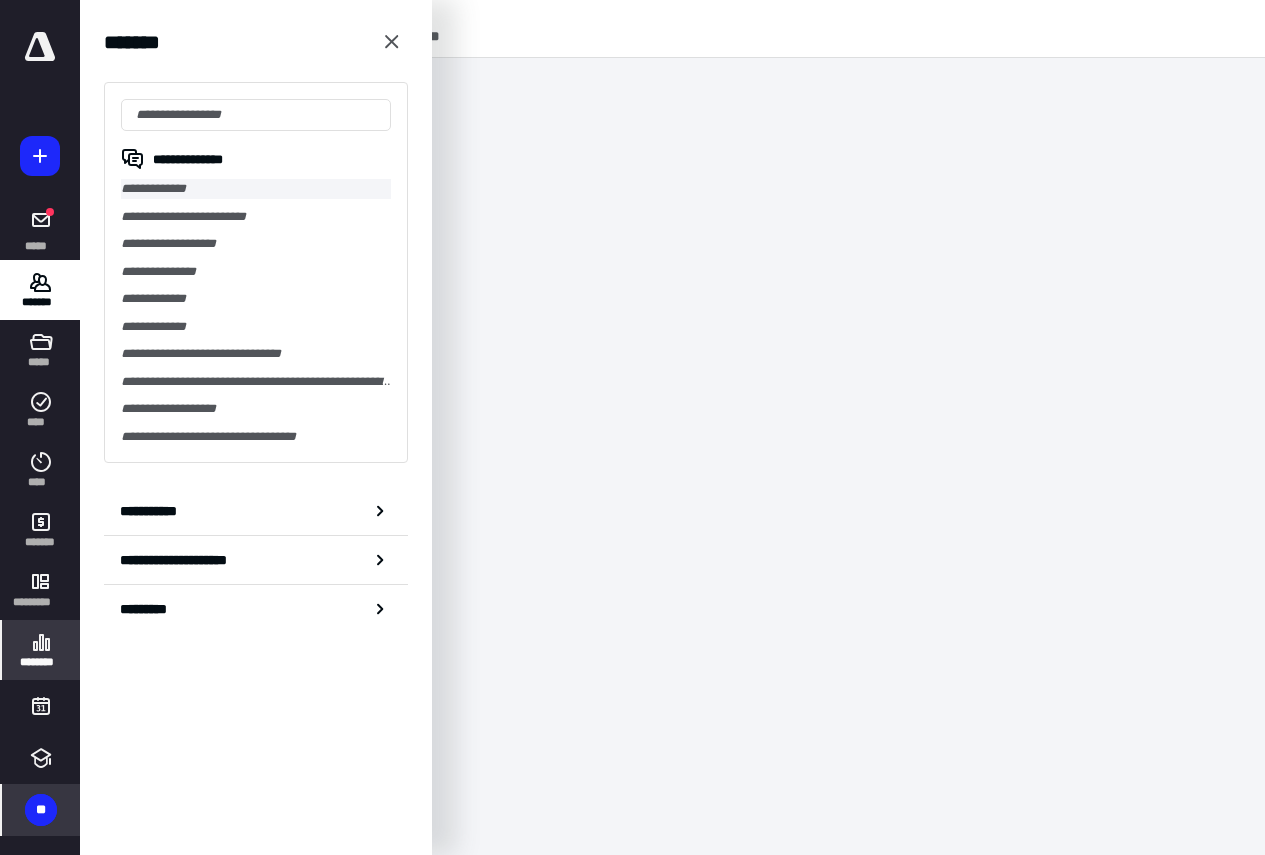 click on "**********" at bounding box center (256, 189) 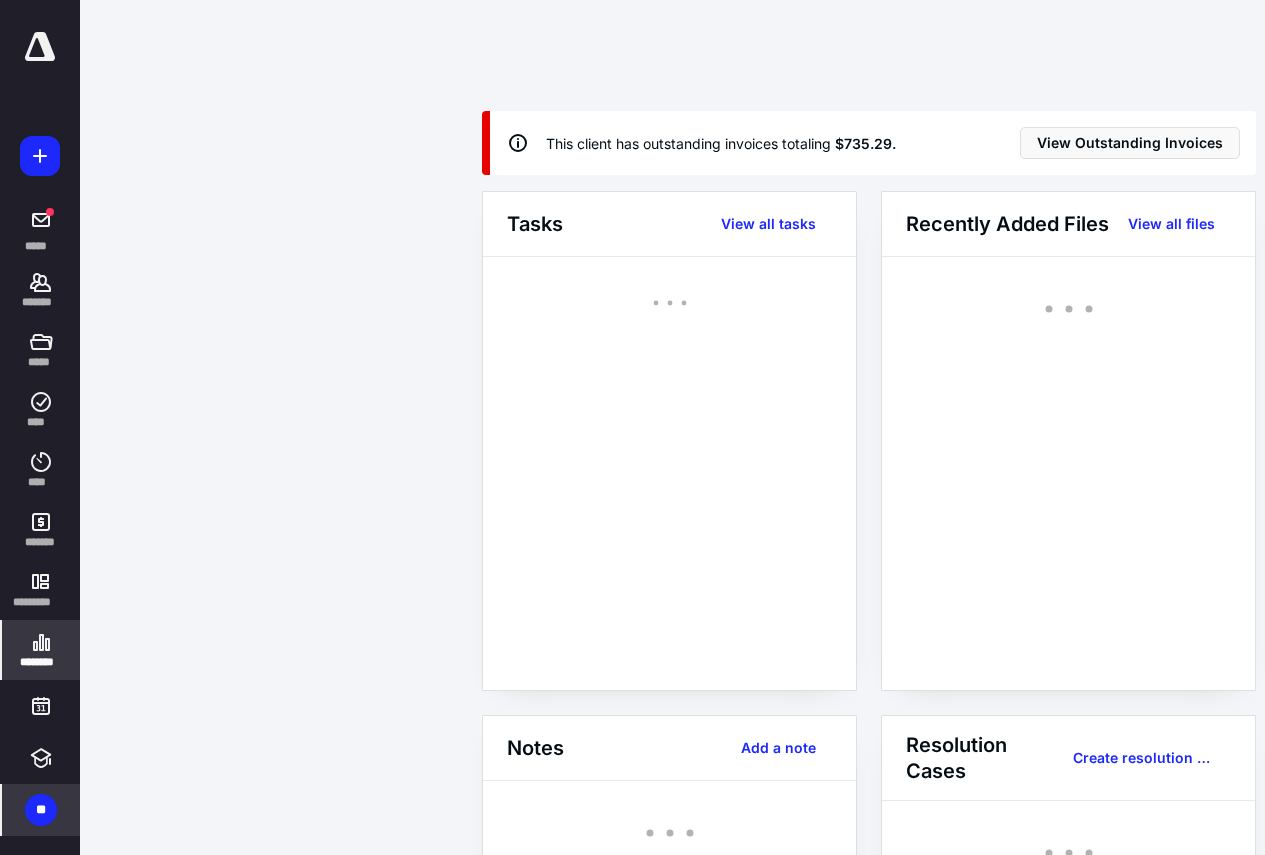 scroll, scrollTop: 0, scrollLeft: 0, axis: both 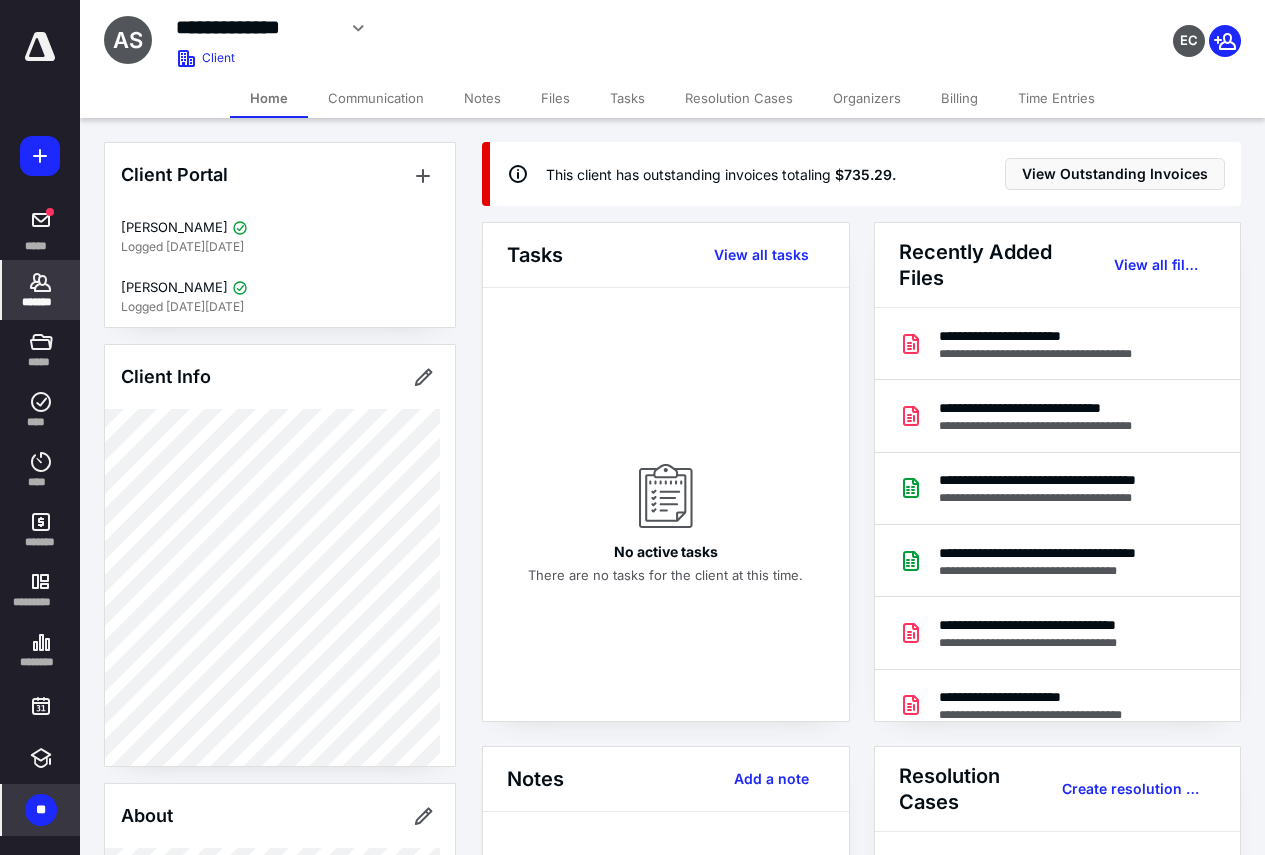 click on "Billing" at bounding box center [959, 98] 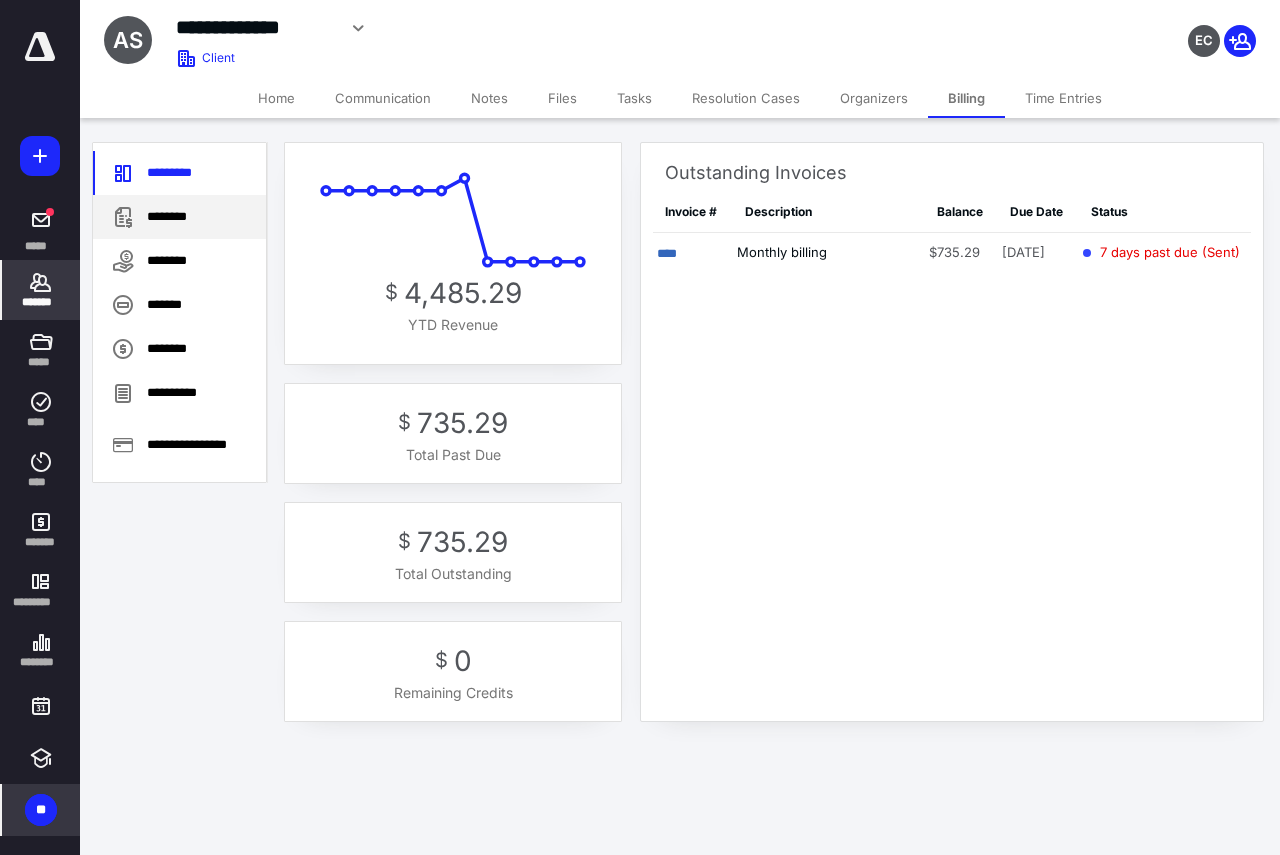 click on "********" at bounding box center [179, 217] 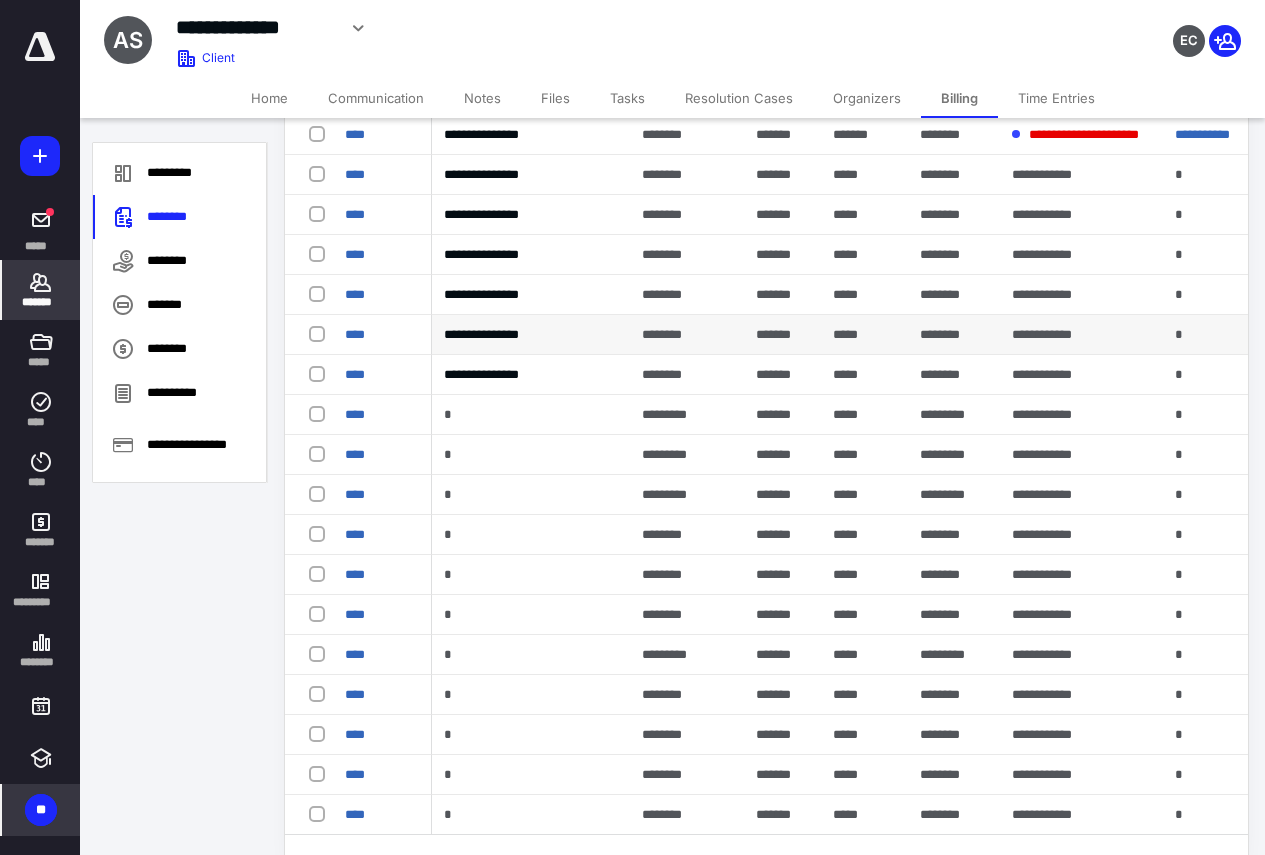 scroll, scrollTop: 400, scrollLeft: 0, axis: vertical 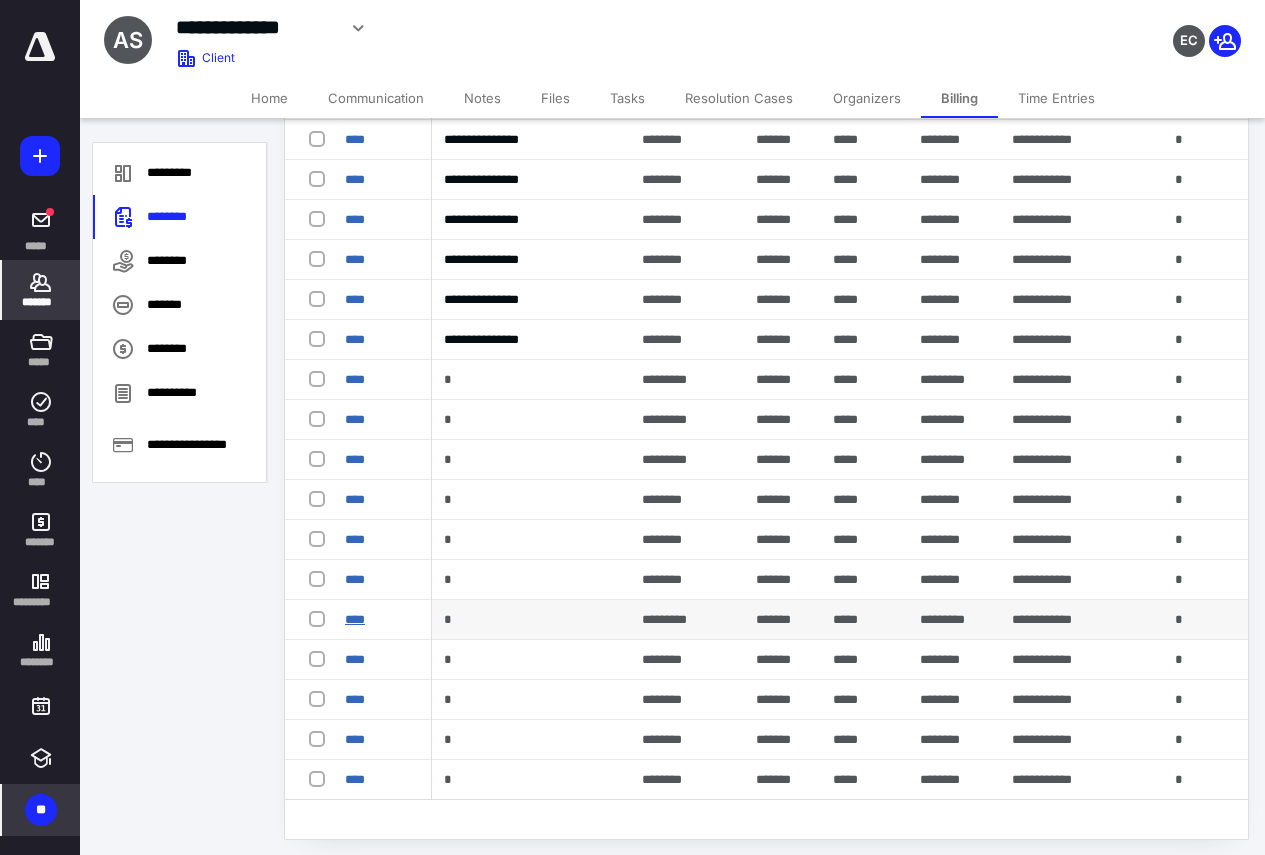 click on "****" at bounding box center [355, 619] 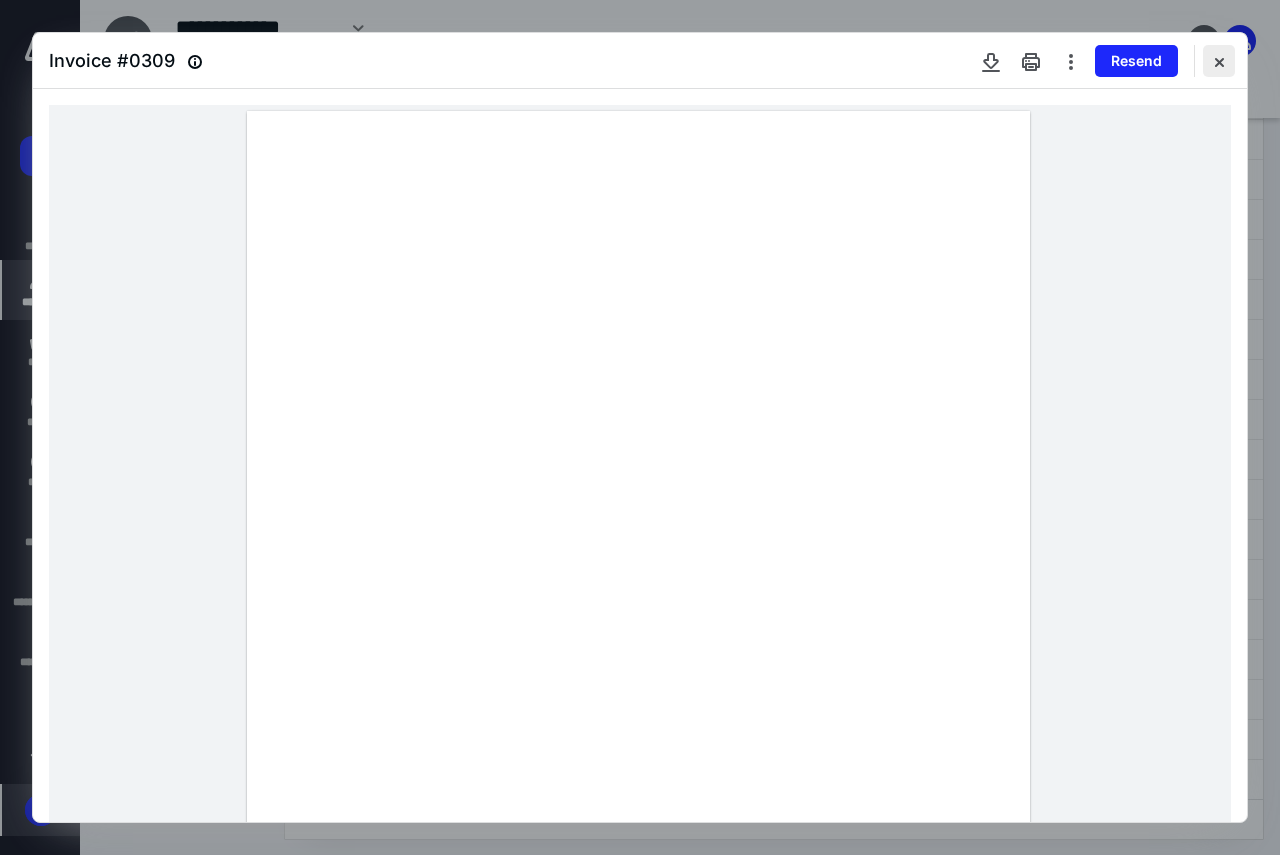 click at bounding box center (1219, 61) 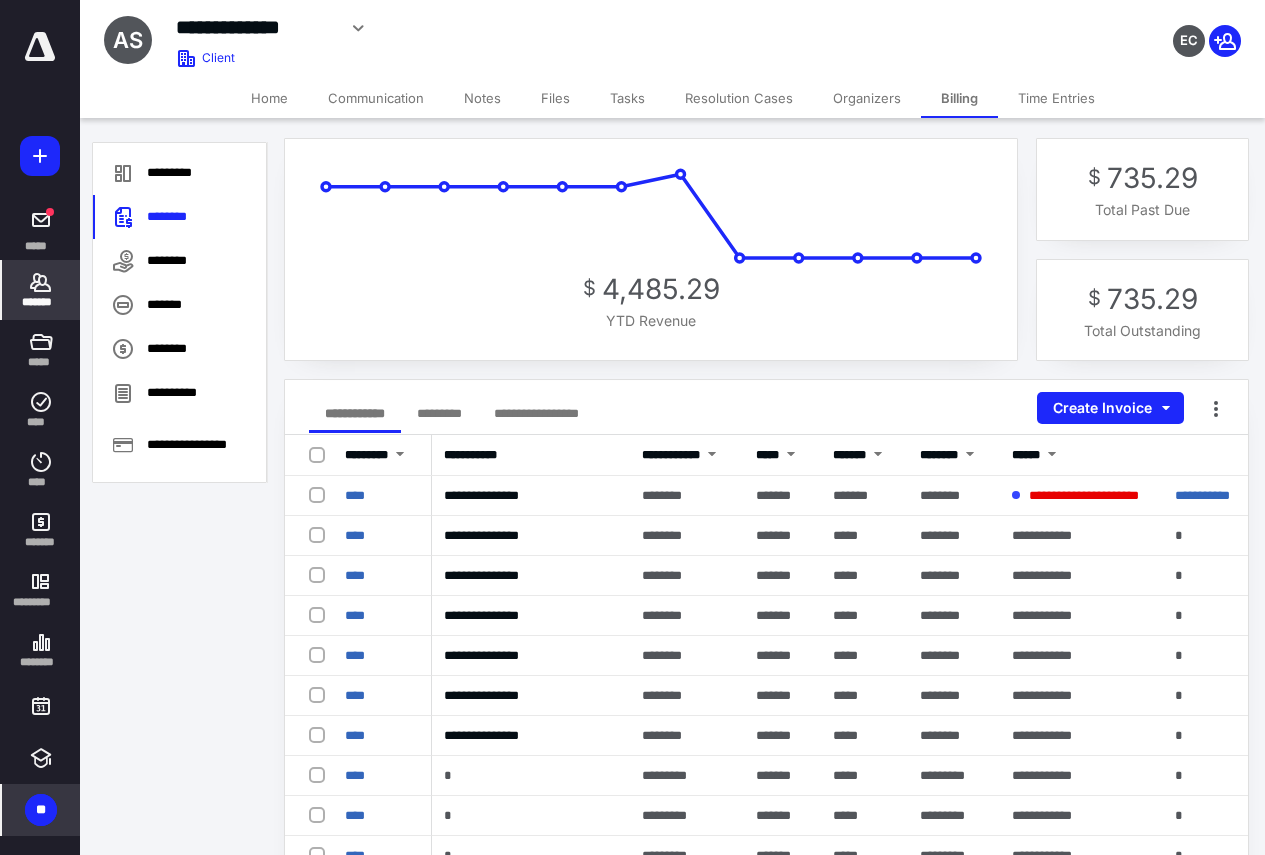 scroll, scrollTop: 0, scrollLeft: 0, axis: both 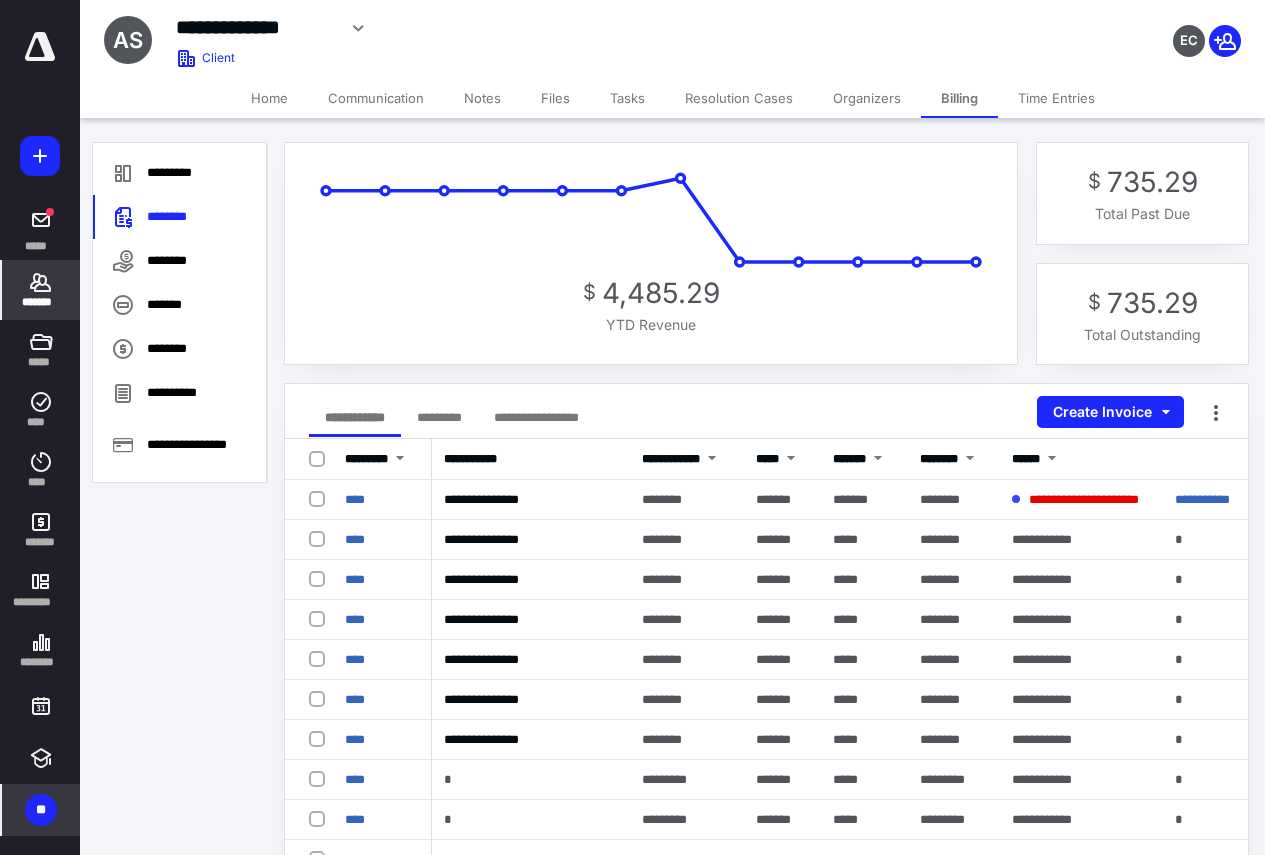 click on "**" at bounding box center (41, 810) 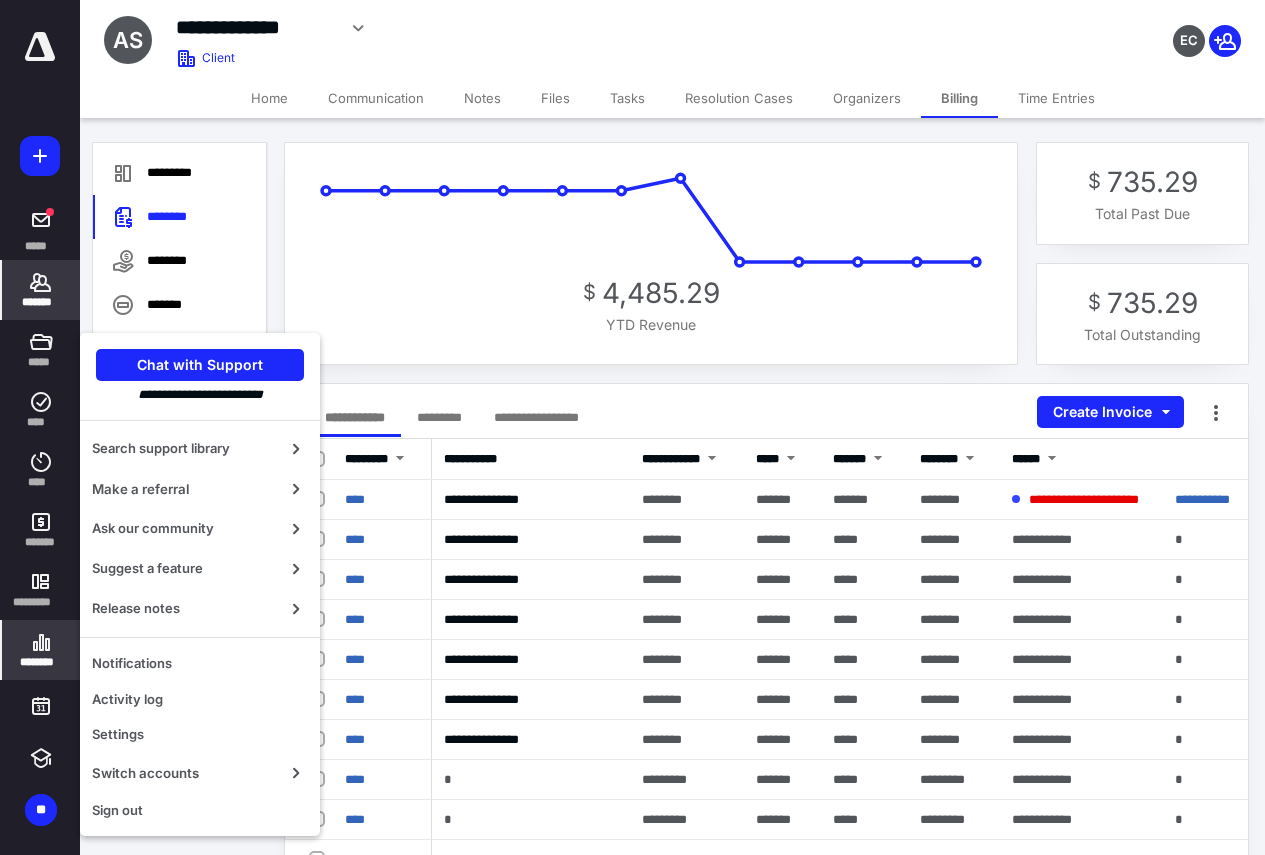click on "********" at bounding box center [41, 650] 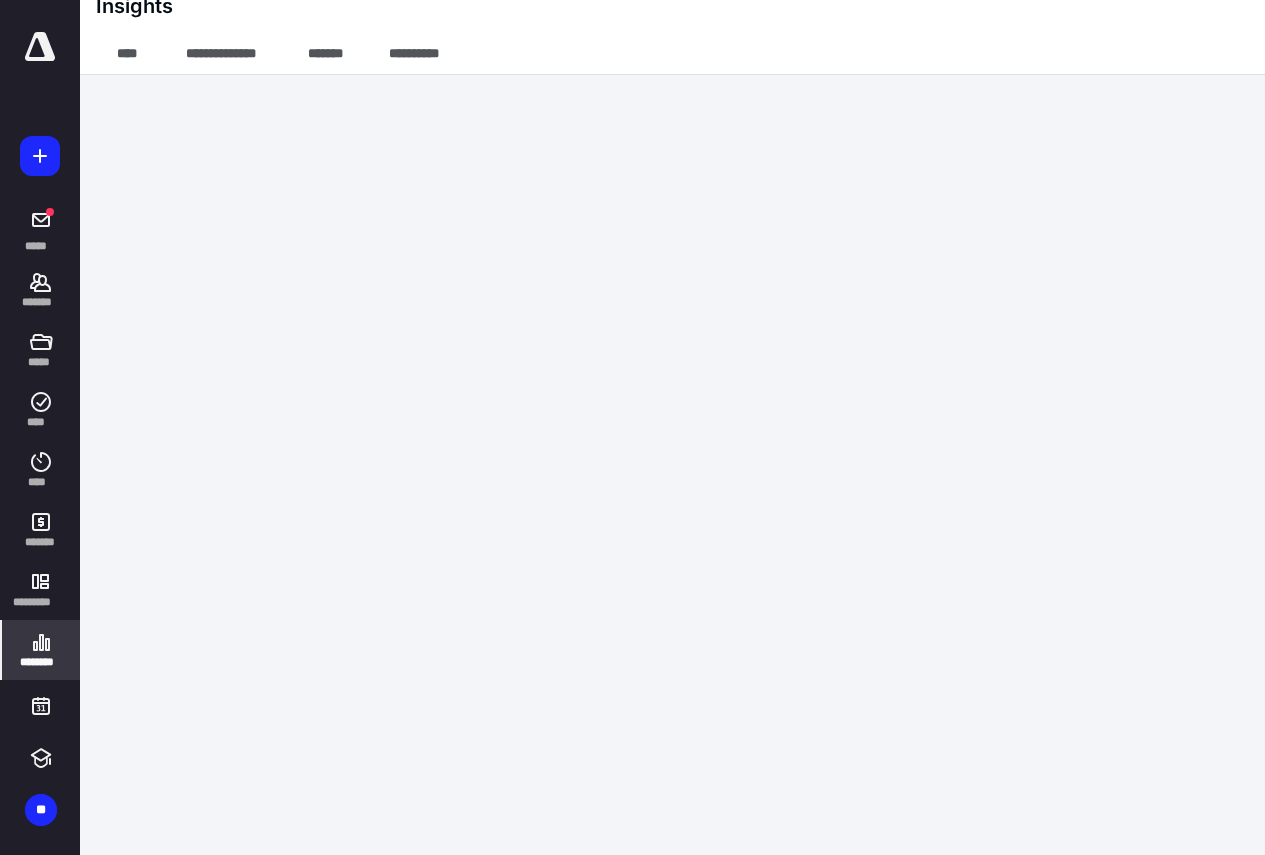 scroll, scrollTop: 59, scrollLeft: 0, axis: vertical 